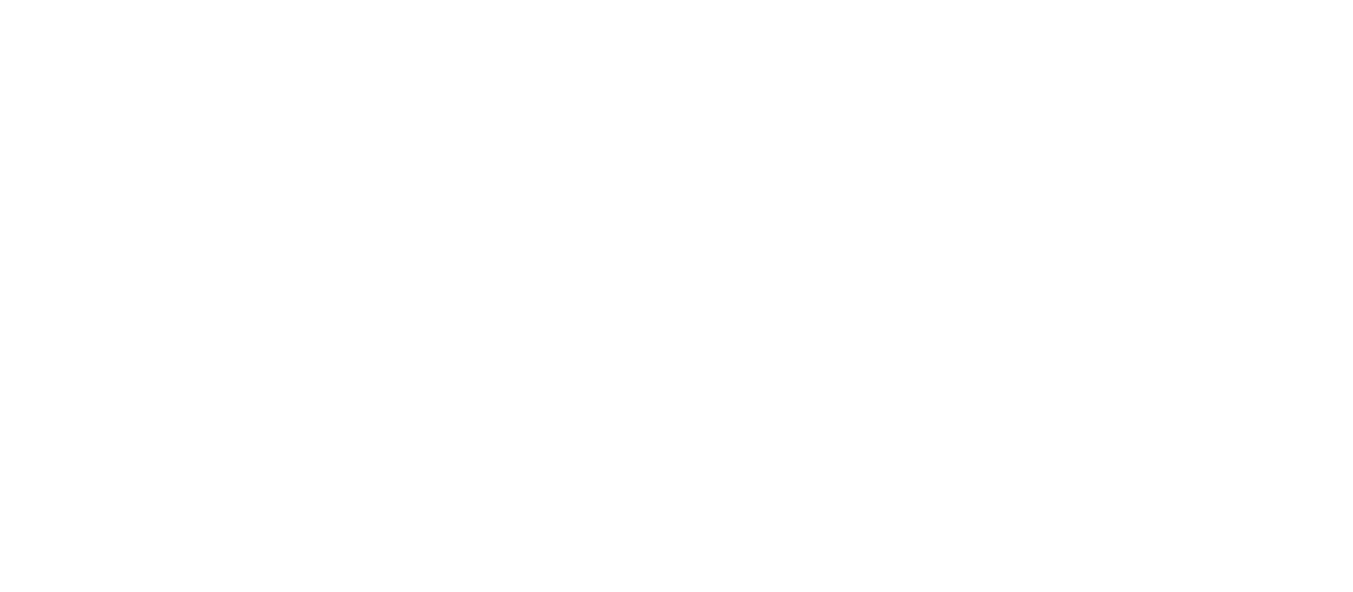 scroll, scrollTop: 0, scrollLeft: 0, axis: both 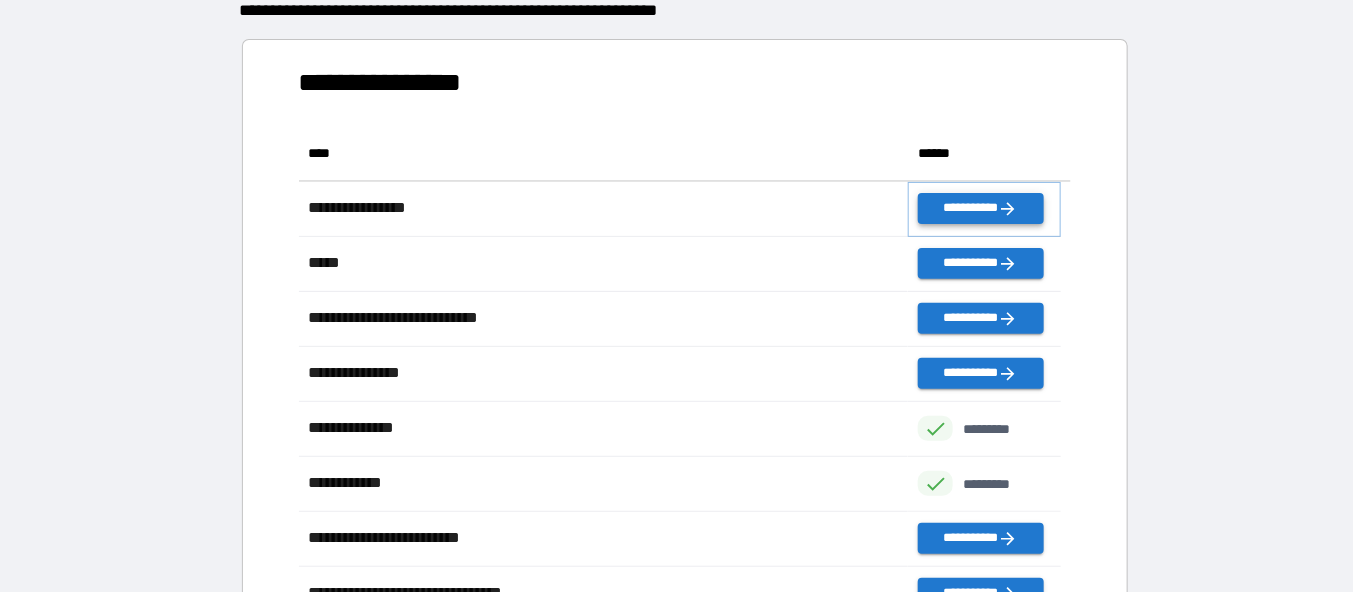 click on "**********" at bounding box center [980, 208] 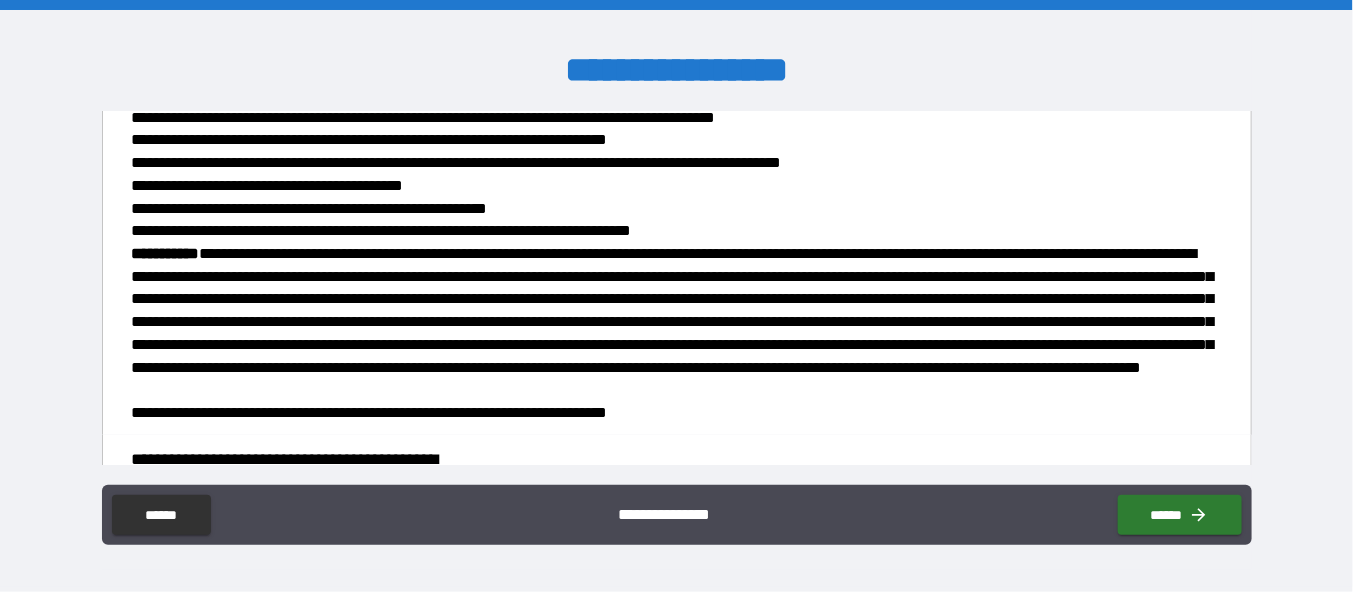 scroll, scrollTop: 847, scrollLeft: 0, axis: vertical 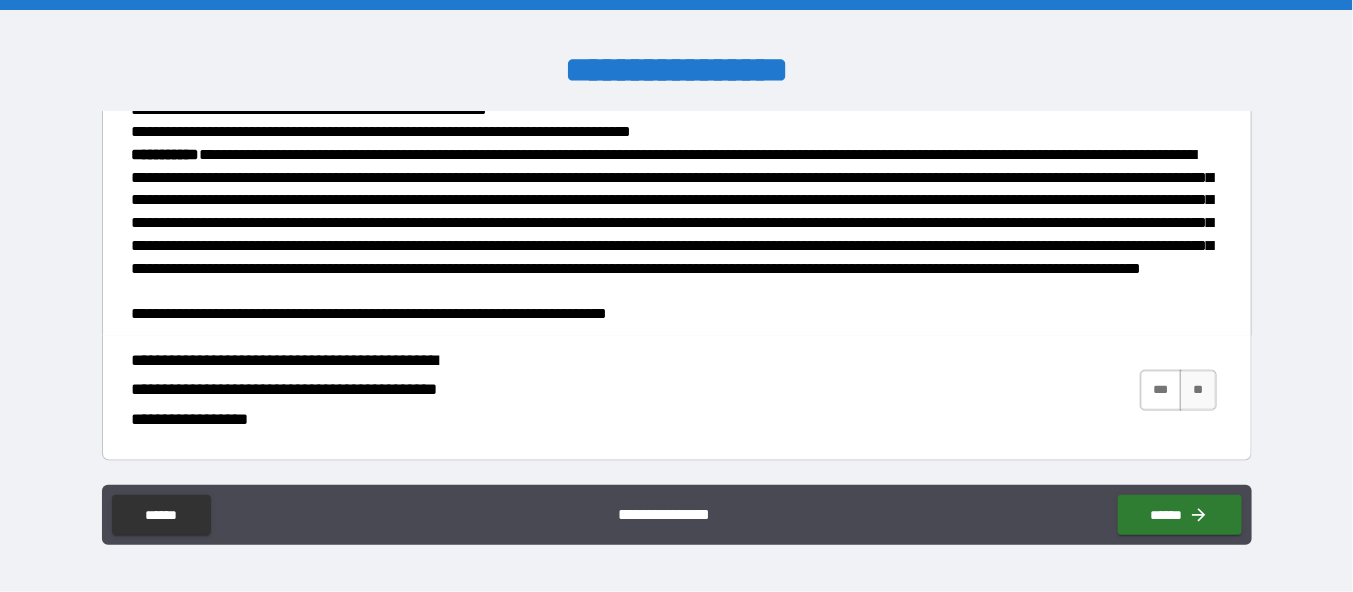 click on "***" at bounding box center [1161, 390] 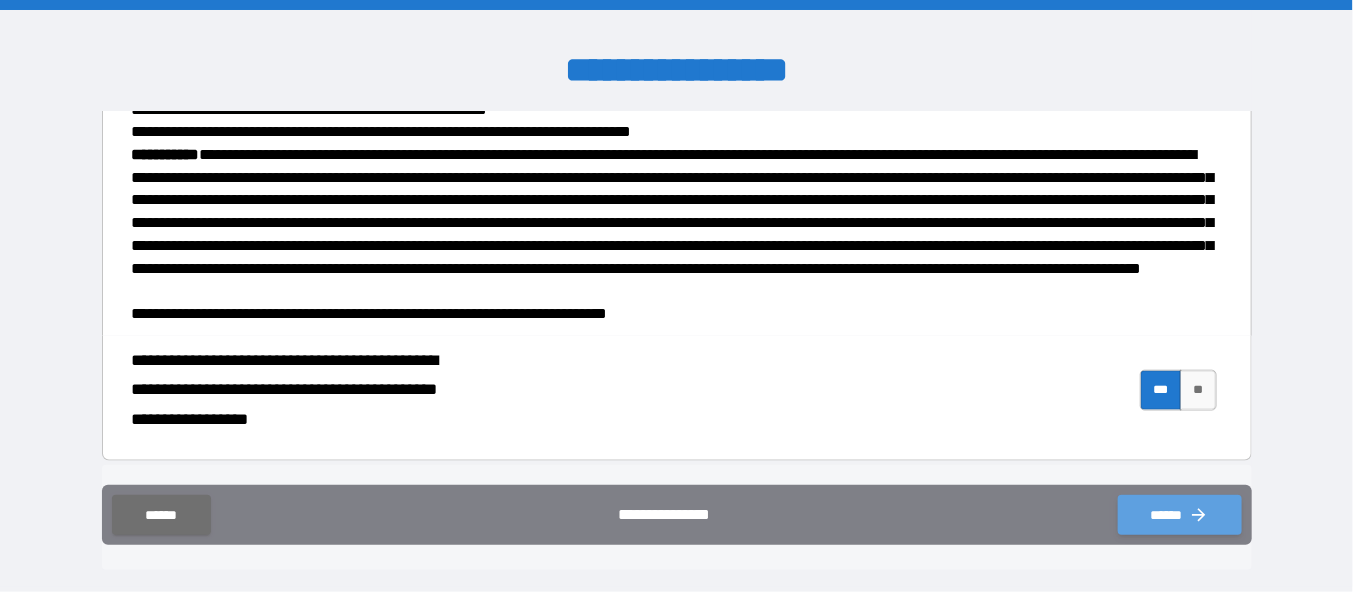 click on "******" at bounding box center [1180, 515] 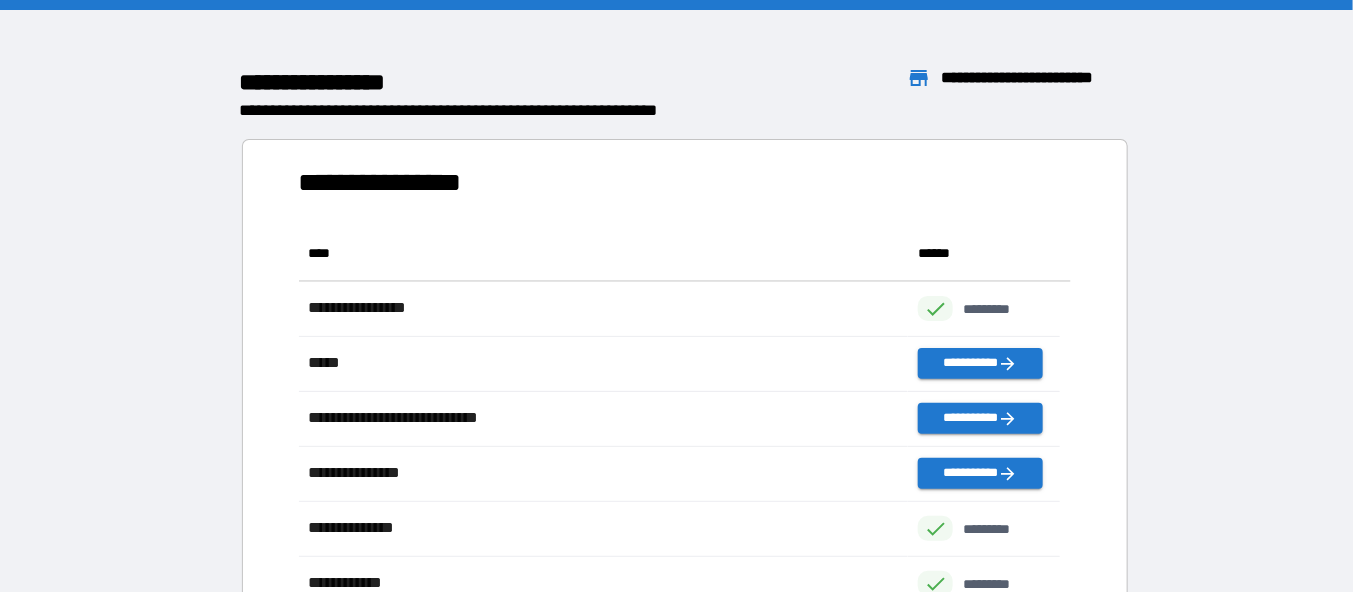 scroll, scrollTop: 15, scrollLeft: 15, axis: both 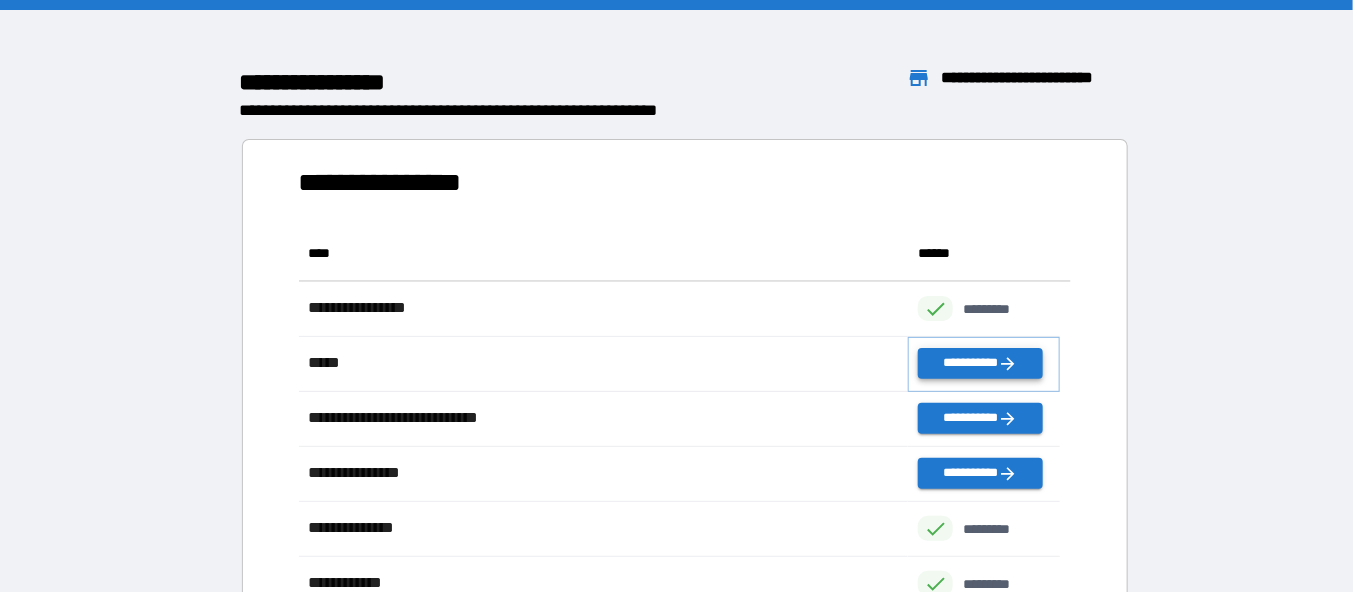 click on "**********" at bounding box center (980, 363) 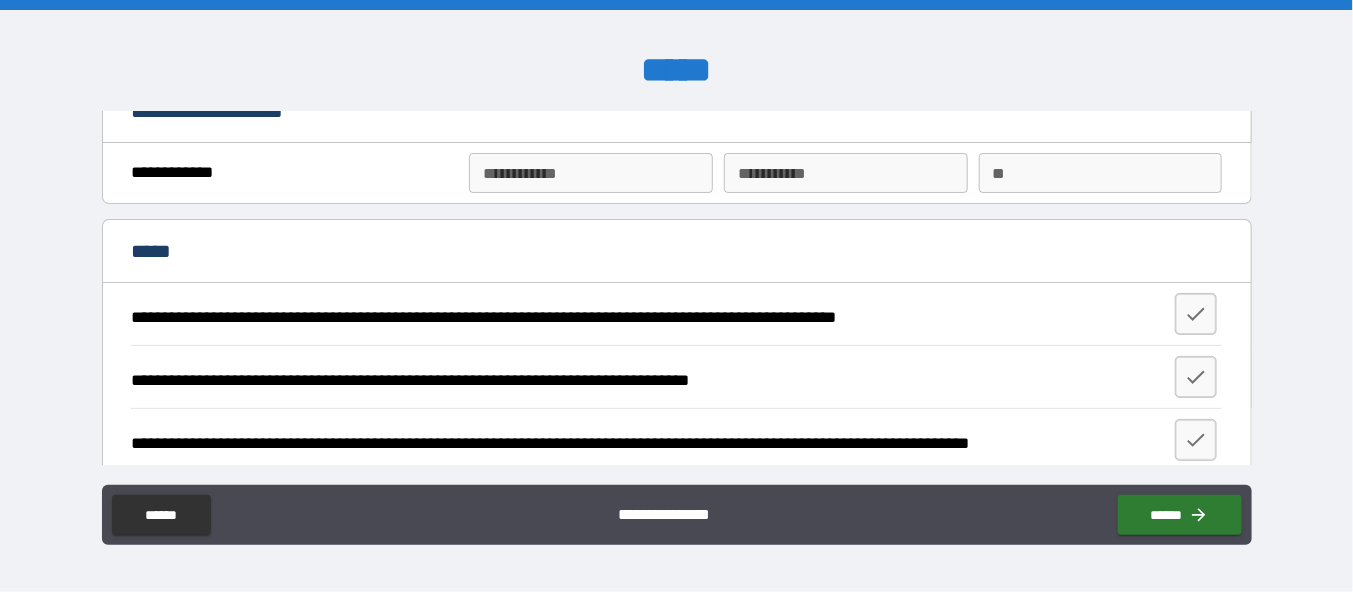 scroll, scrollTop: 59, scrollLeft: 0, axis: vertical 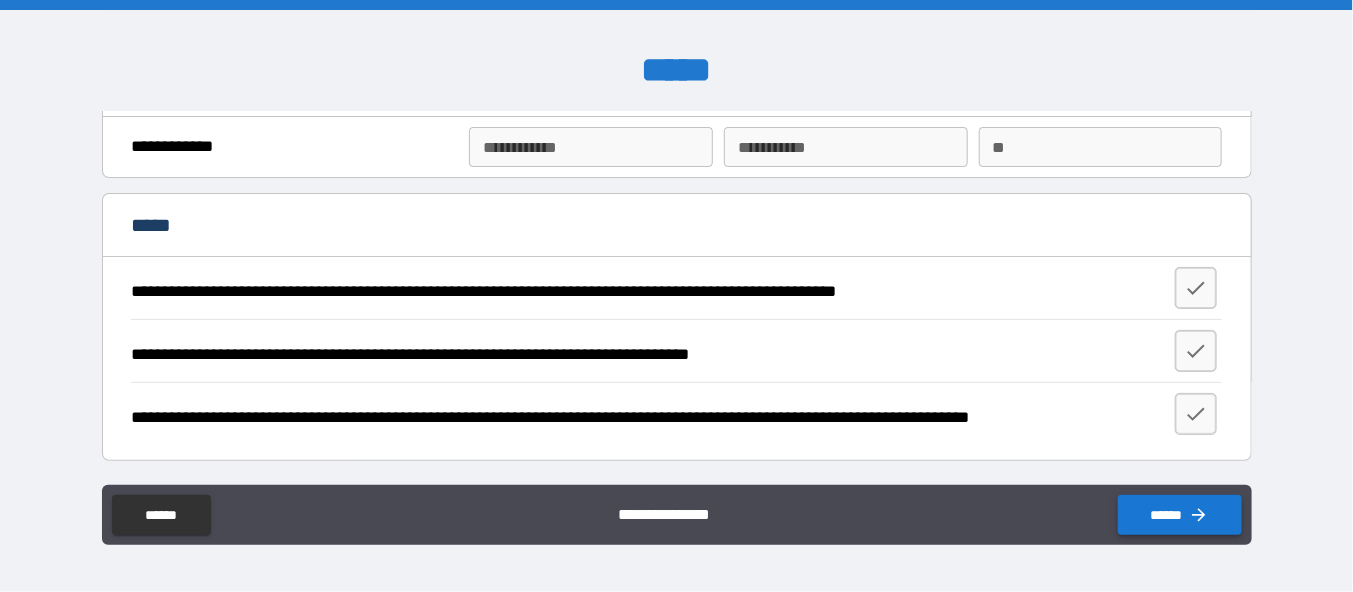 click on "******" at bounding box center [1180, 515] 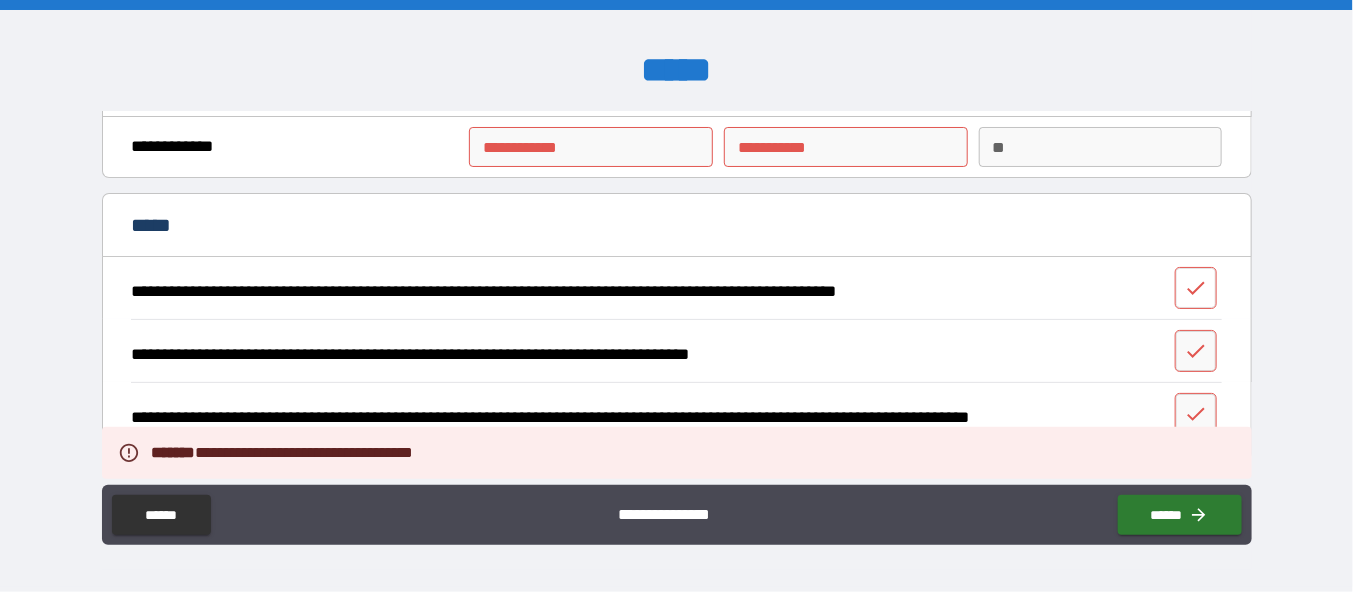 click 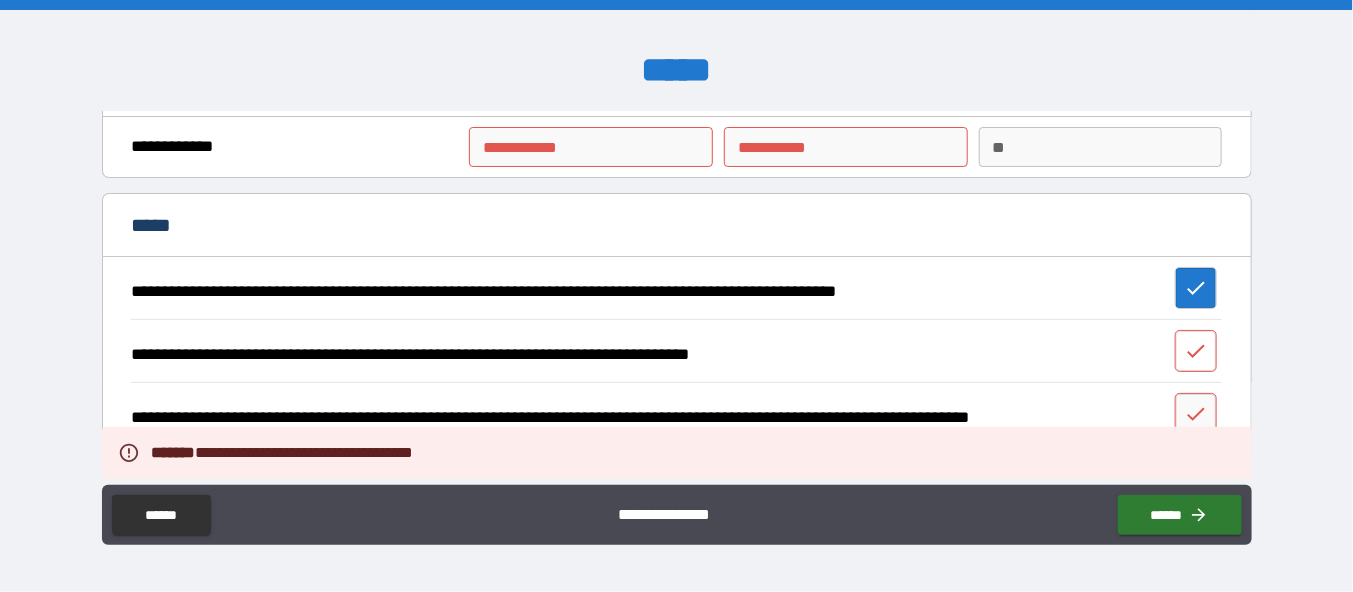 click 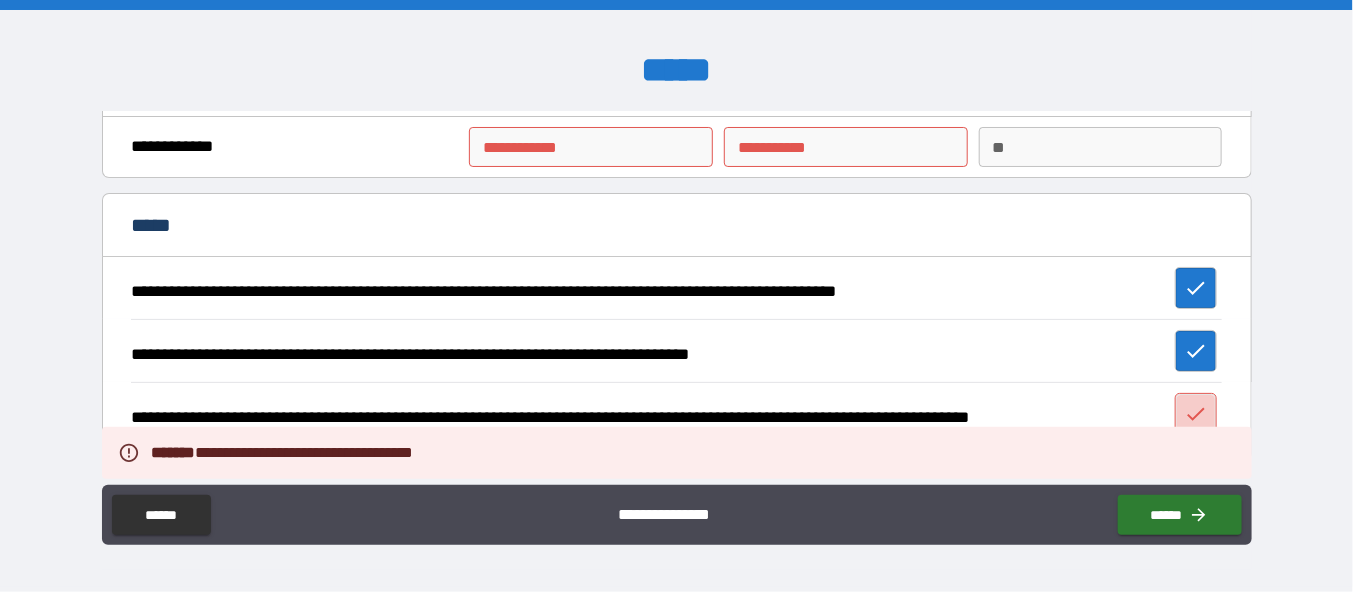 click 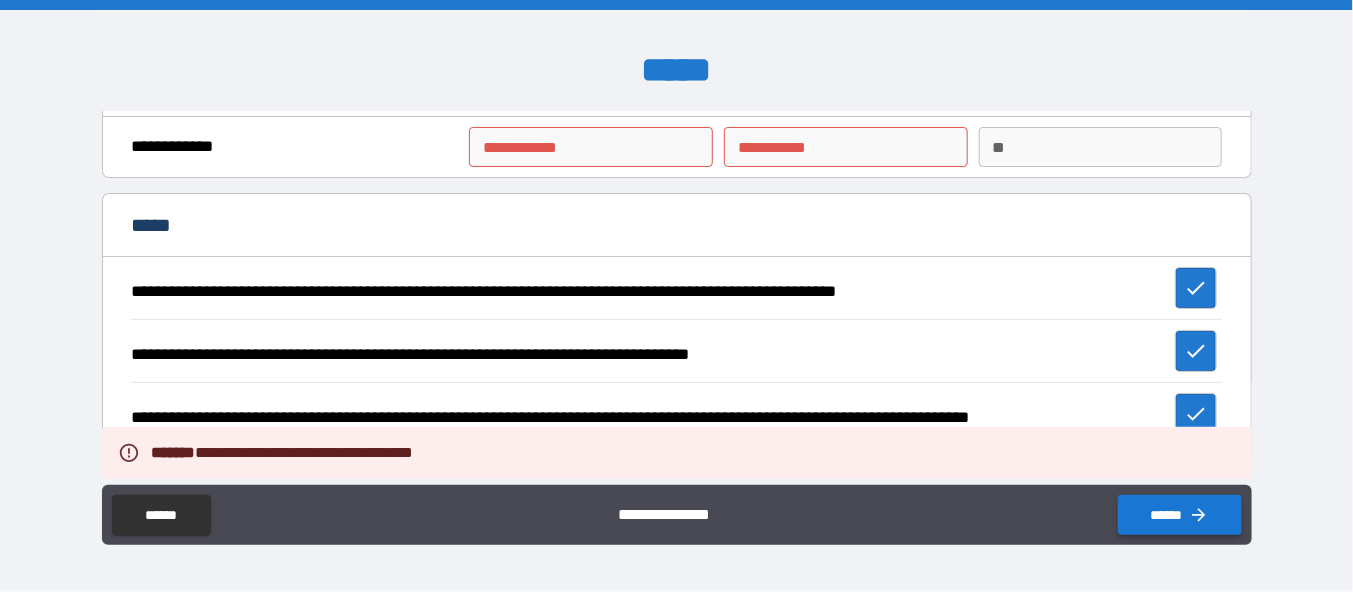 click on "******" at bounding box center (1180, 515) 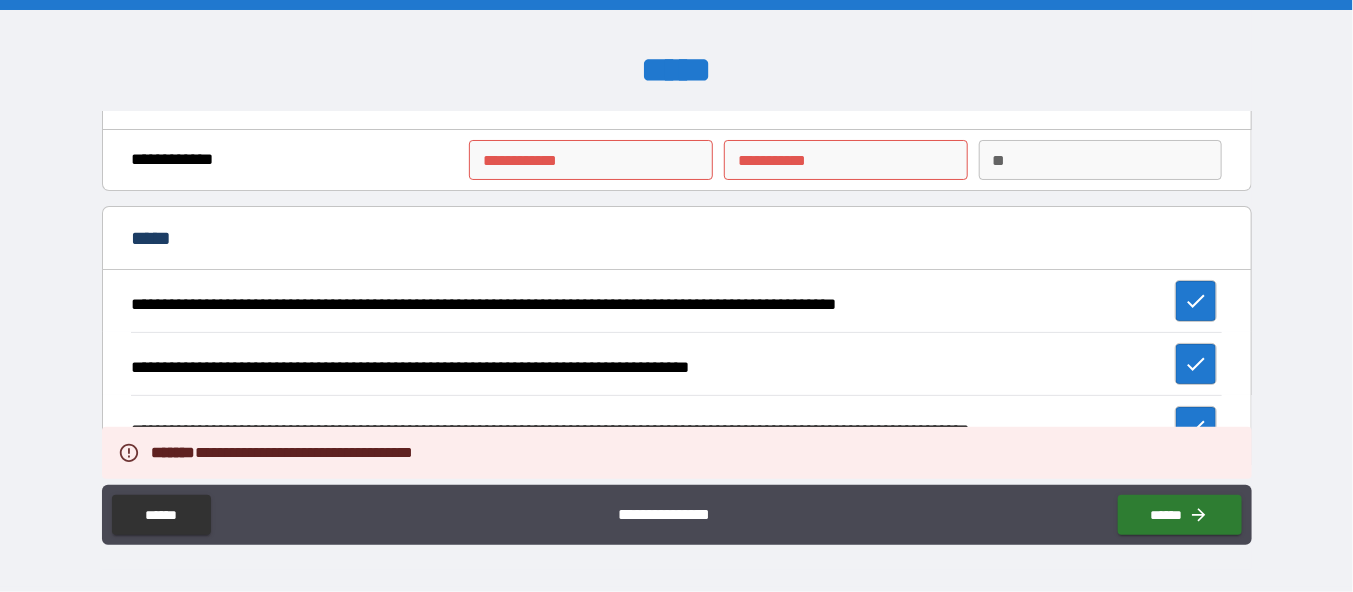 scroll, scrollTop: 59, scrollLeft: 0, axis: vertical 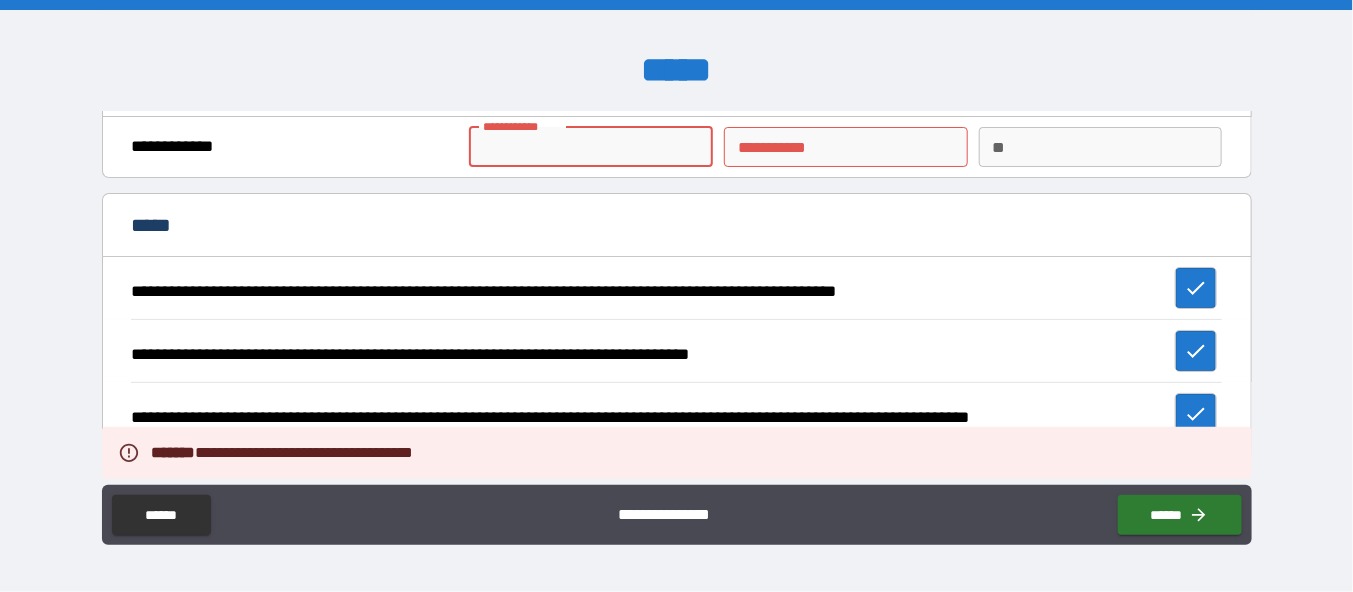 click on "**********" at bounding box center [591, 147] 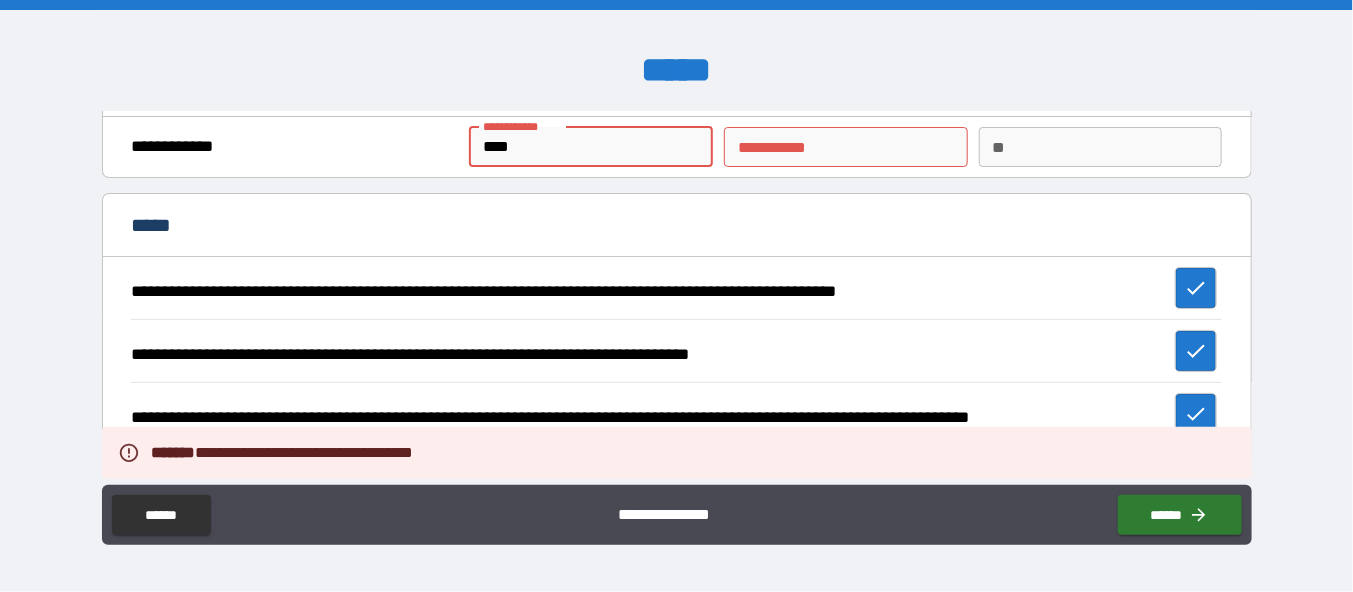 type on "******" 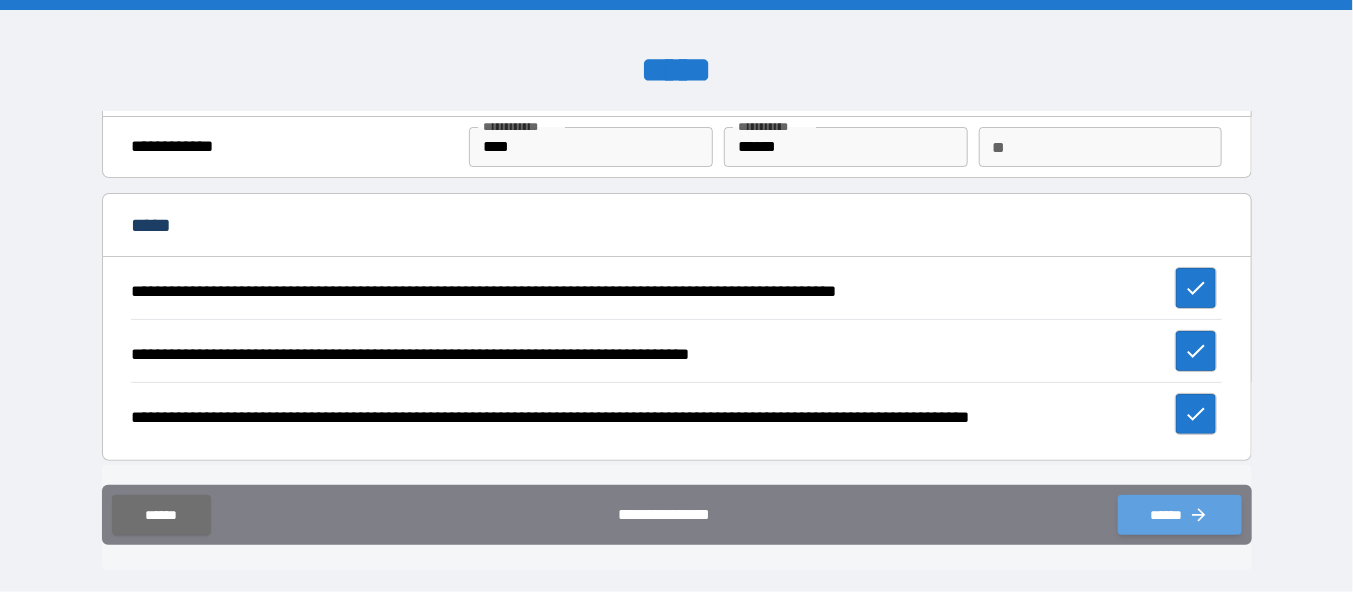 click on "******" at bounding box center (1180, 515) 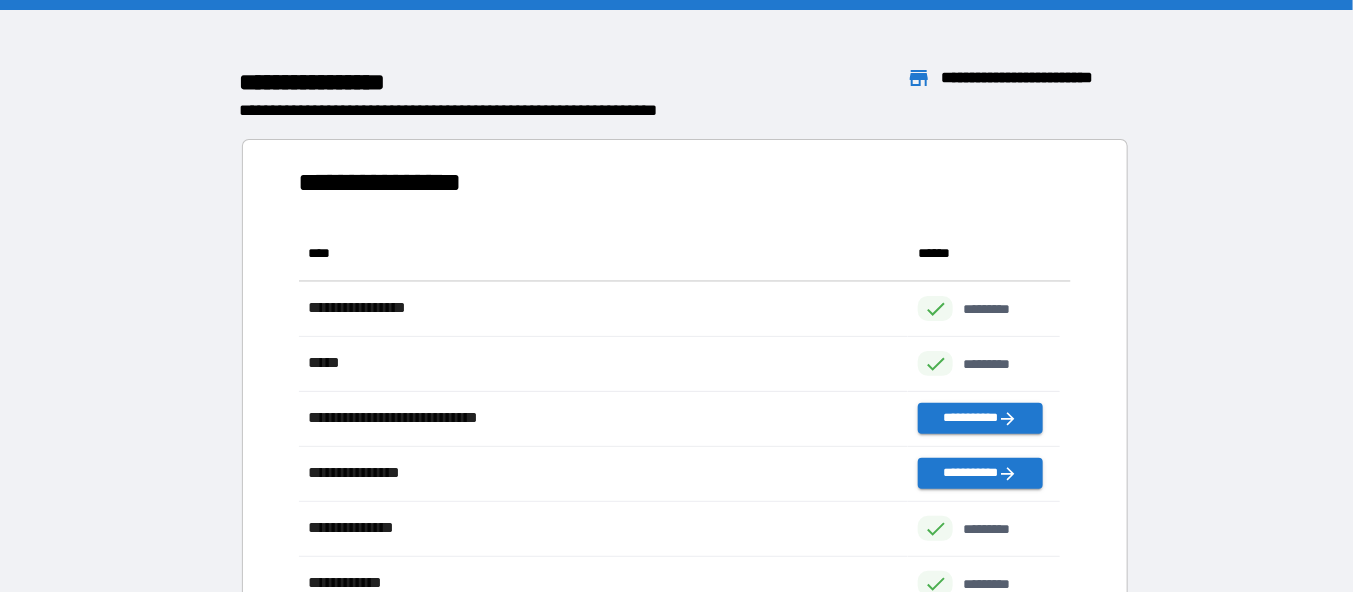 scroll, scrollTop: 15, scrollLeft: 15, axis: both 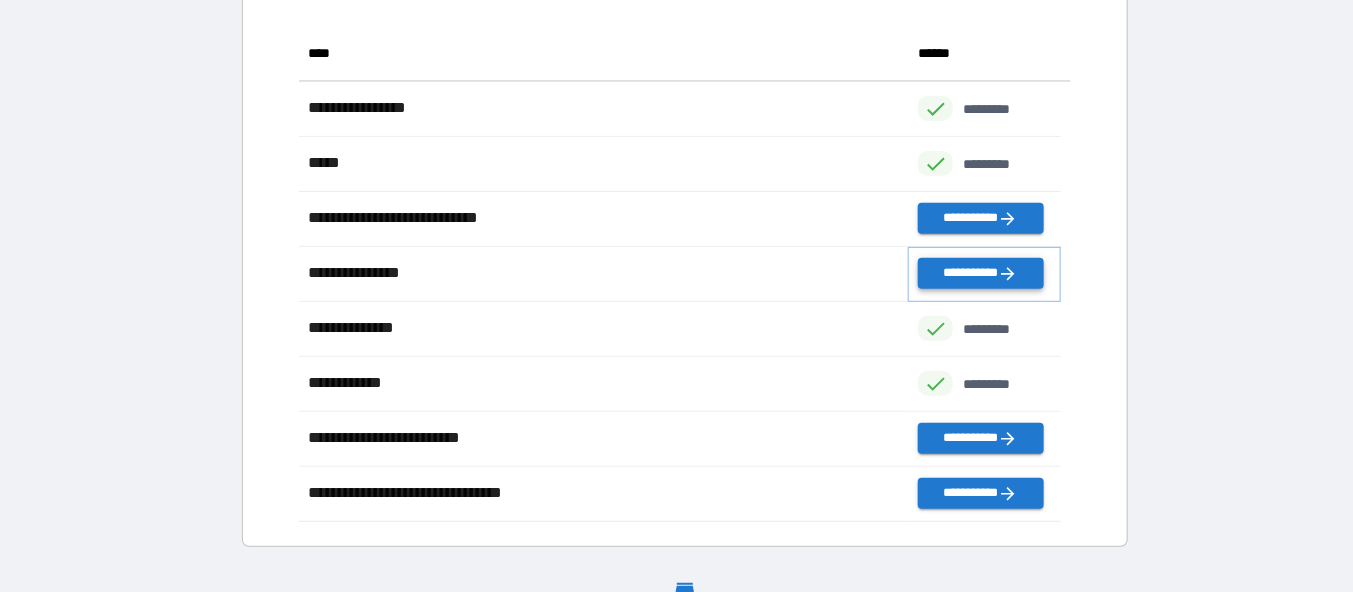 click on "**********" at bounding box center [980, 273] 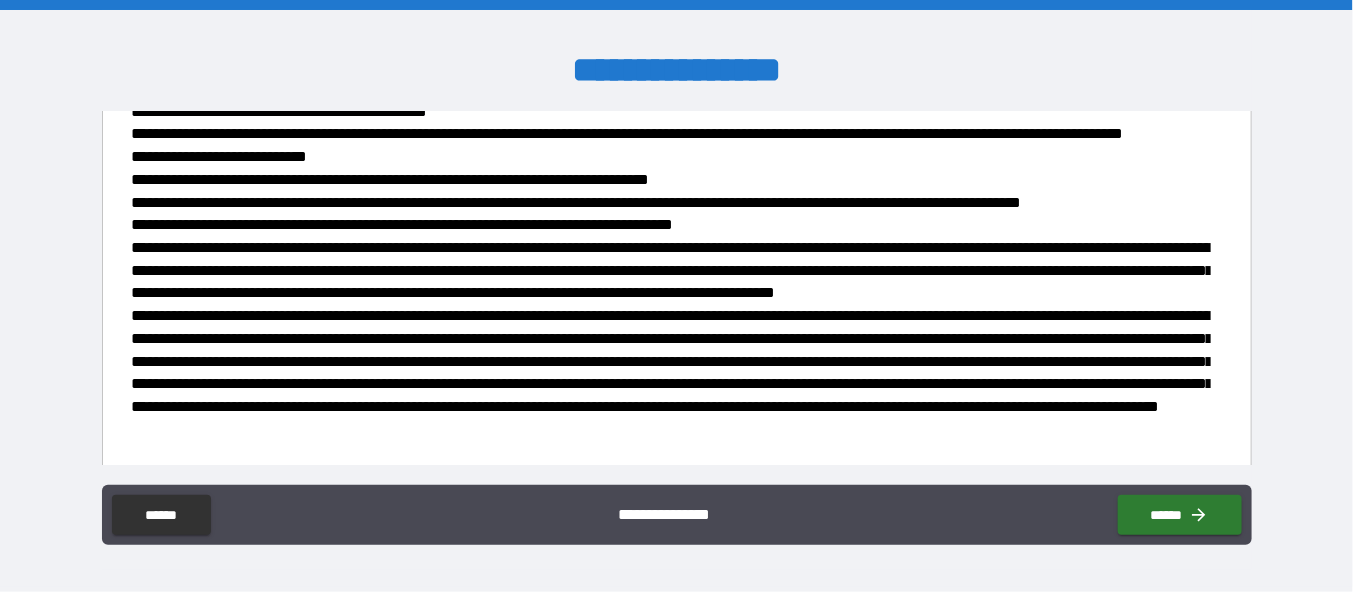 scroll, scrollTop: 400, scrollLeft: 0, axis: vertical 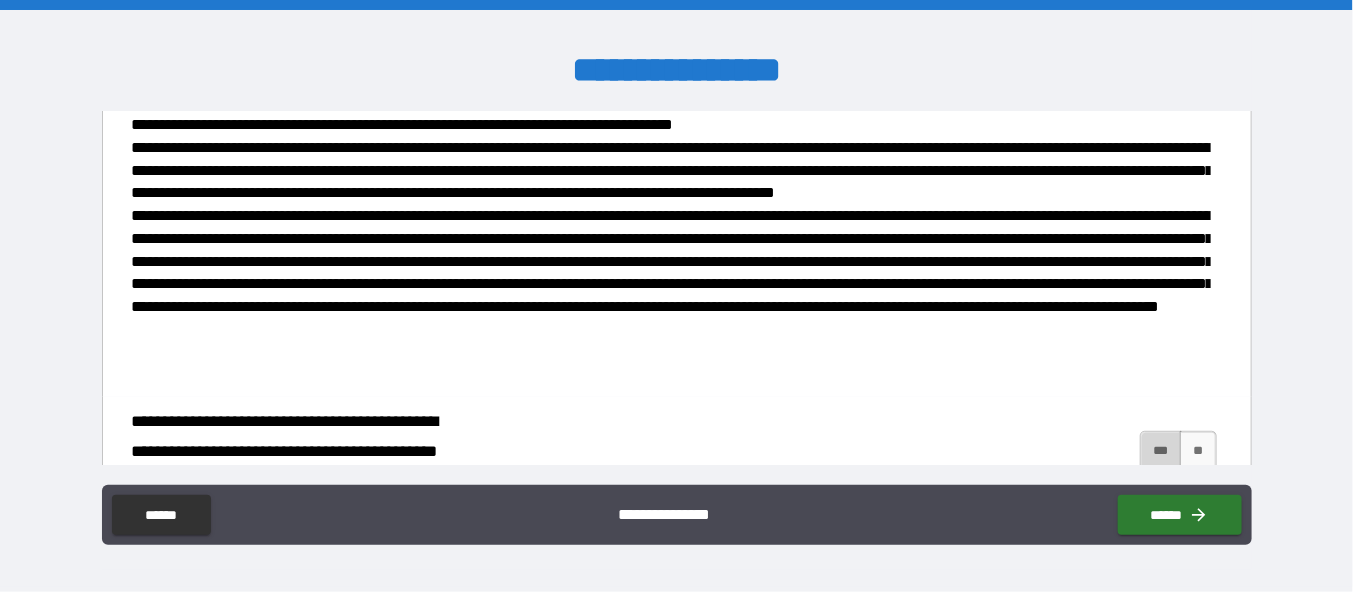 click on "***" at bounding box center (1161, 451) 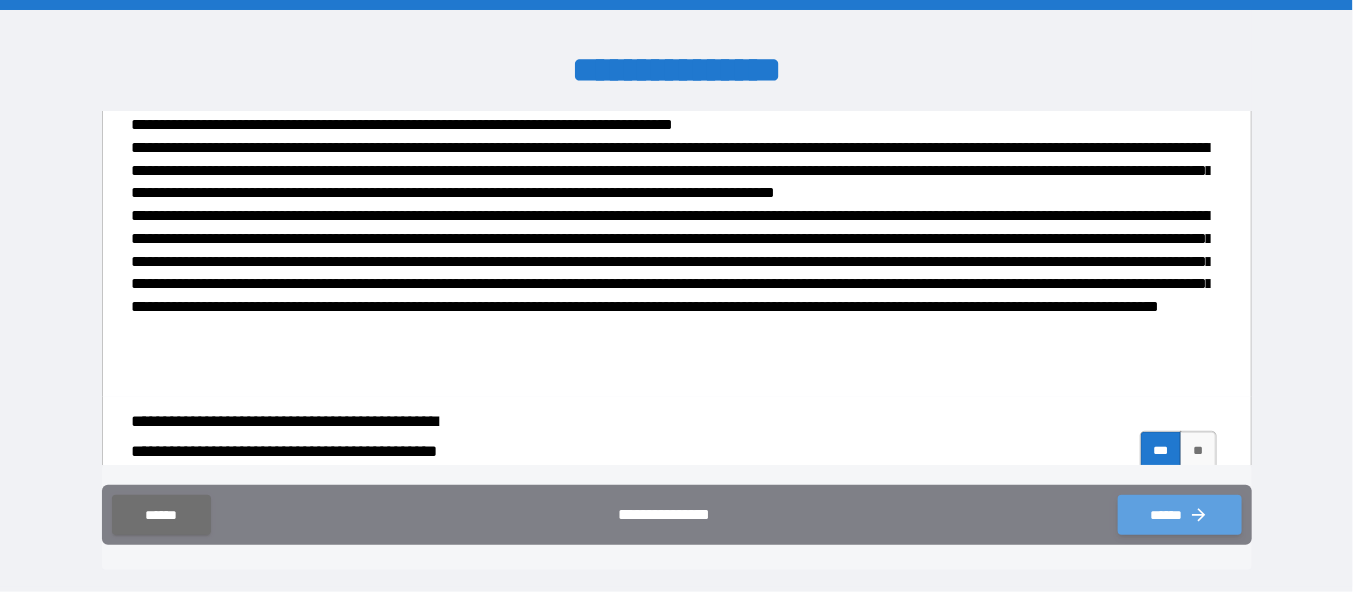 click on "******" at bounding box center (1180, 515) 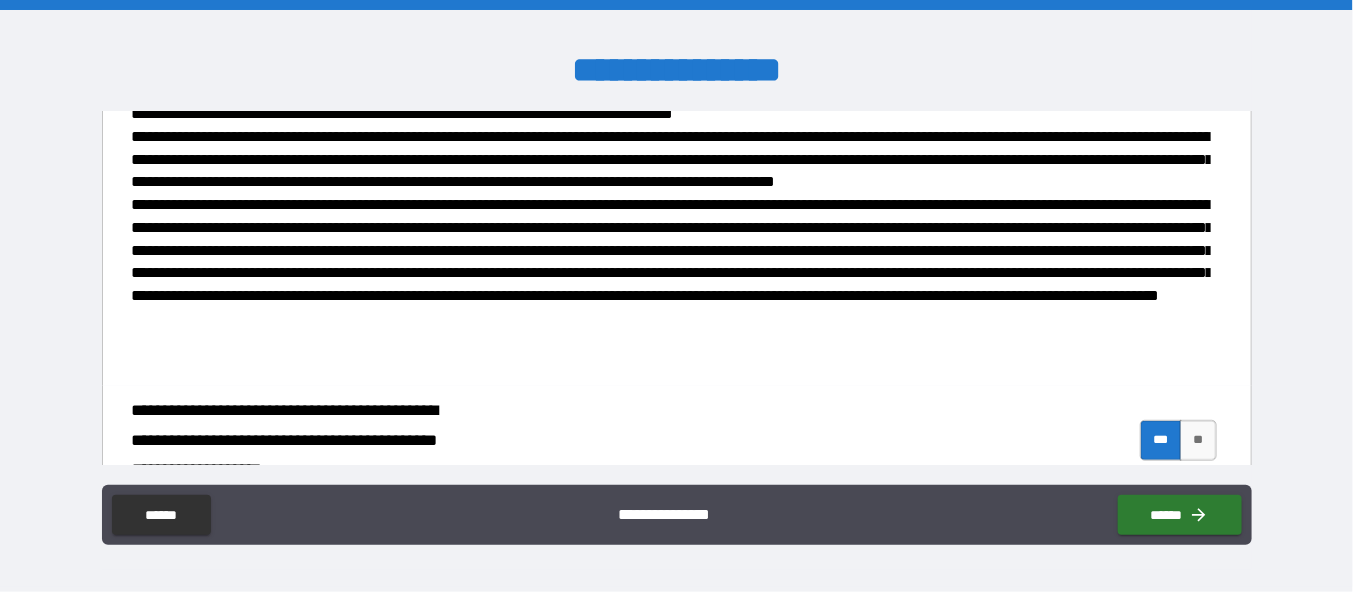 scroll, scrollTop: 542, scrollLeft: 0, axis: vertical 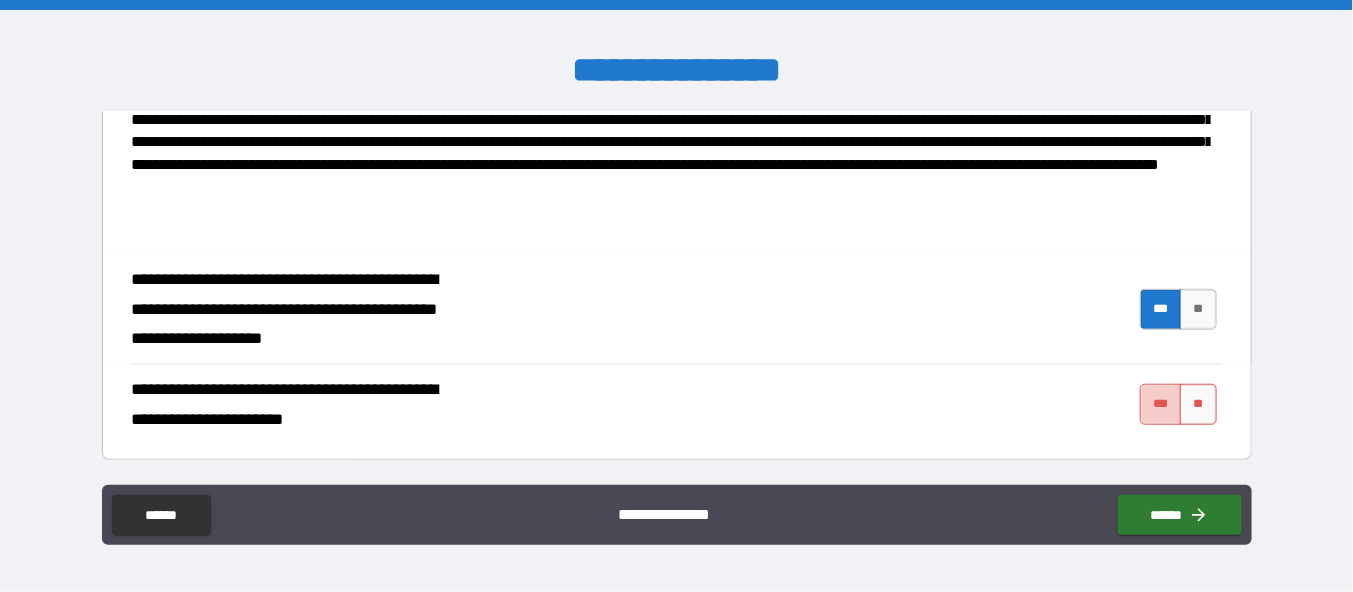 click on "***" at bounding box center [1161, 404] 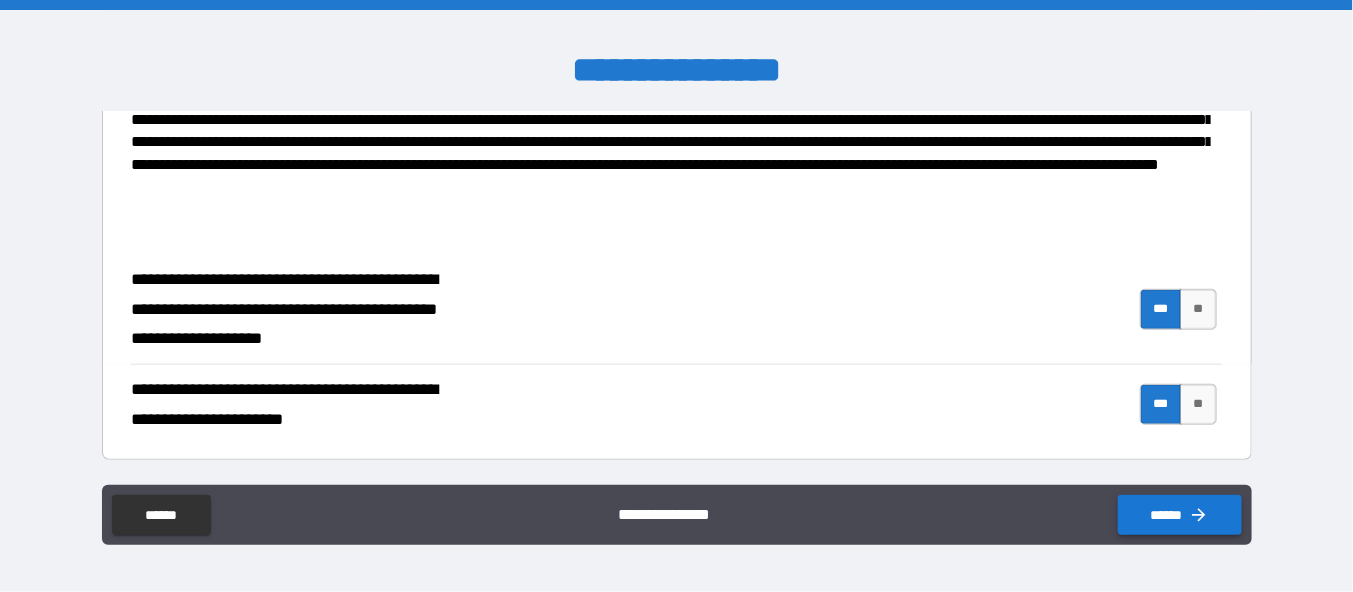 click on "******" at bounding box center (1180, 515) 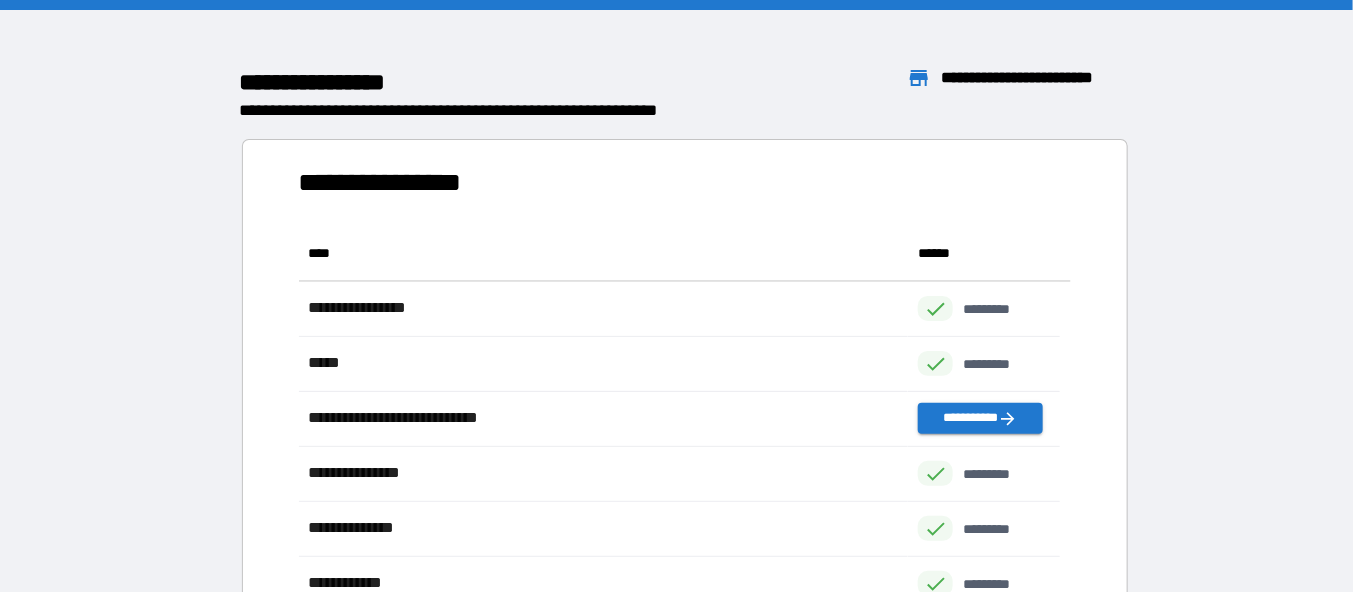 scroll, scrollTop: 15, scrollLeft: 15, axis: both 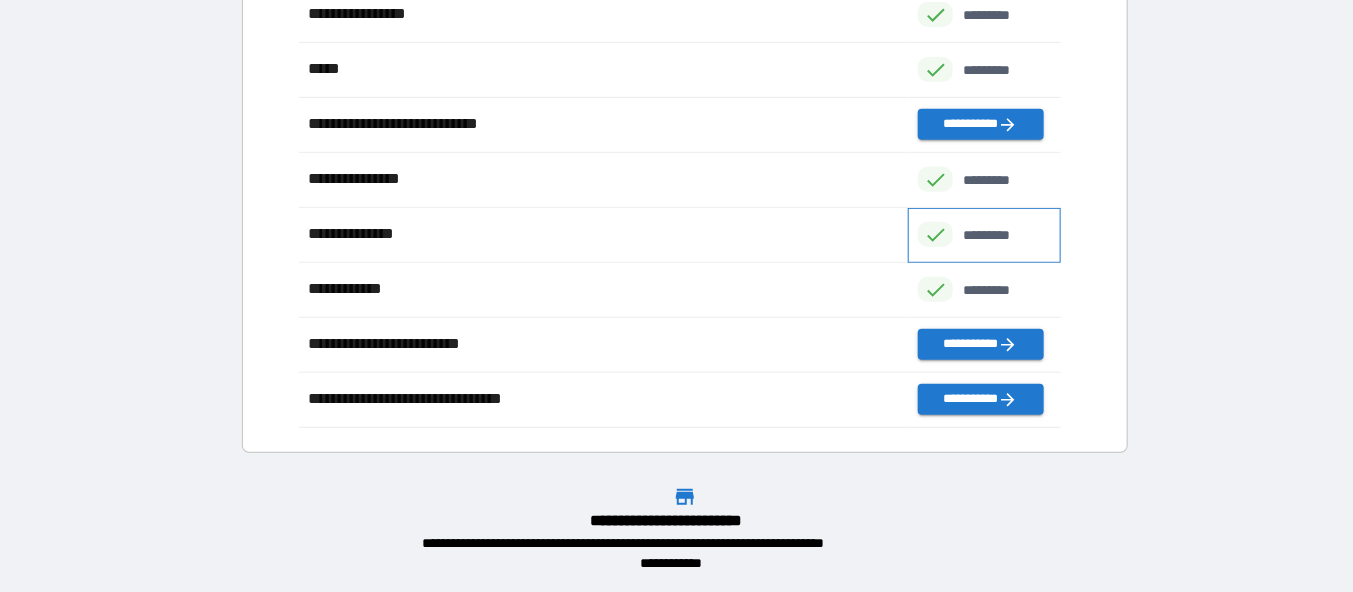 click on "*********" at bounding box center (997, 235) 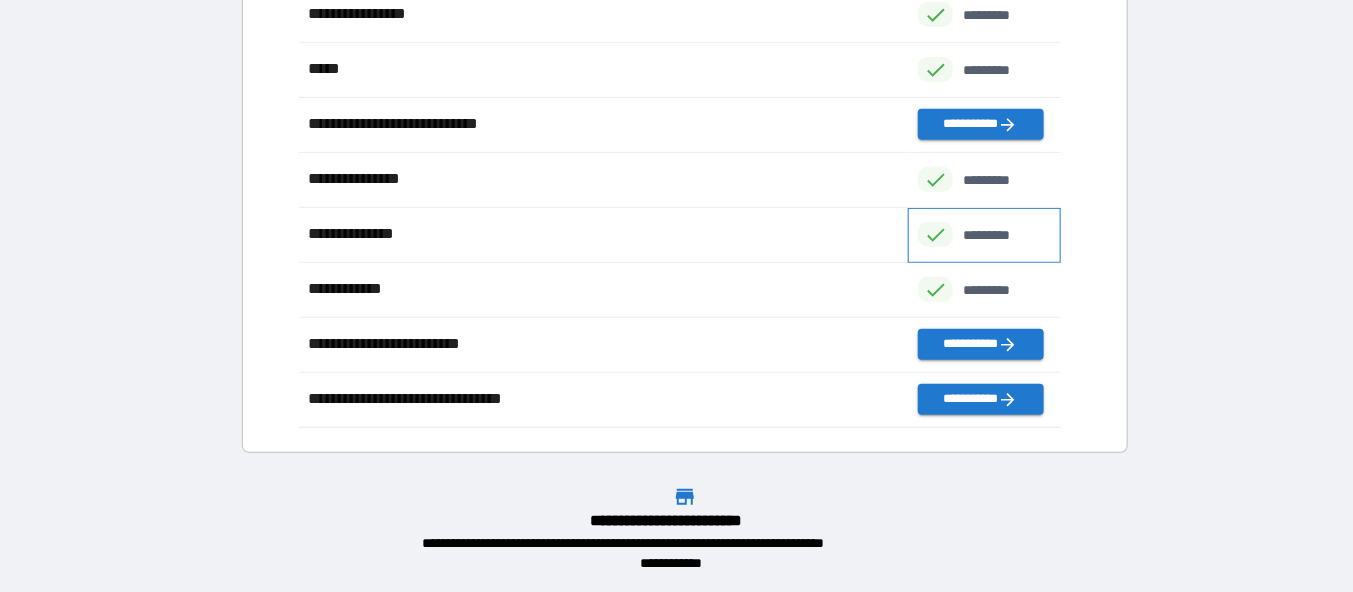 click on "*********" at bounding box center [984, 235] 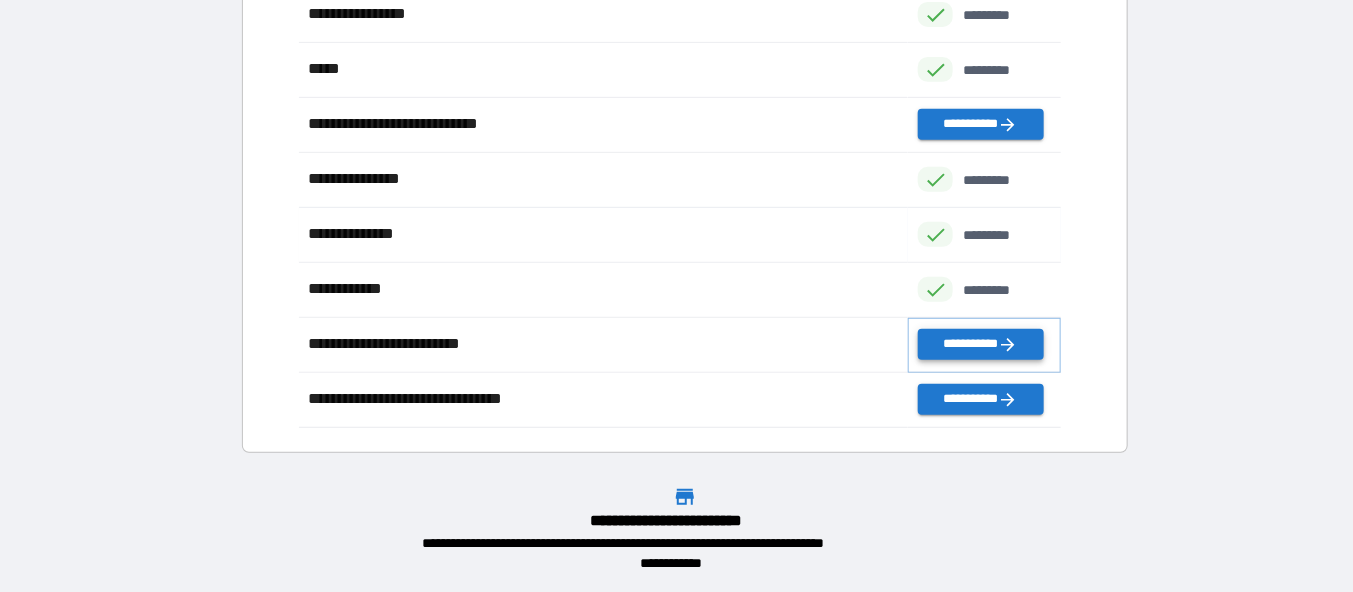 click on "**********" at bounding box center (980, 344) 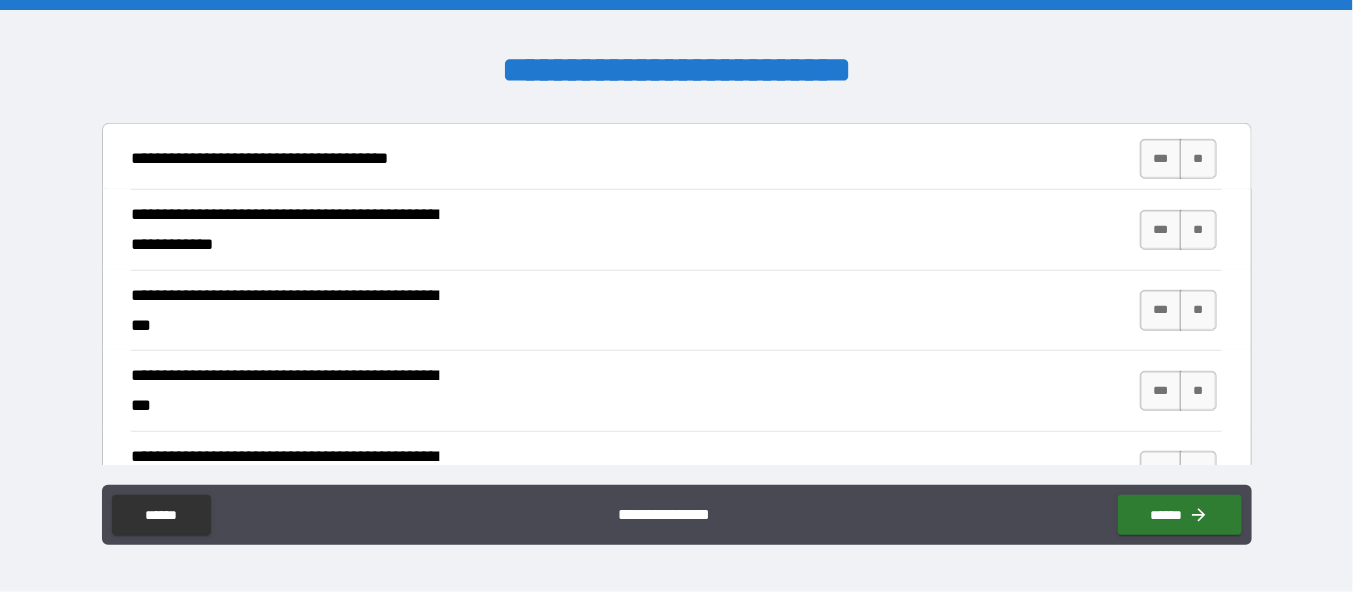 scroll, scrollTop: 300, scrollLeft: 0, axis: vertical 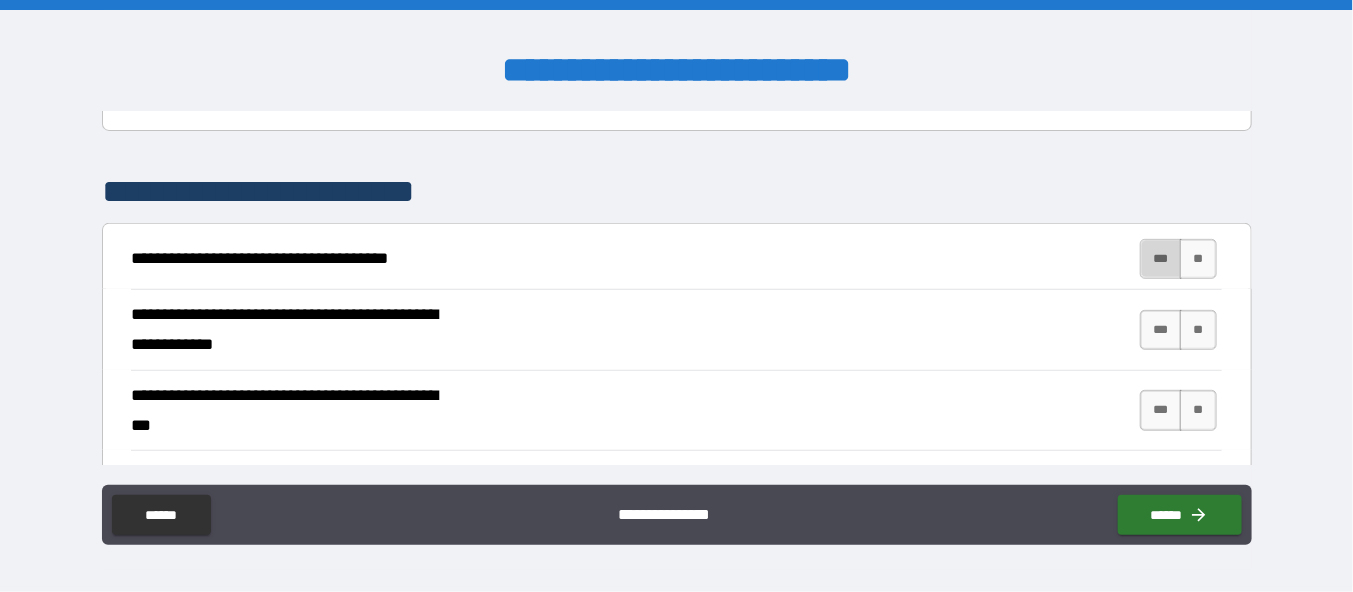 click on "***" at bounding box center [1161, 259] 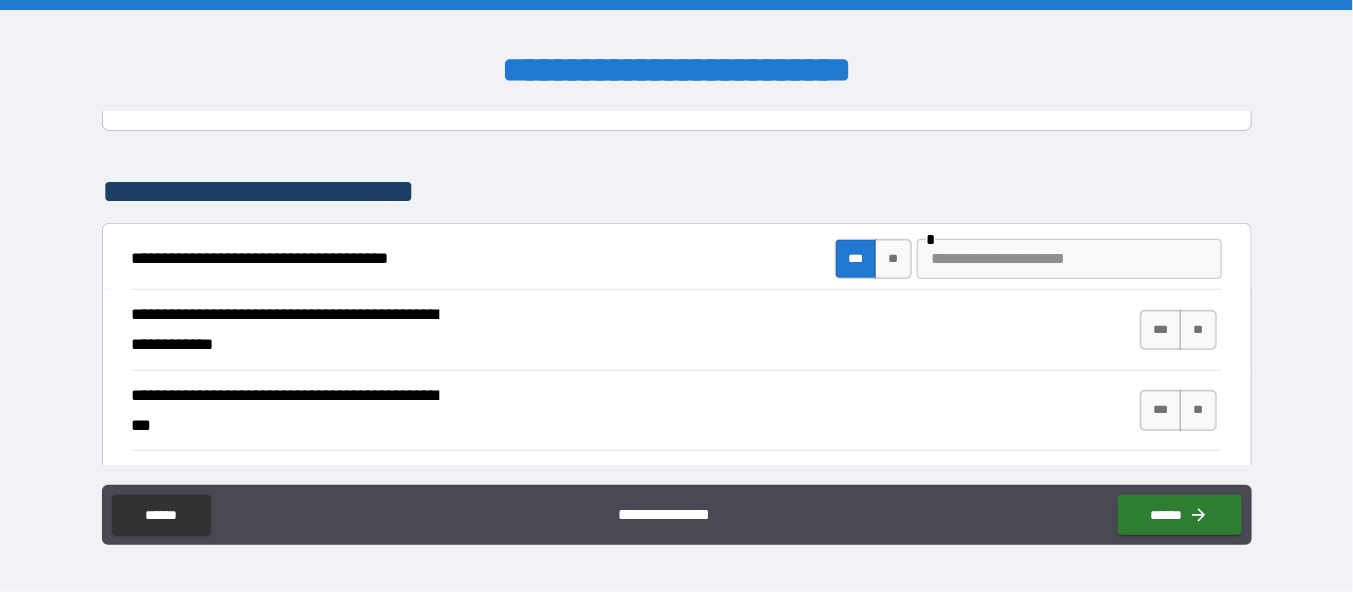 type on "****" 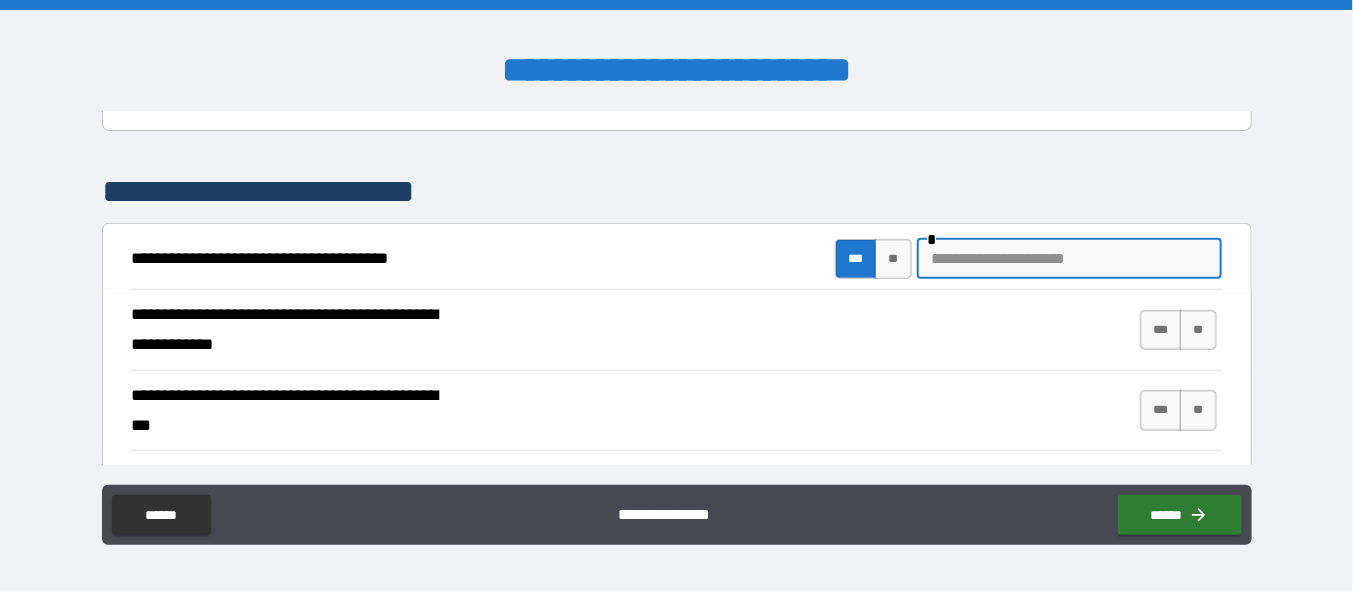 click at bounding box center (1069, 259) 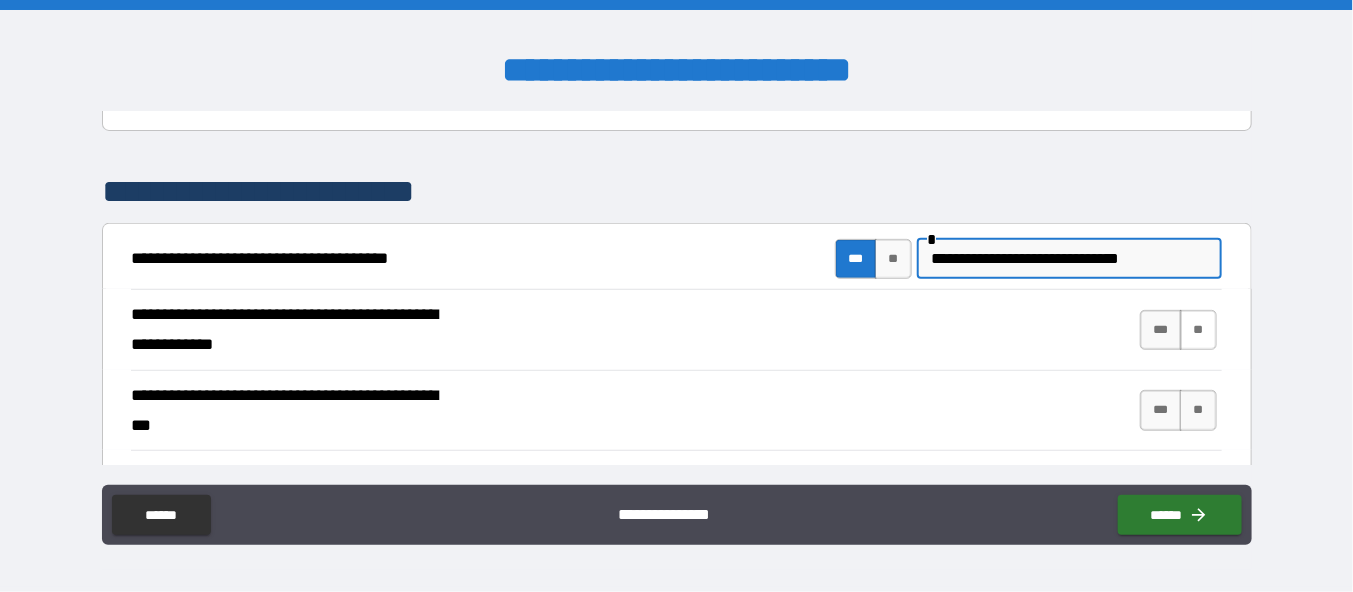 type on "**********" 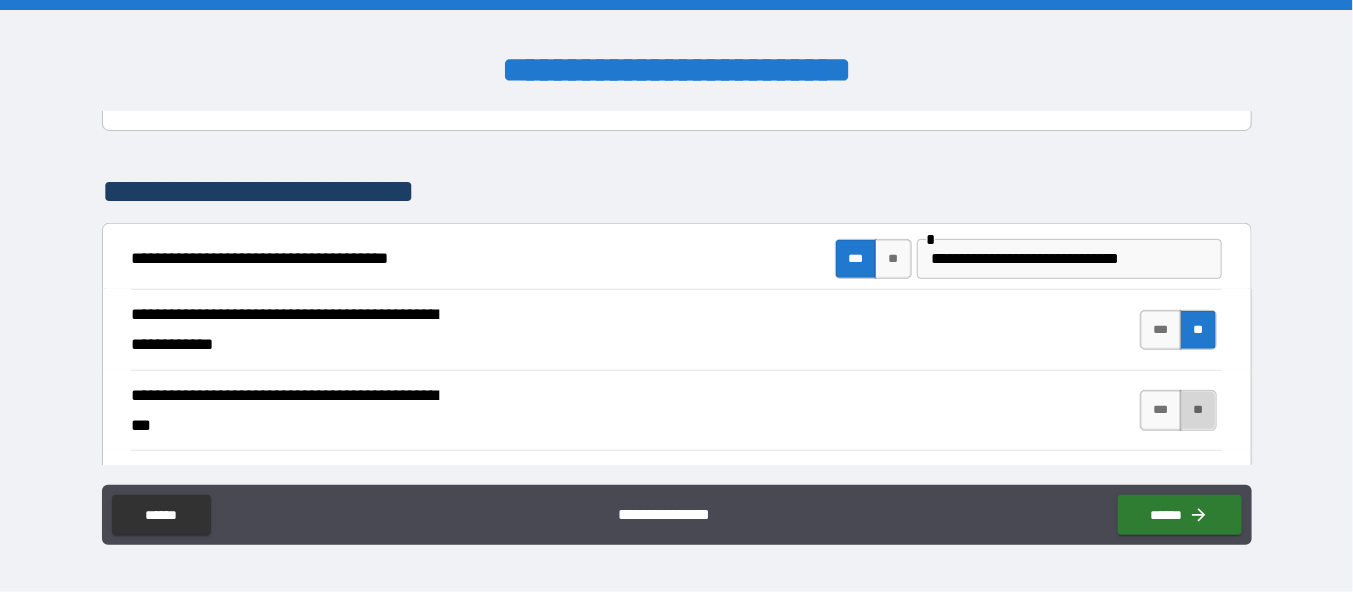 click on "**" at bounding box center [1198, 410] 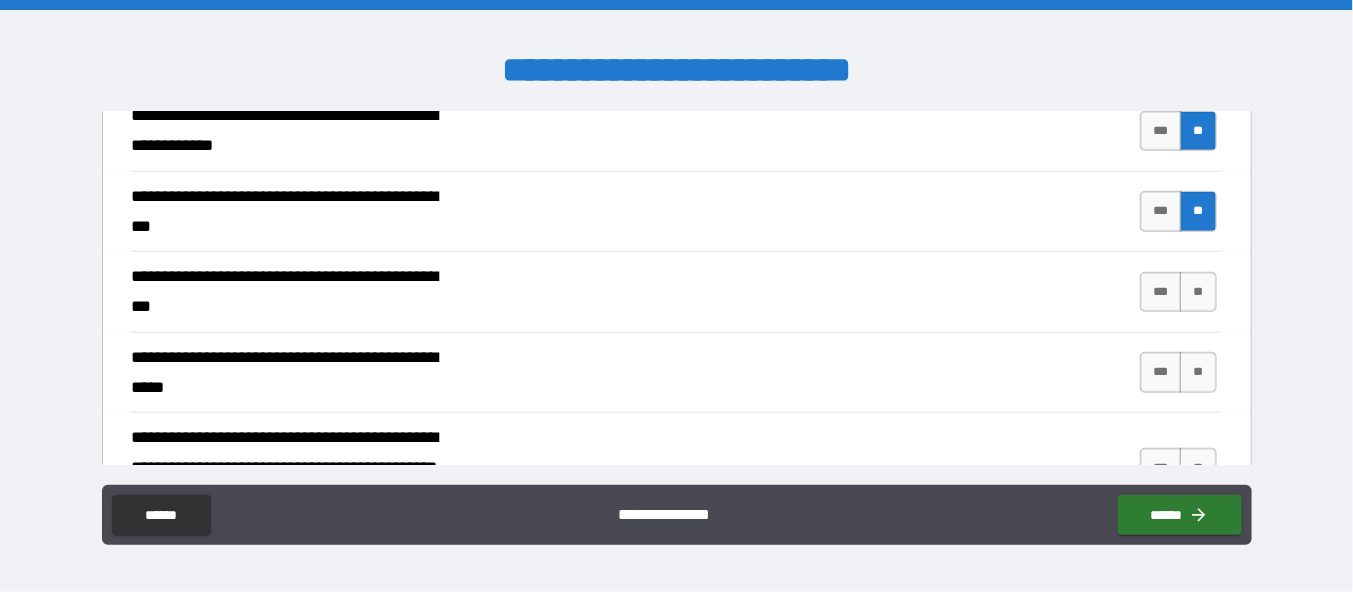 scroll, scrollTop: 500, scrollLeft: 0, axis: vertical 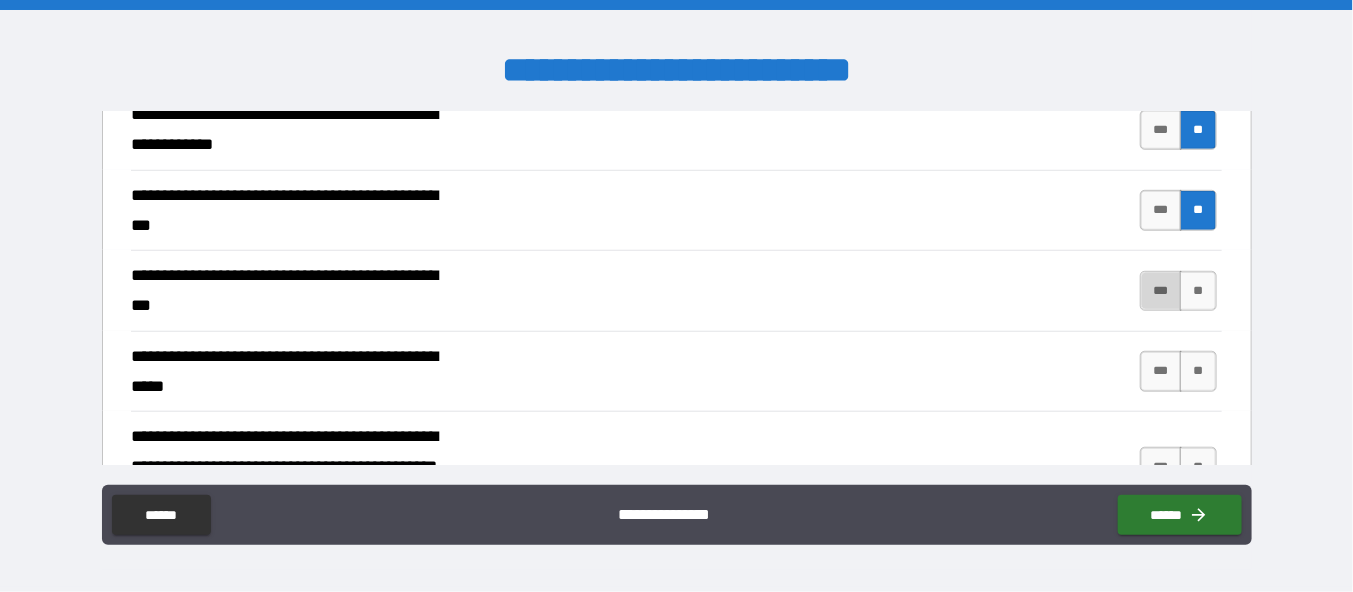 click on "***" at bounding box center (1161, 291) 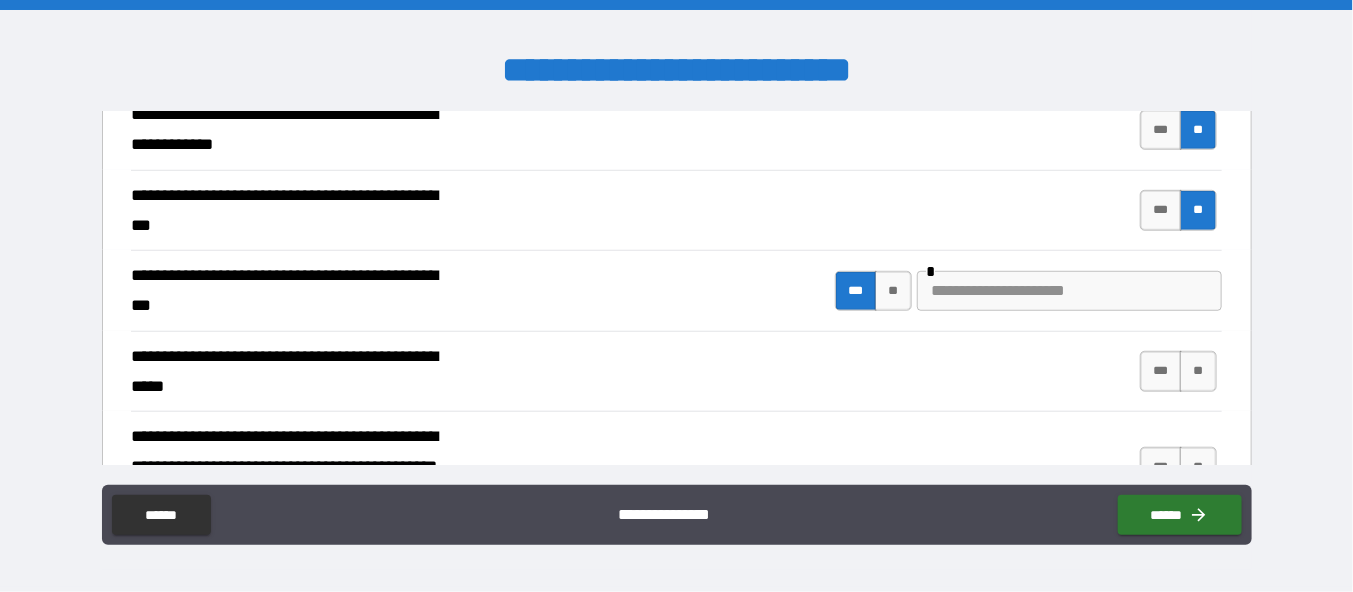 type on "****" 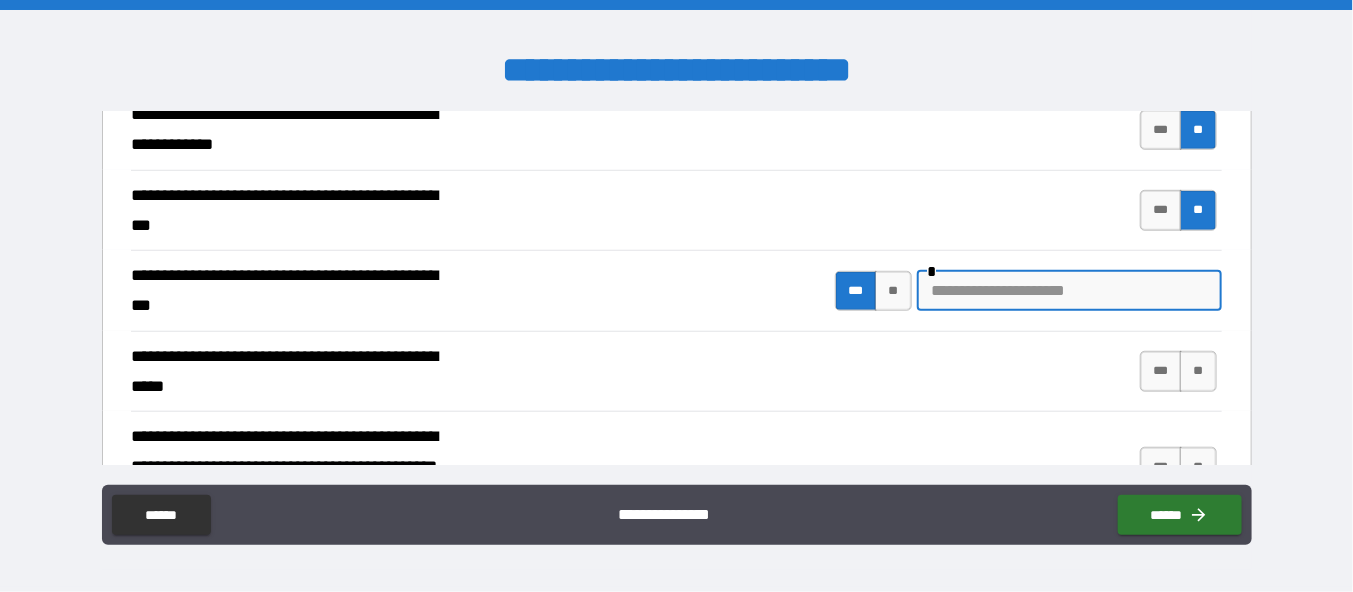 click at bounding box center [1069, 291] 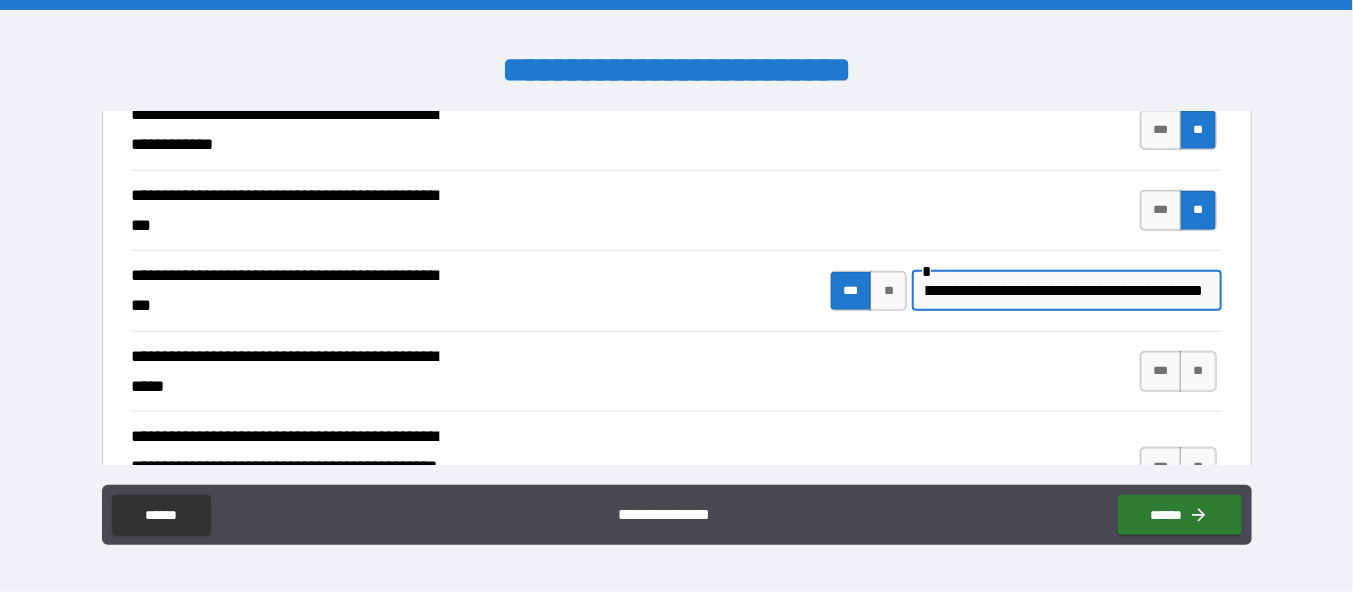 scroll, scrollTop: 0, scrollLeft: 126, axis: horizontal 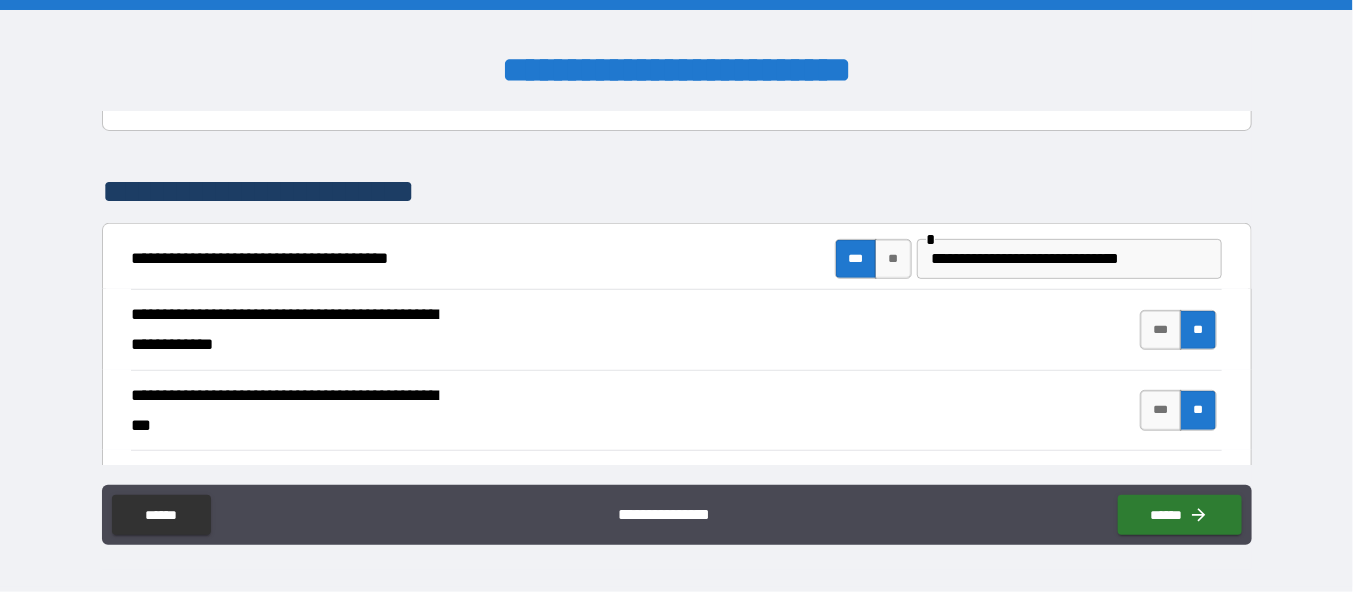 type on "**********" 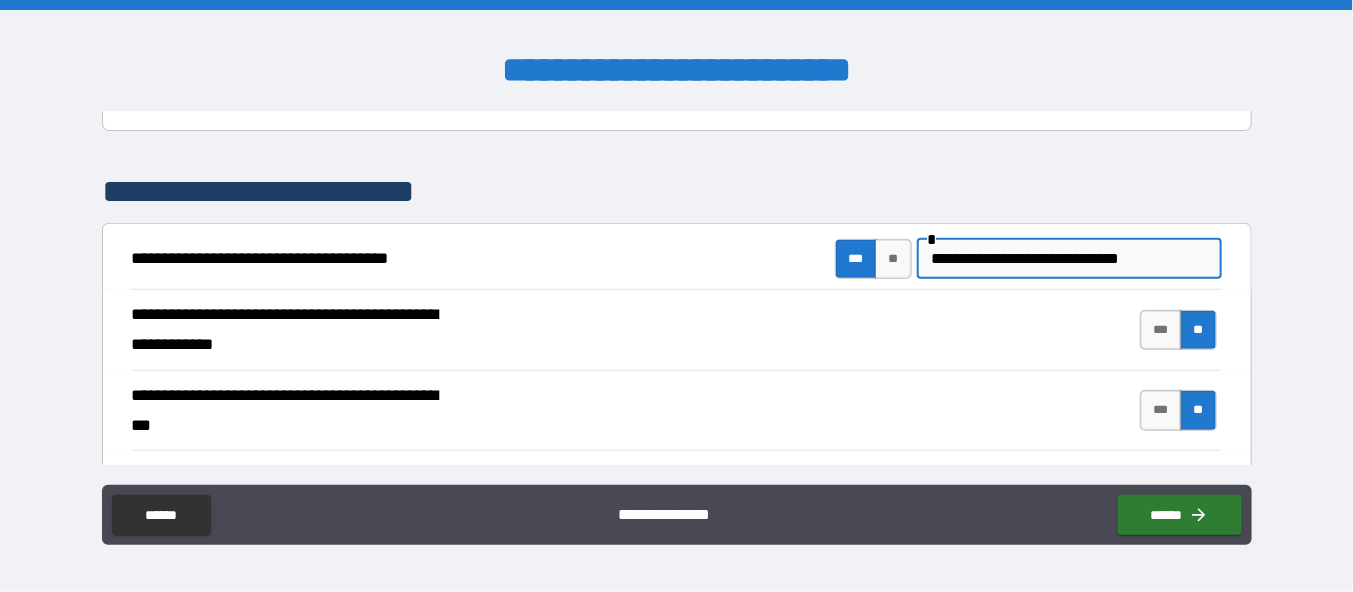 click on "**********" at bounding box center (1069, 259) 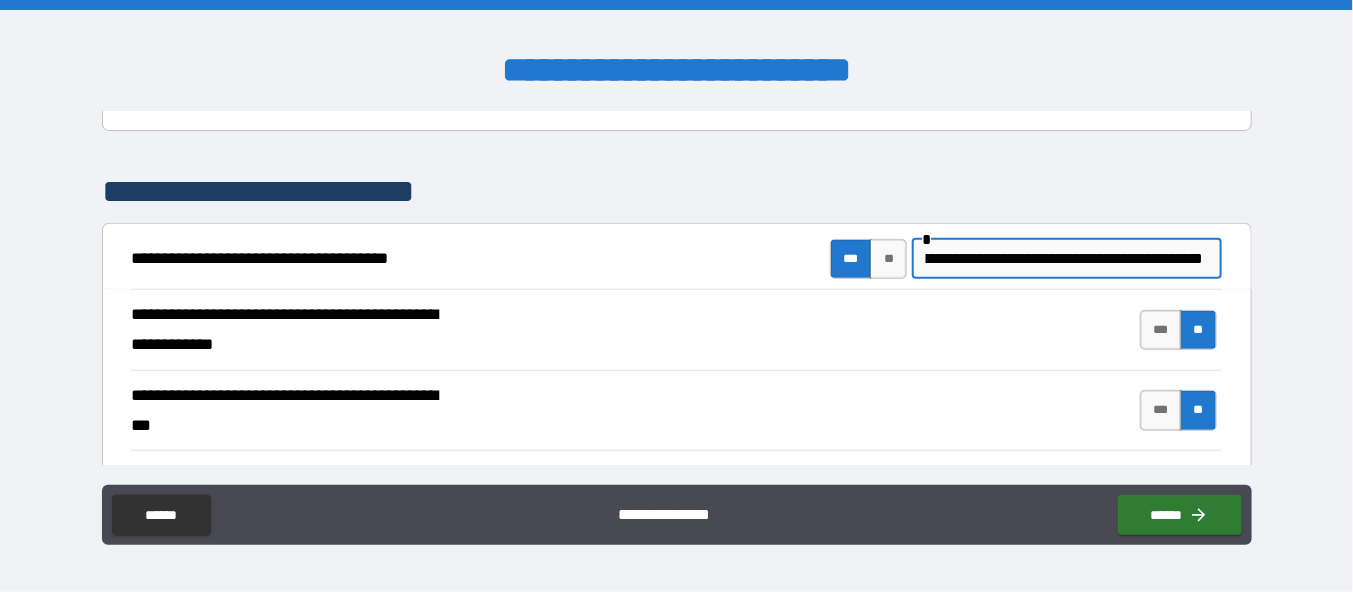 scroll, scrollTop: 0, scrollLeft: 88, axis: horizontal 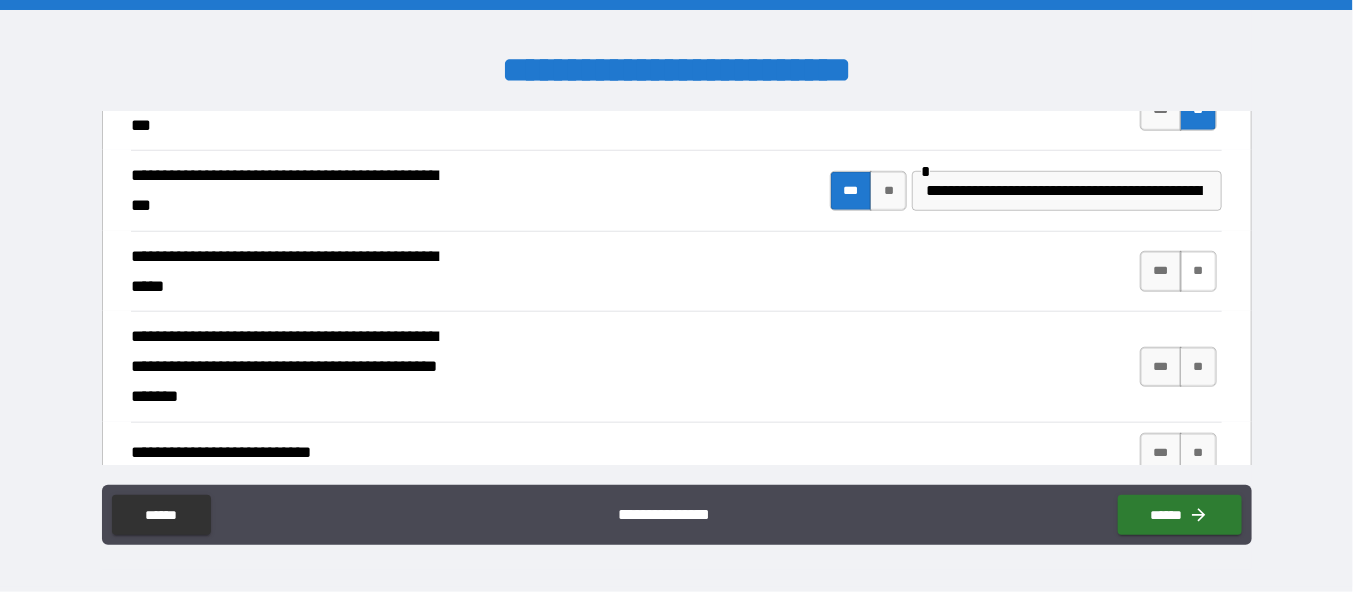 type on "**********" 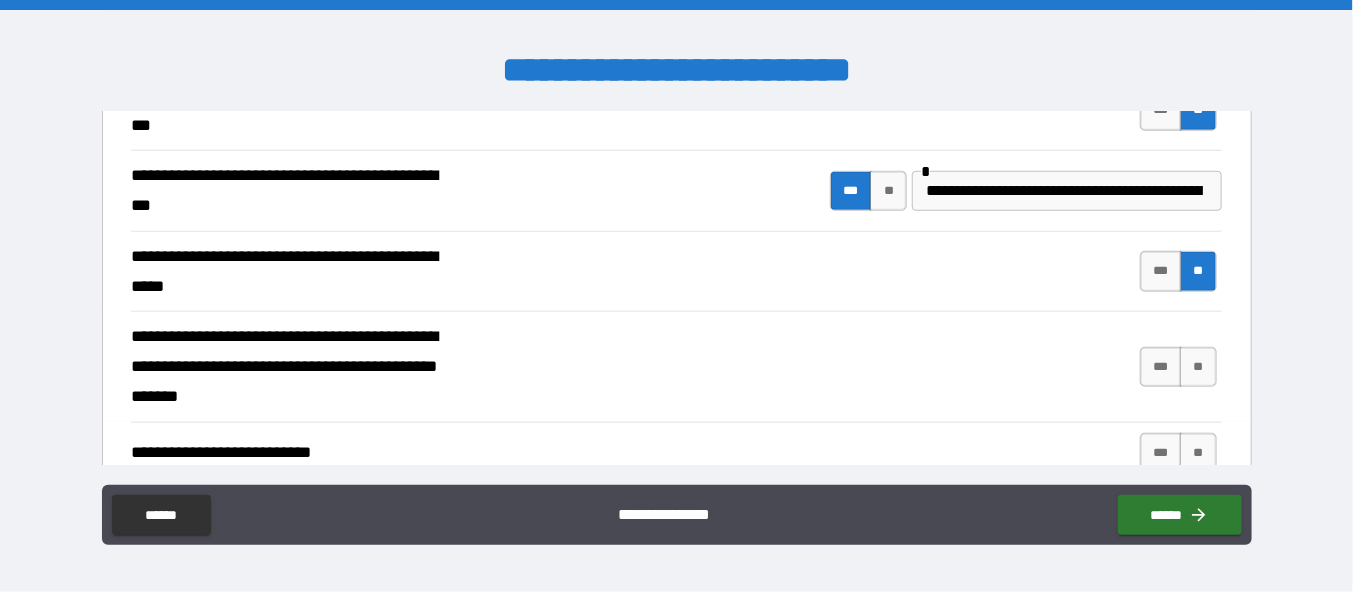 scroll, scrollTop: 0, scrollLeft: 0, axis: both 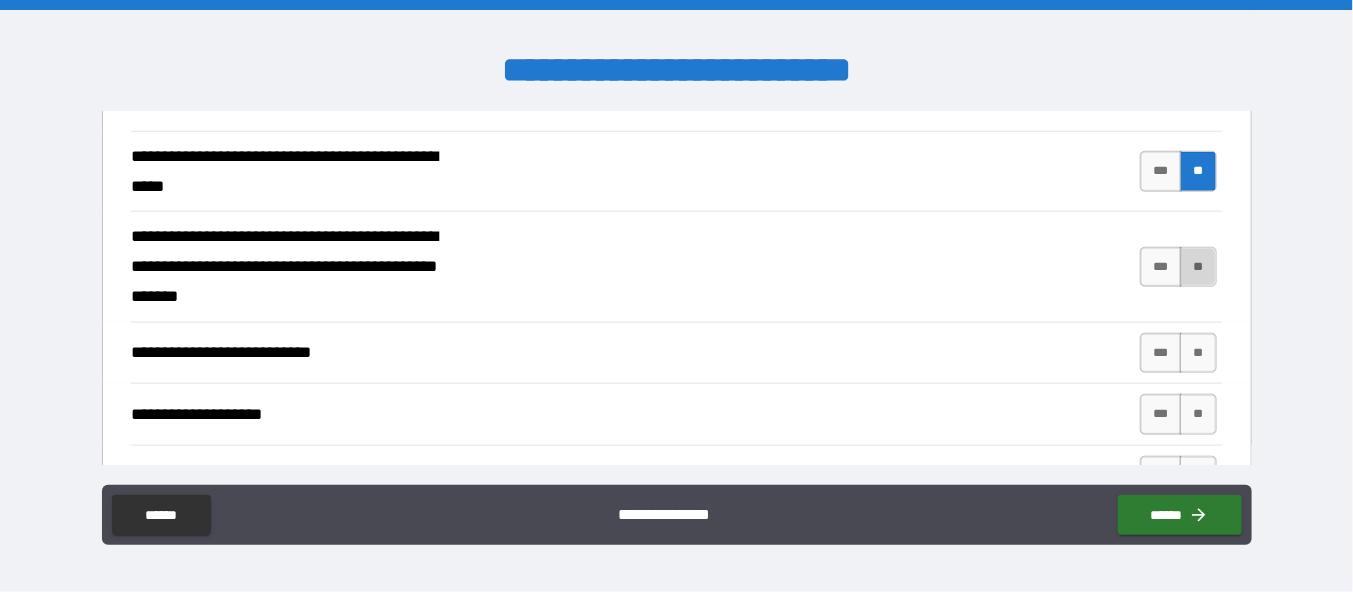 click on "**" at bounding box center (1198, 267) 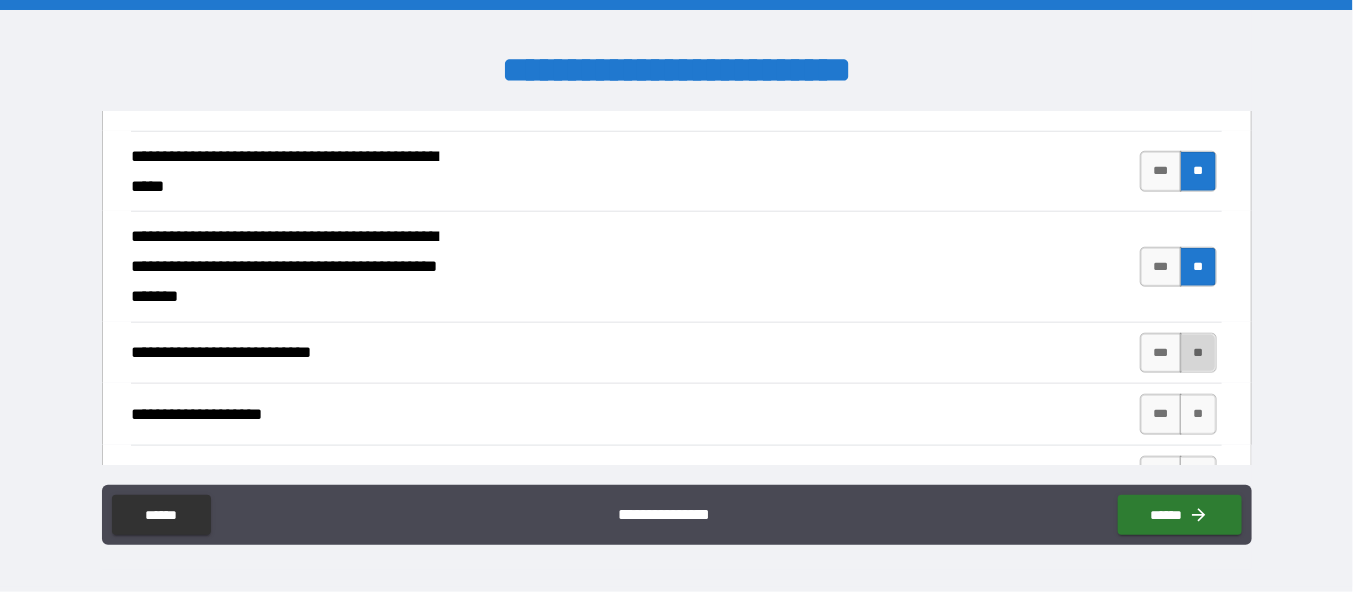 click on "**" at bounding box center (1198, 353) 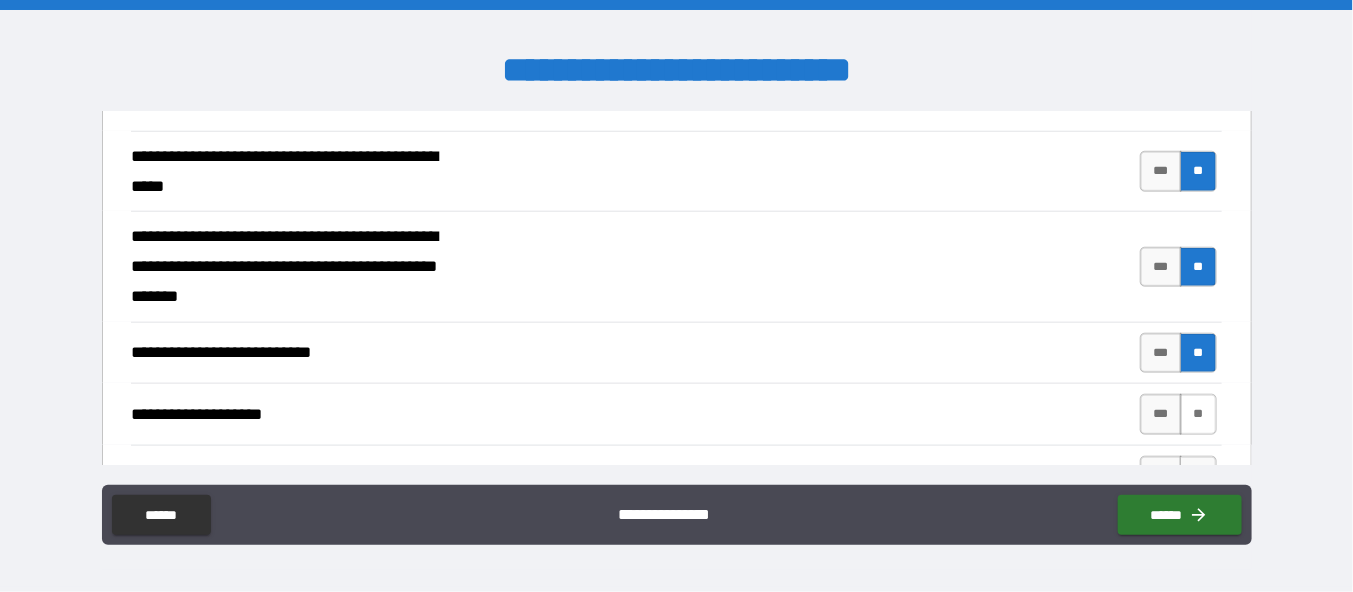click on "**" at bounding box center [1198, 414] 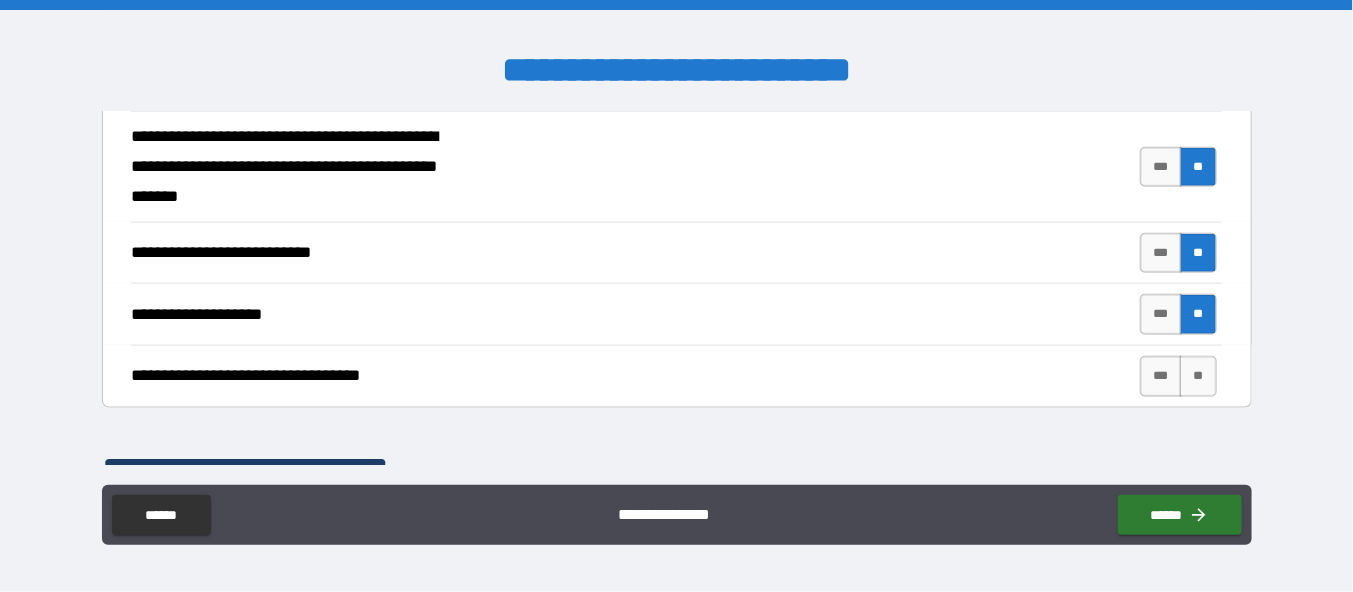 scroll, scrollTop: 900, scrollLeft: 0, axis: vertical 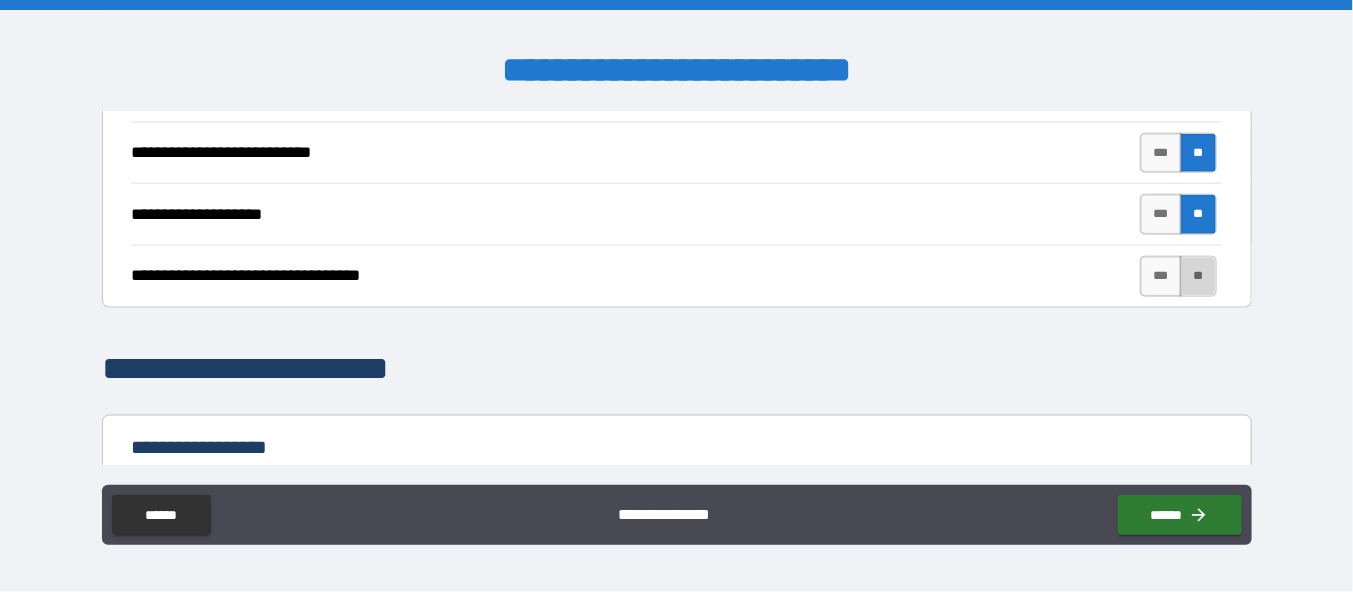 click on "**" at bounding box center (1198, 276) 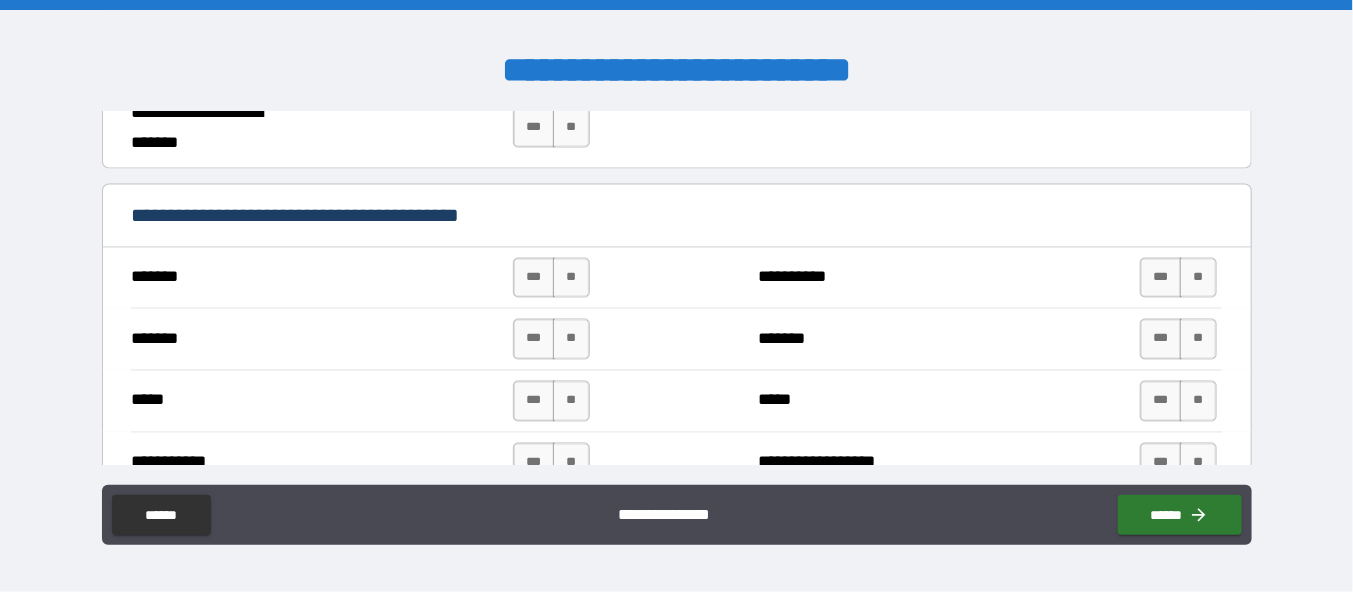 scroll, scrollTop: 1400, scrollLeft: 0, axis: vertical 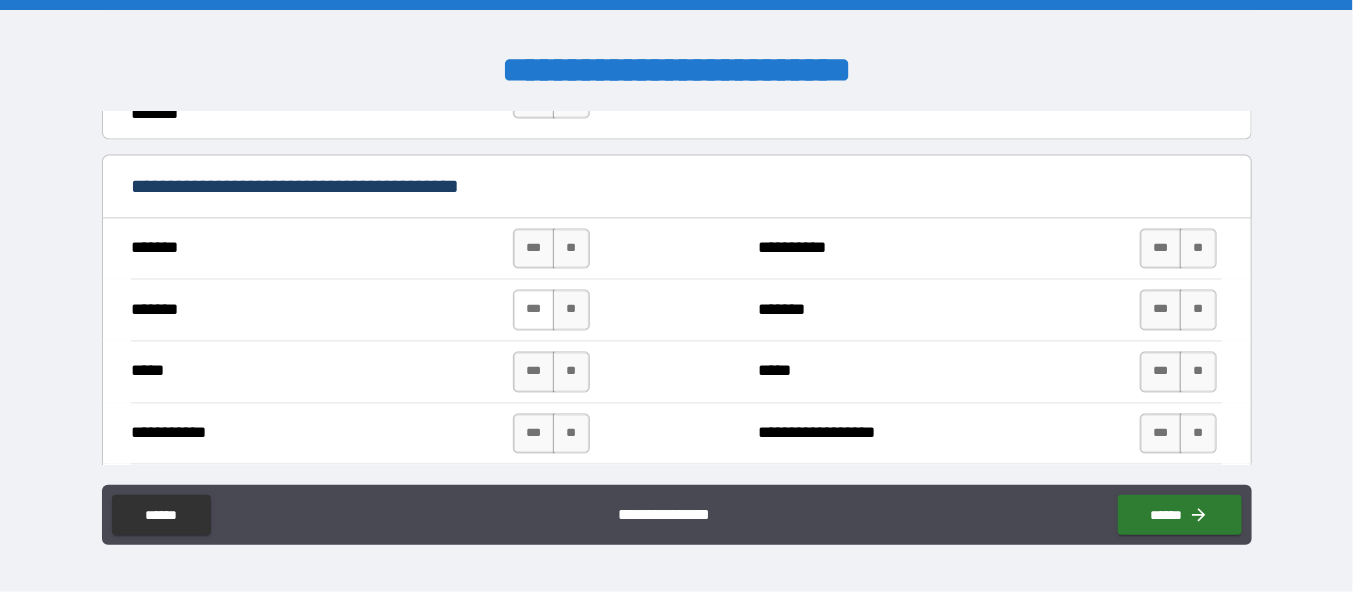 click on "***" at bounding box center [534, 310] 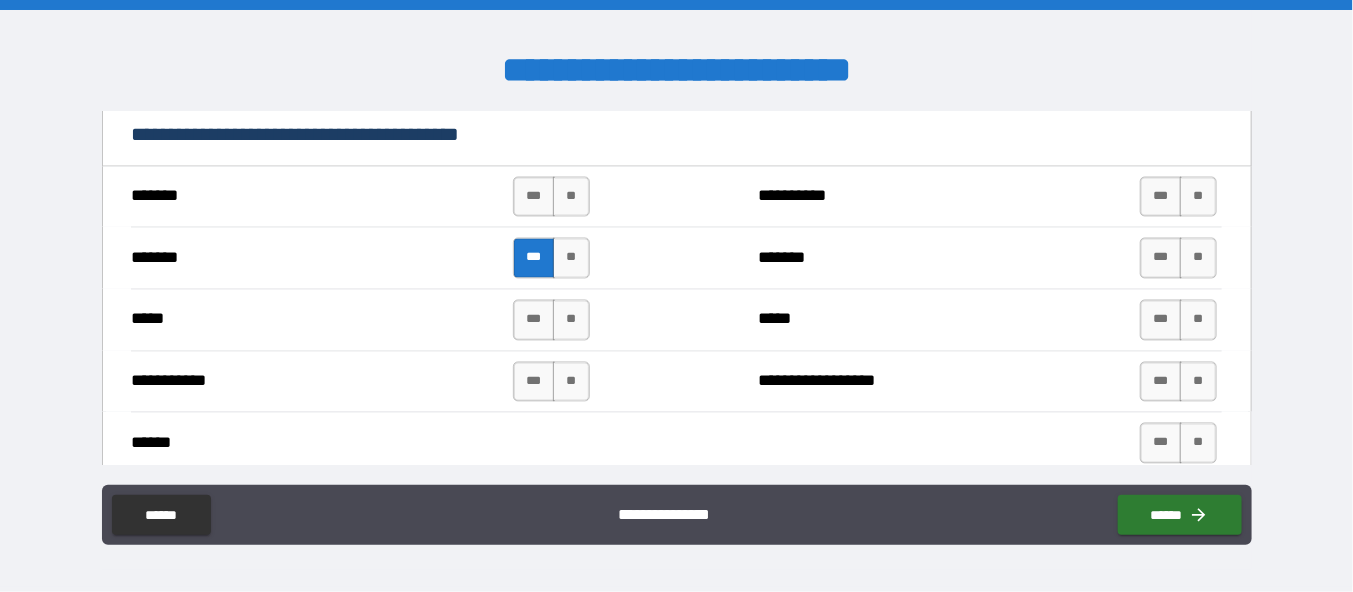 scroll, scrollTop: 1500, scrollLeft: 0, axis: vertical 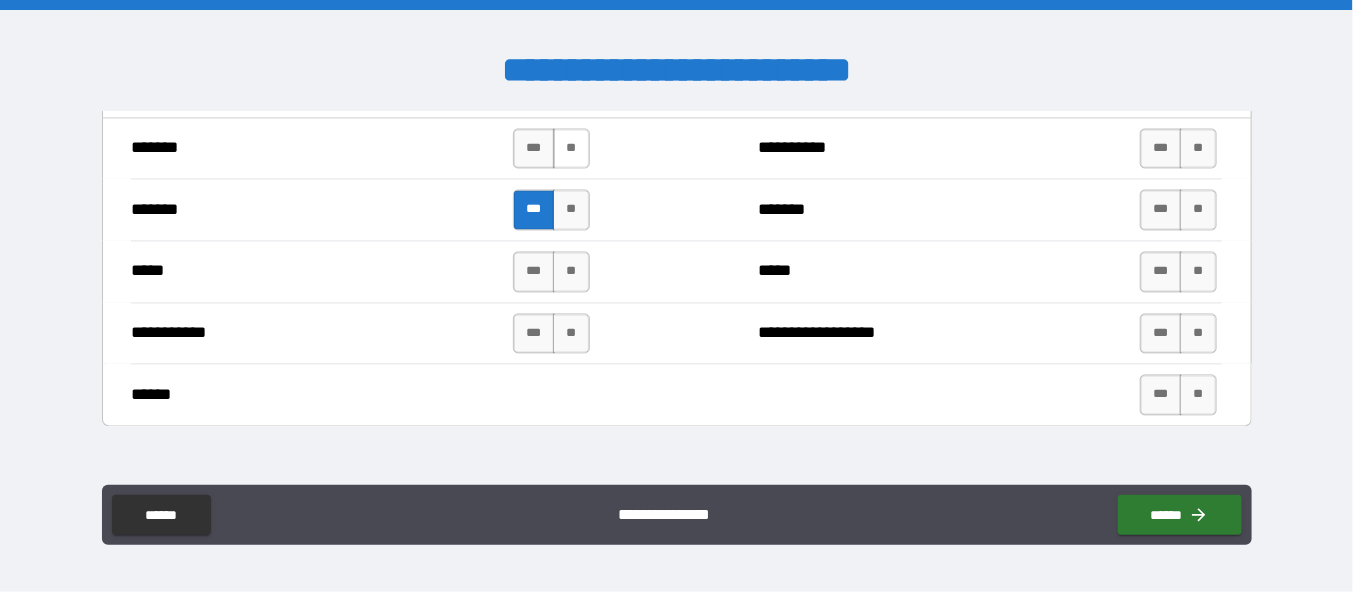click on "**" at bounding box center (571, 149) 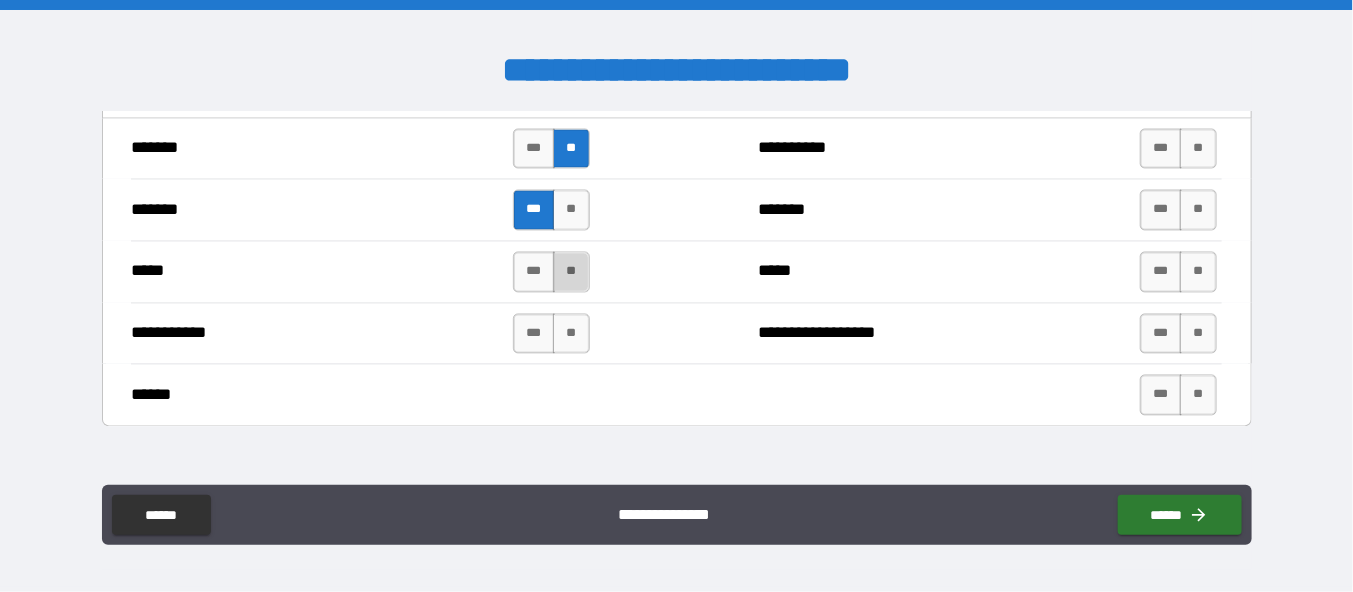 click on "**" at bounding box center (571, 272) 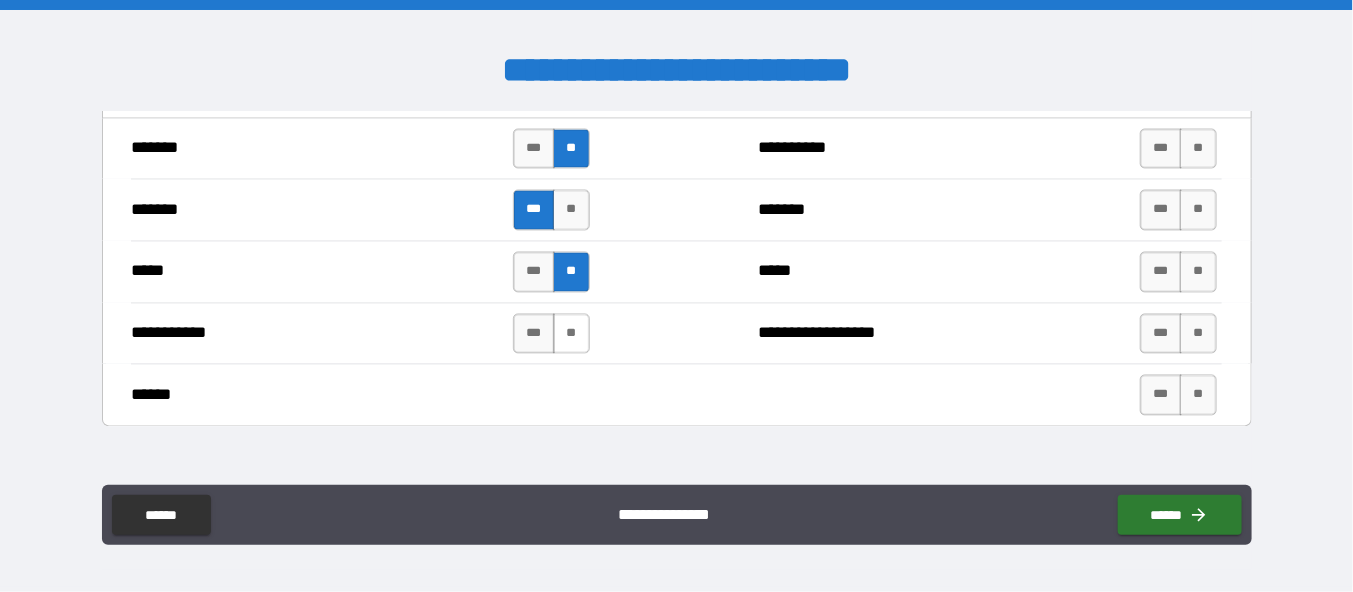 click on "**" at bounding box center [571, 334] 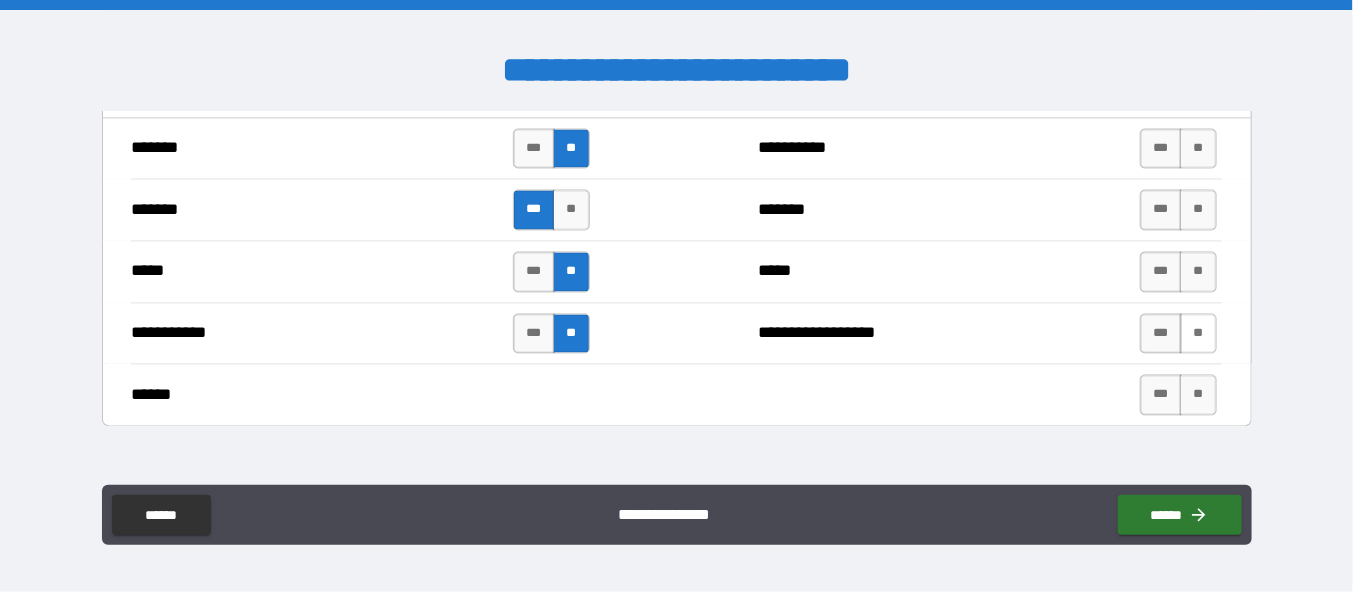 click on "**" at bounding box center (1198, 334) 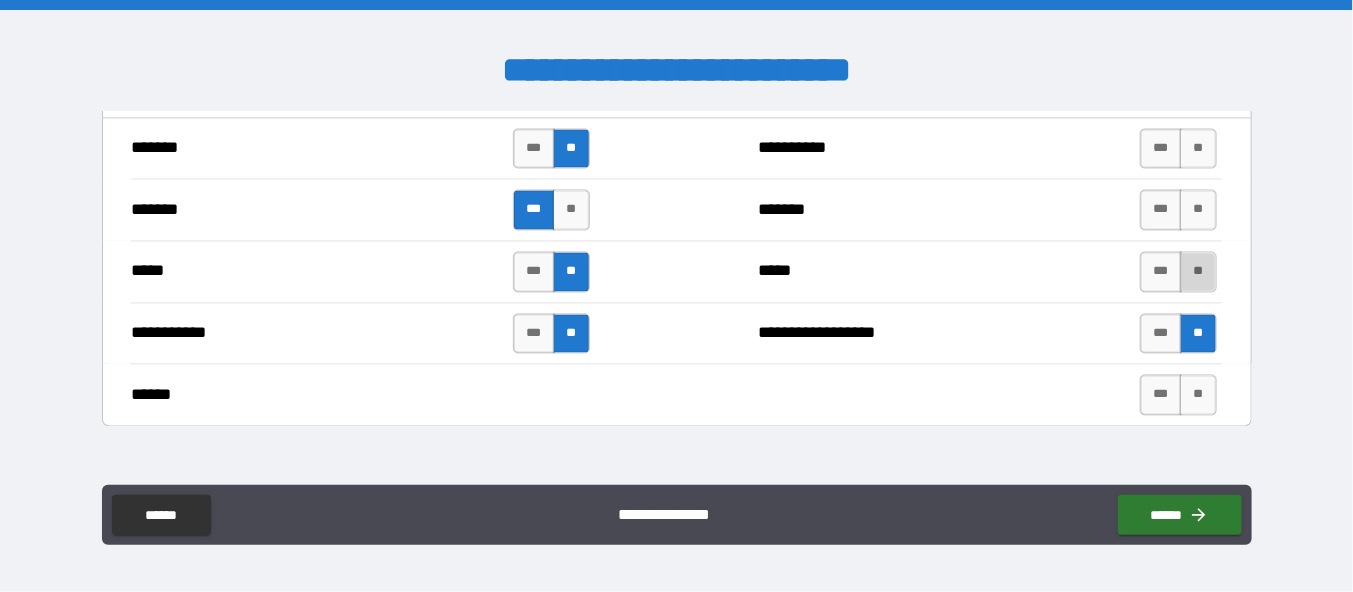 click on "**" at bounding box center (1198, 272) 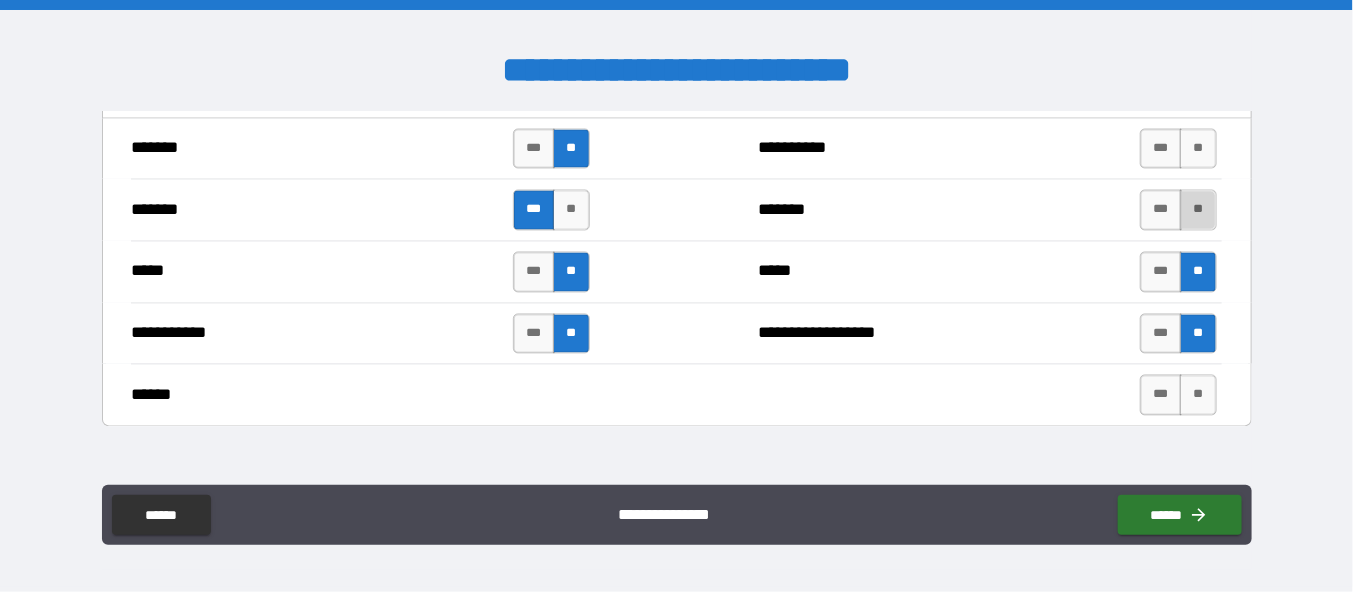 click on "**" at bounding box center [1198, 210] 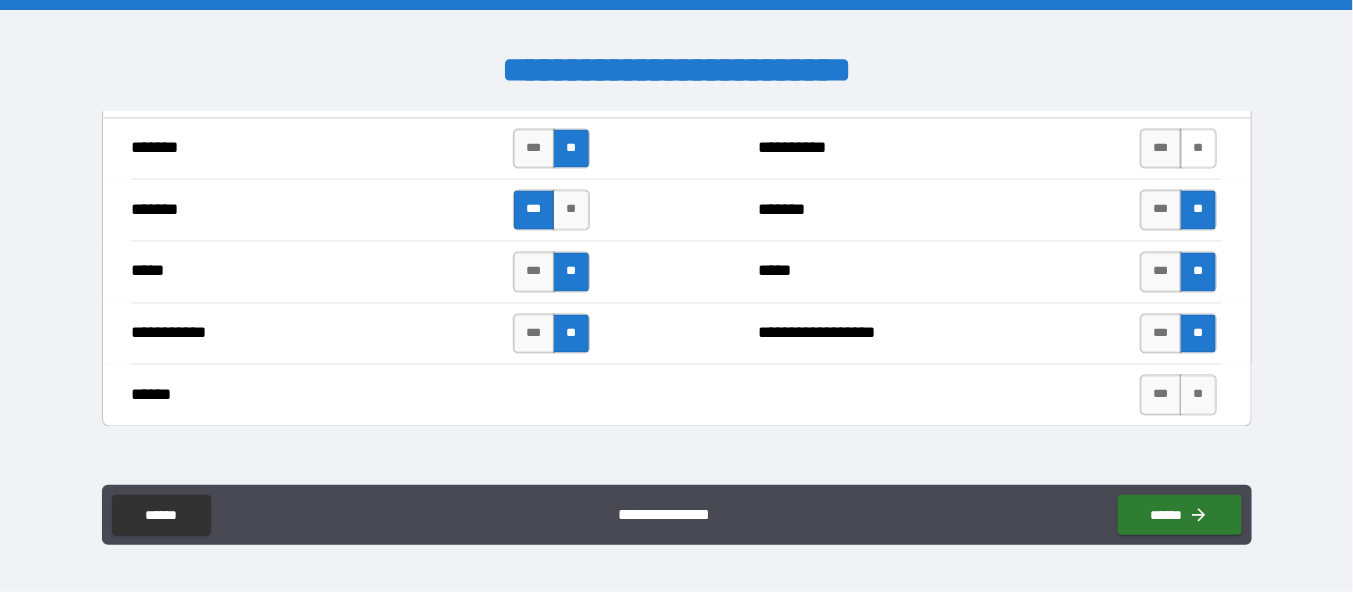 click on "**" at bounding box center (1198, 149) 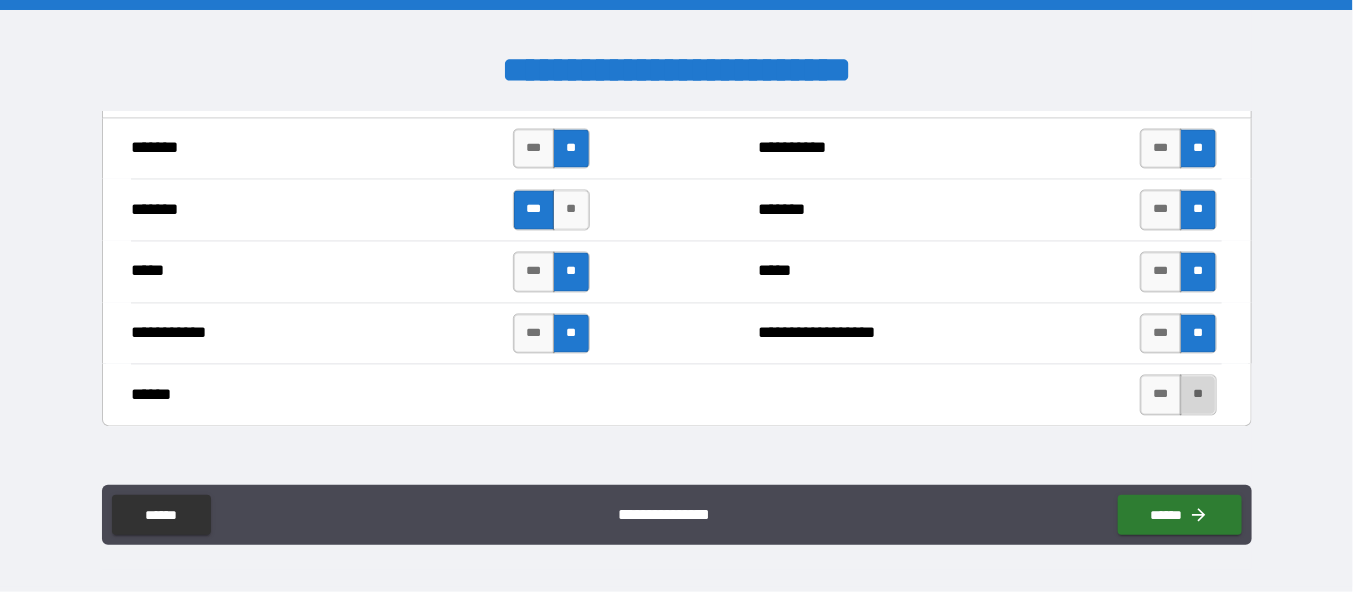 click on "**" at bounding box center [1198, 395] 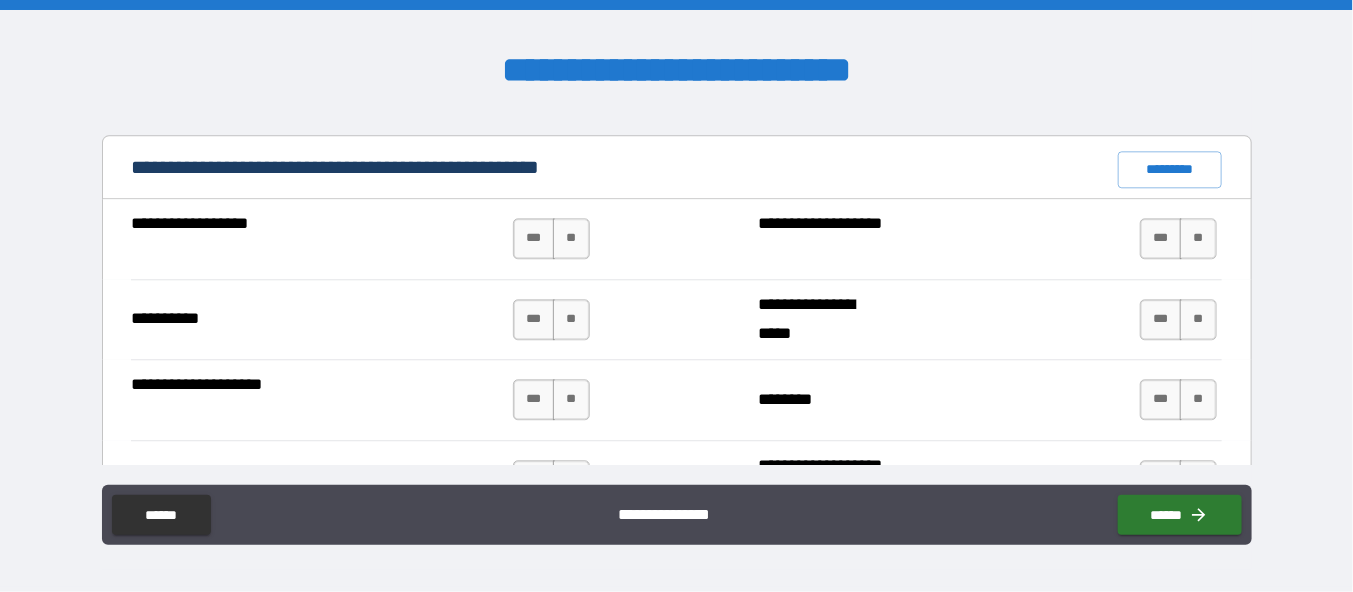 scroll, scrollTop: 1900, scrollLeft: 0, axis: vertical 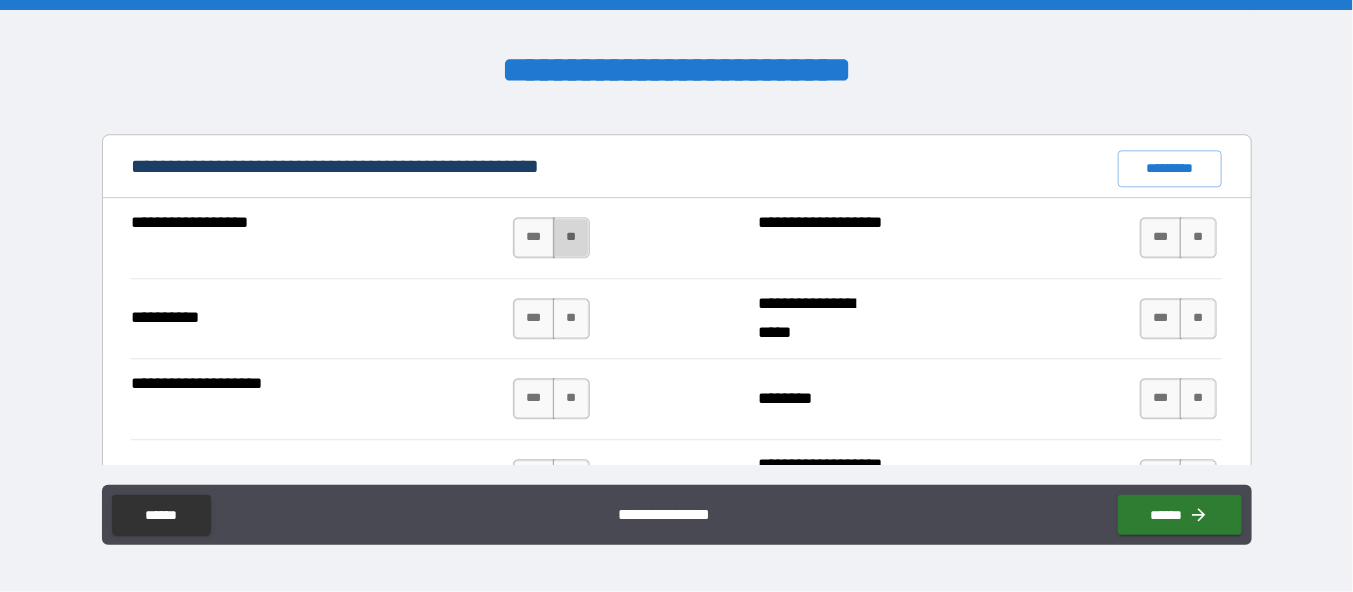 click on "**" at bounding box center (571, 237) 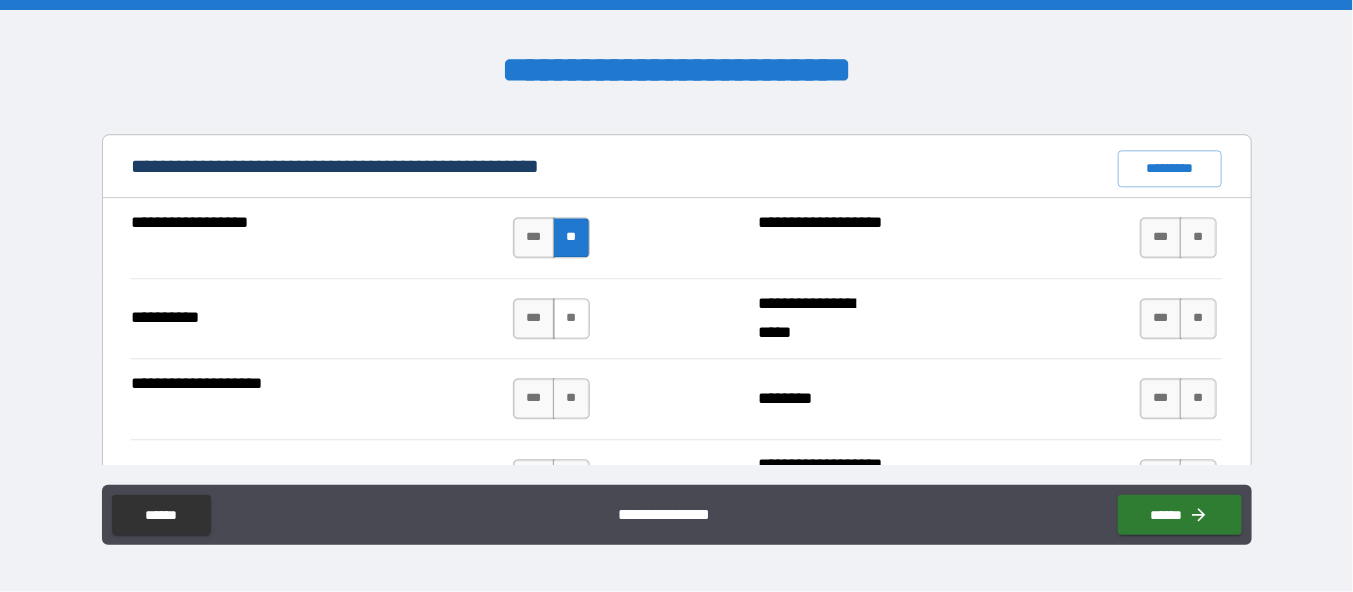 click on "**" at bounding box center [571, 318] 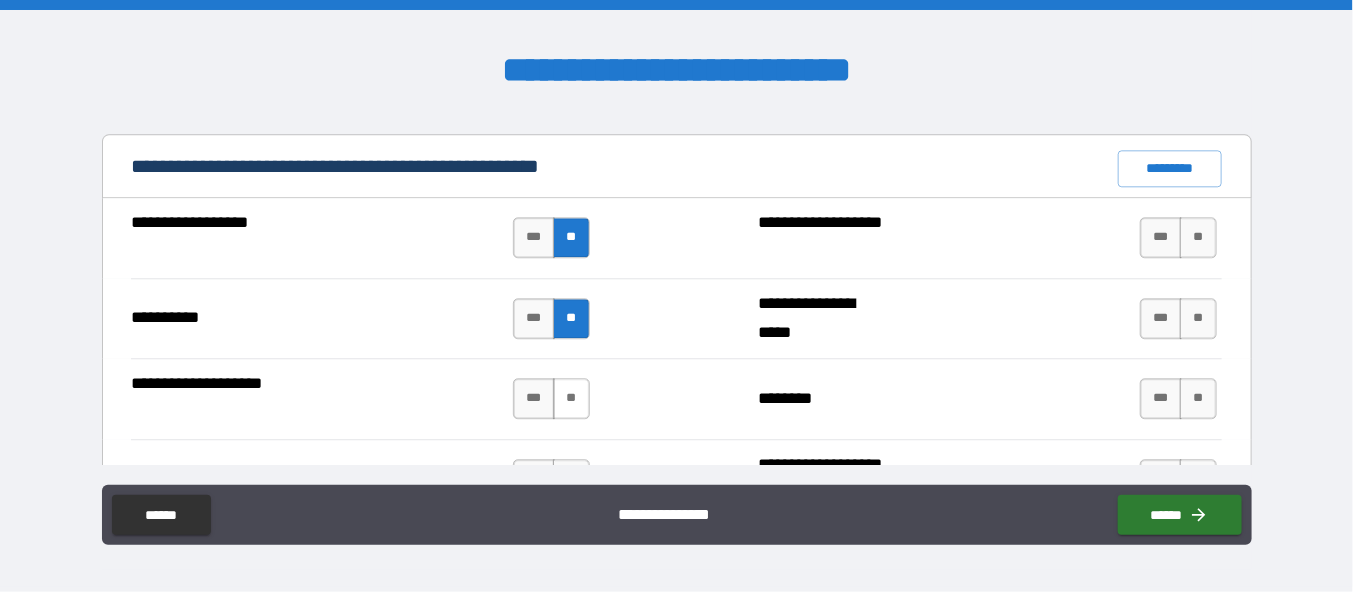 click on "**" at bounding box center [571, 398] 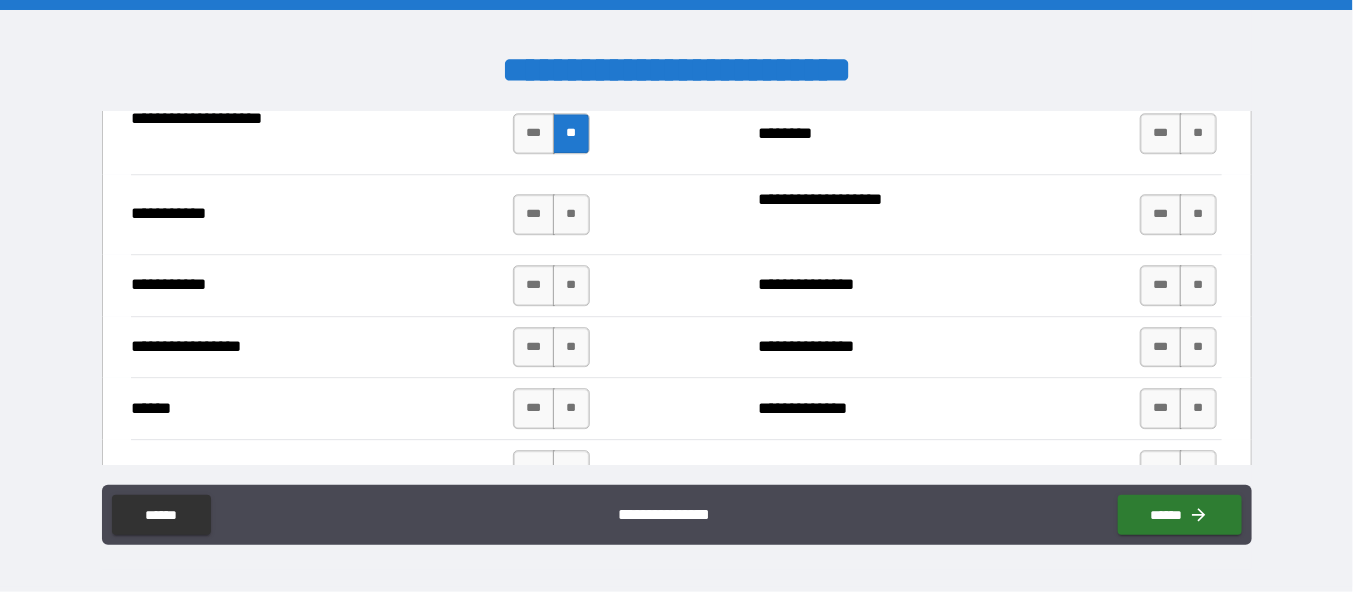 scroll, scrollTop: 2200, scrollLeft: 0, axis: vertical 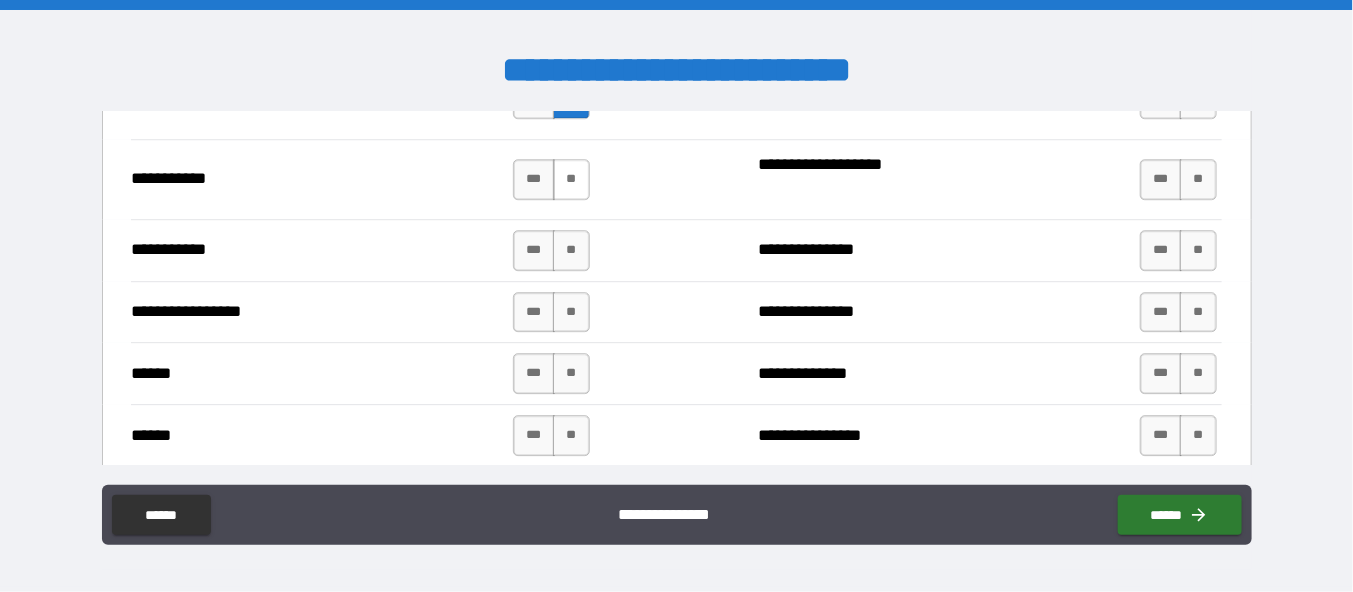 click on "**" at bounding box center (571, 179) 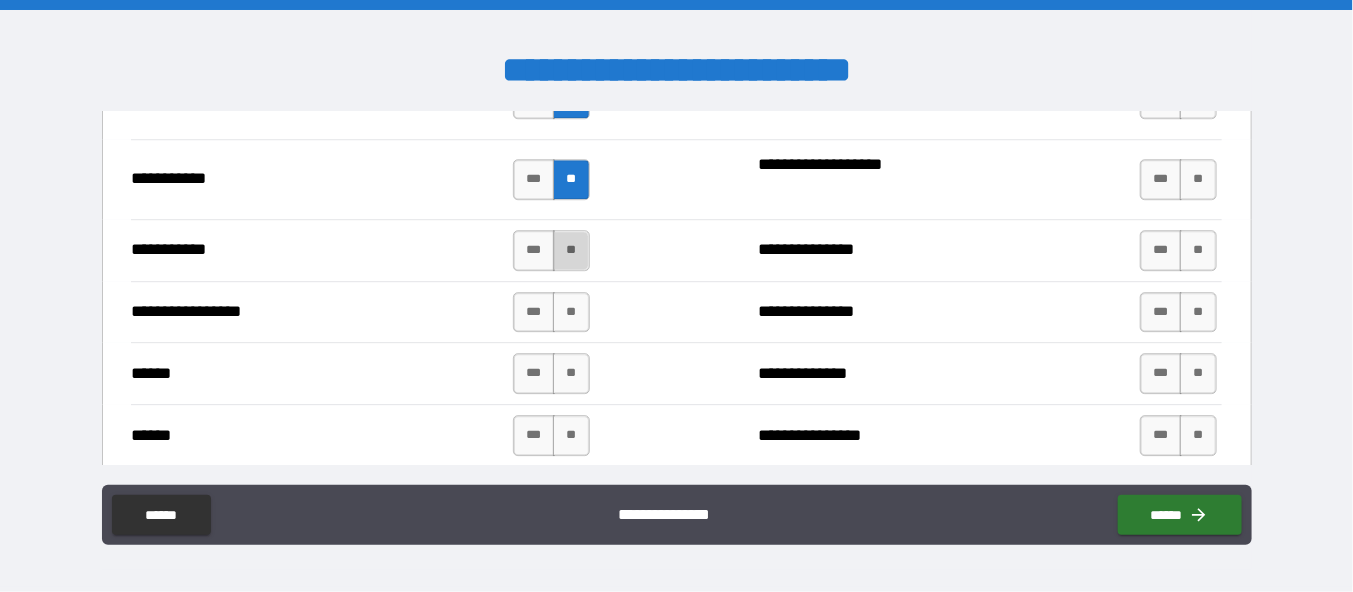 click on "**" at bounding box center (571, 250) 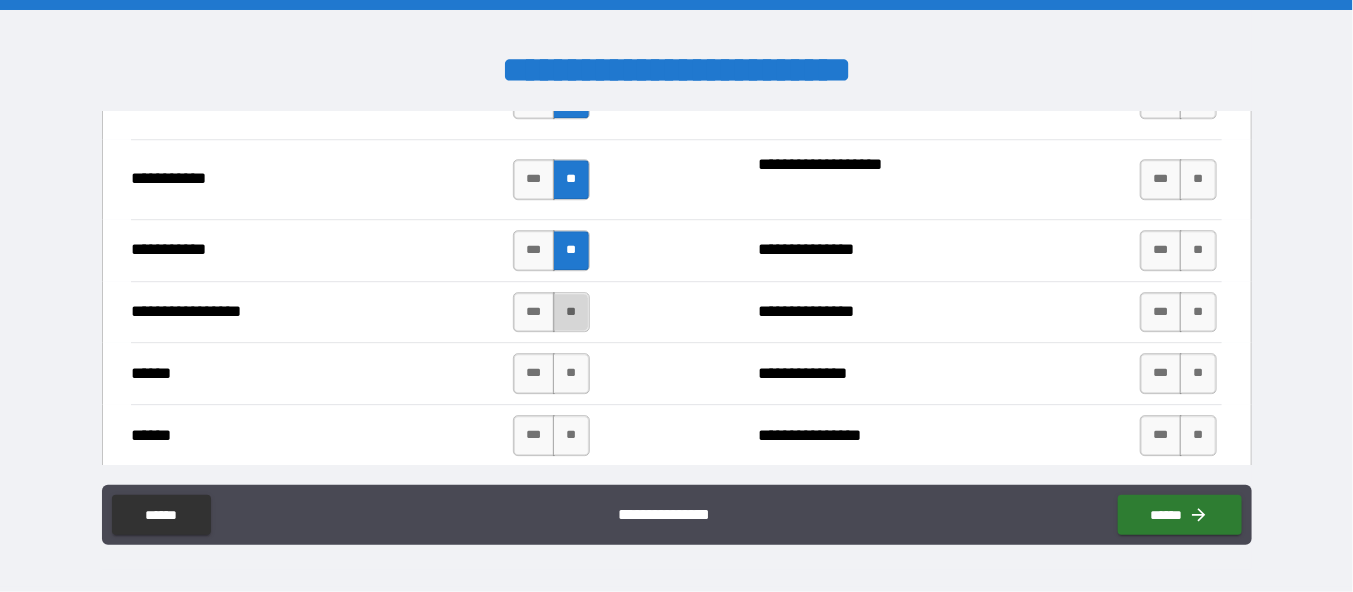 click on "**" at bounding box center (571, 312) 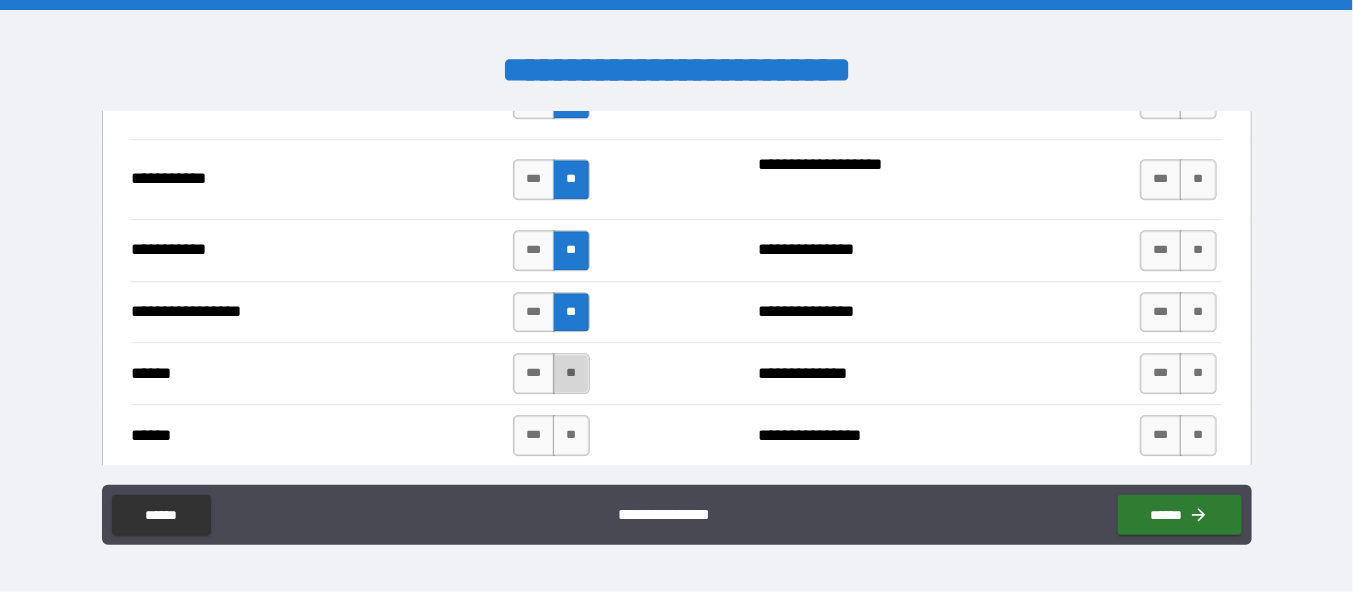 click on "**" at bounding box center [571, 373] 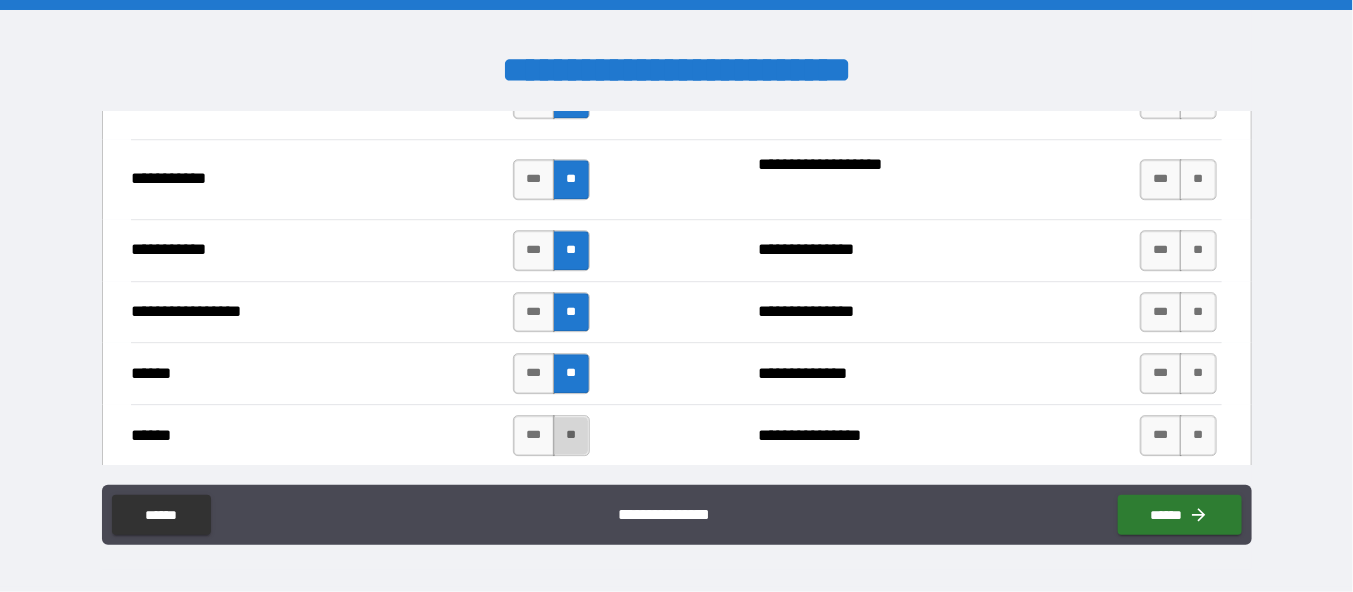click on "**" at bounding box center [571, 435] 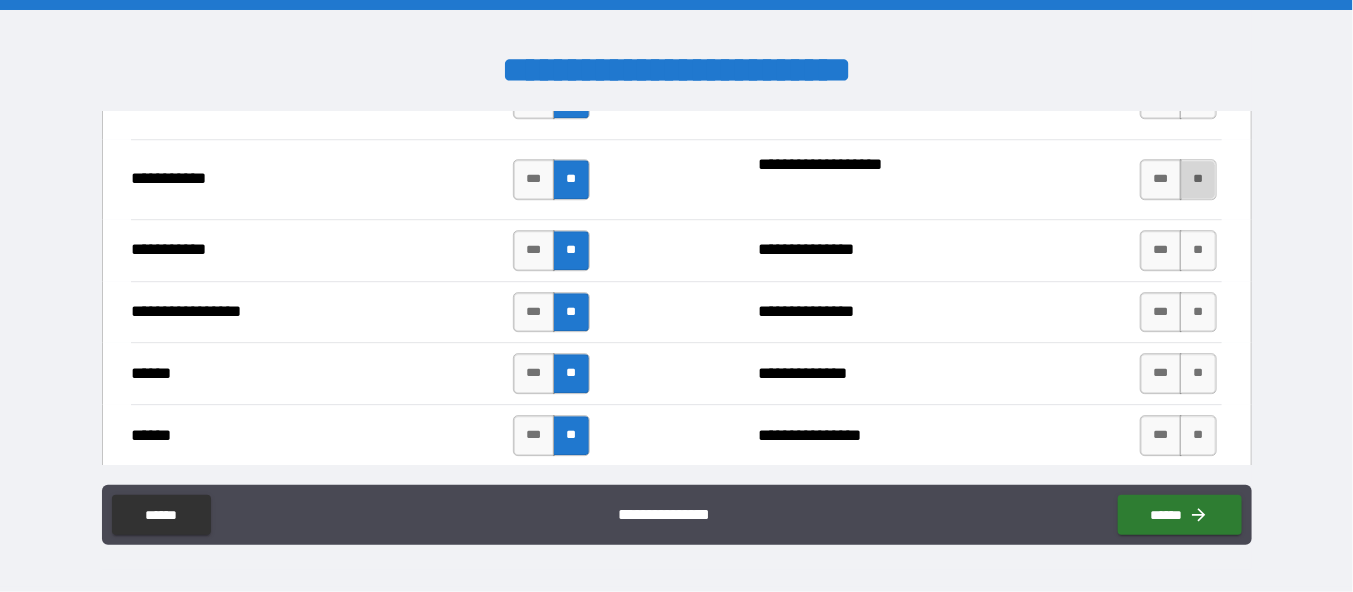 click on "**" at bounding box center [1198, 179] 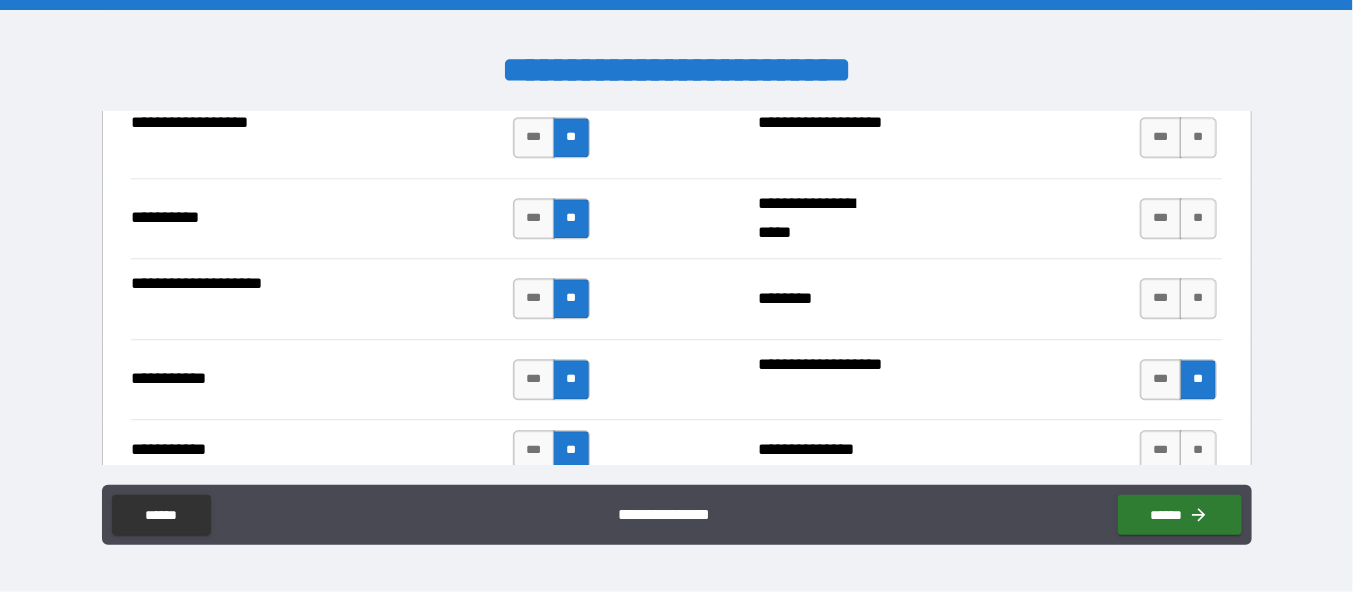 scroll, scrollTop: 1900, scrollLeft: 0, axis: vertical 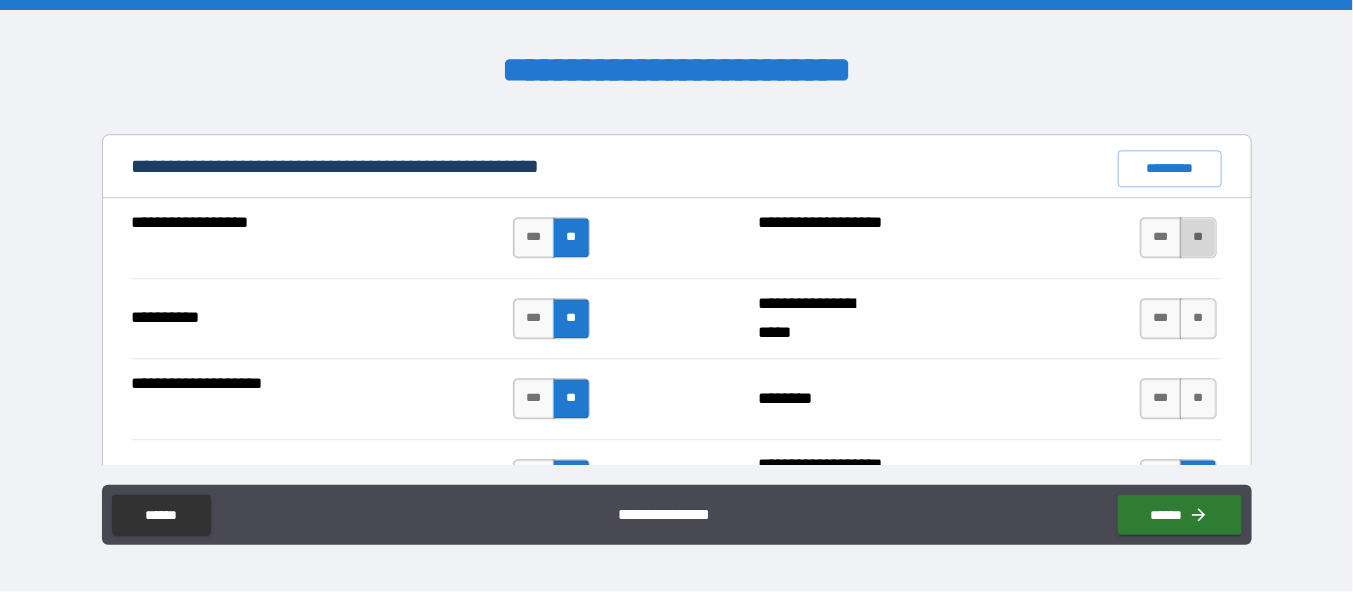 click on "**" at bounding box center (1198, 237) 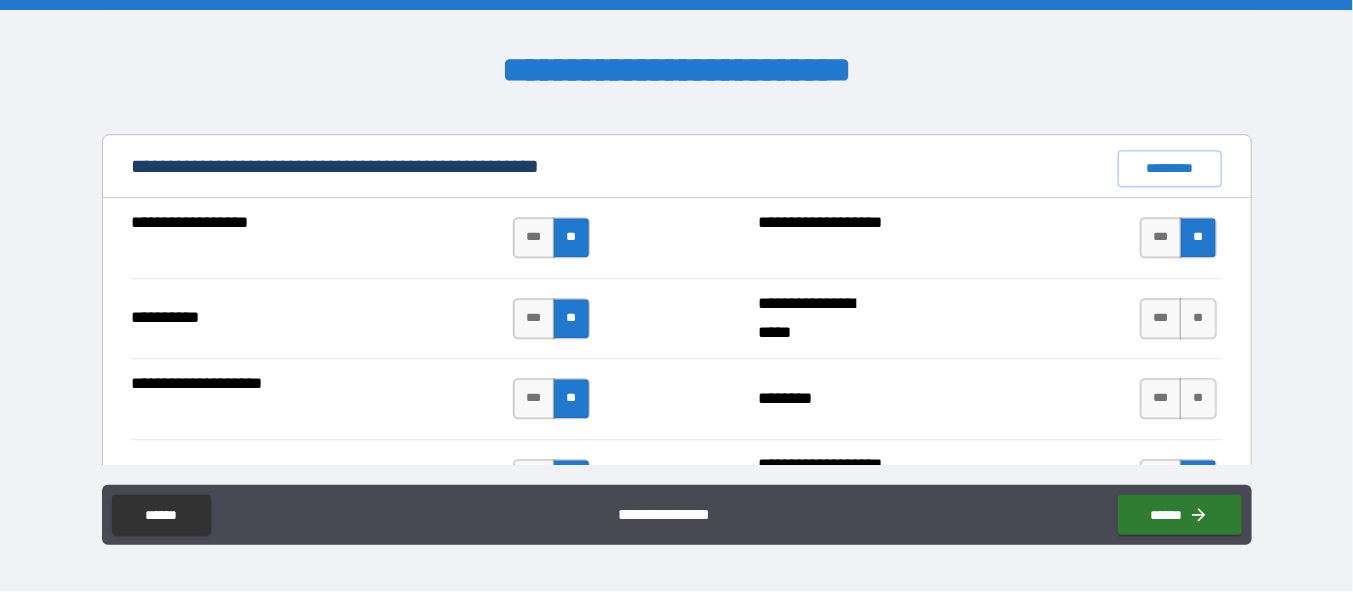click on "*** **" at bounding box center [1181, 318] 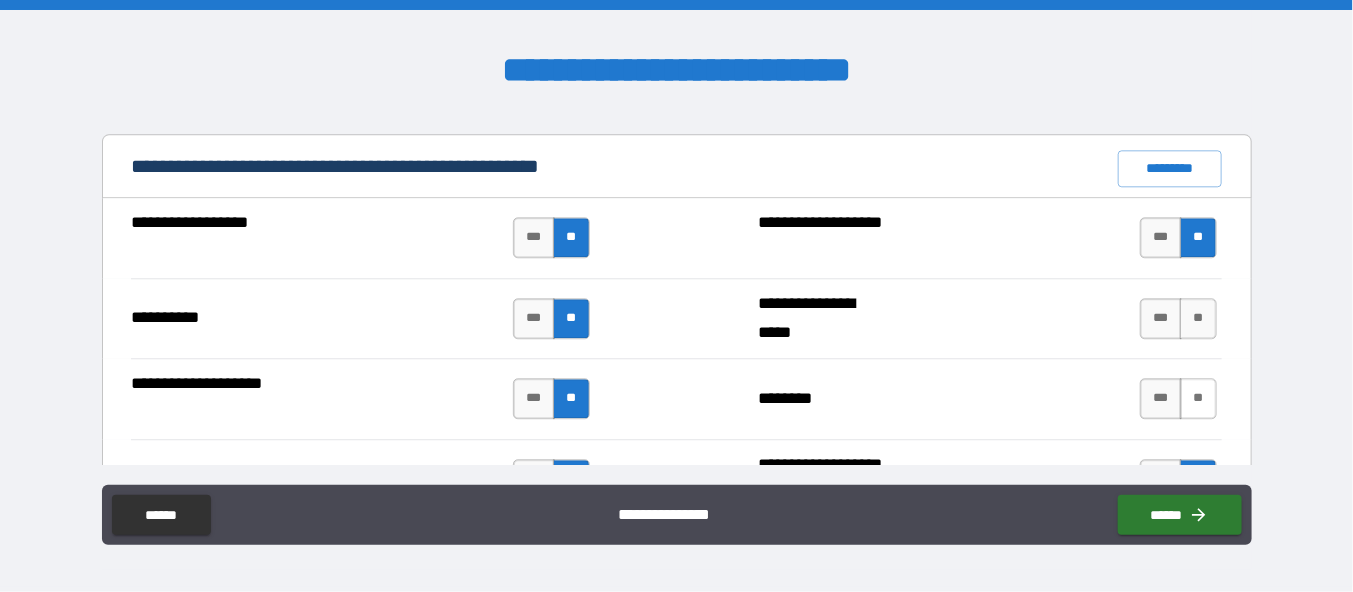 click on "**" at bounding box center (1198, 398) 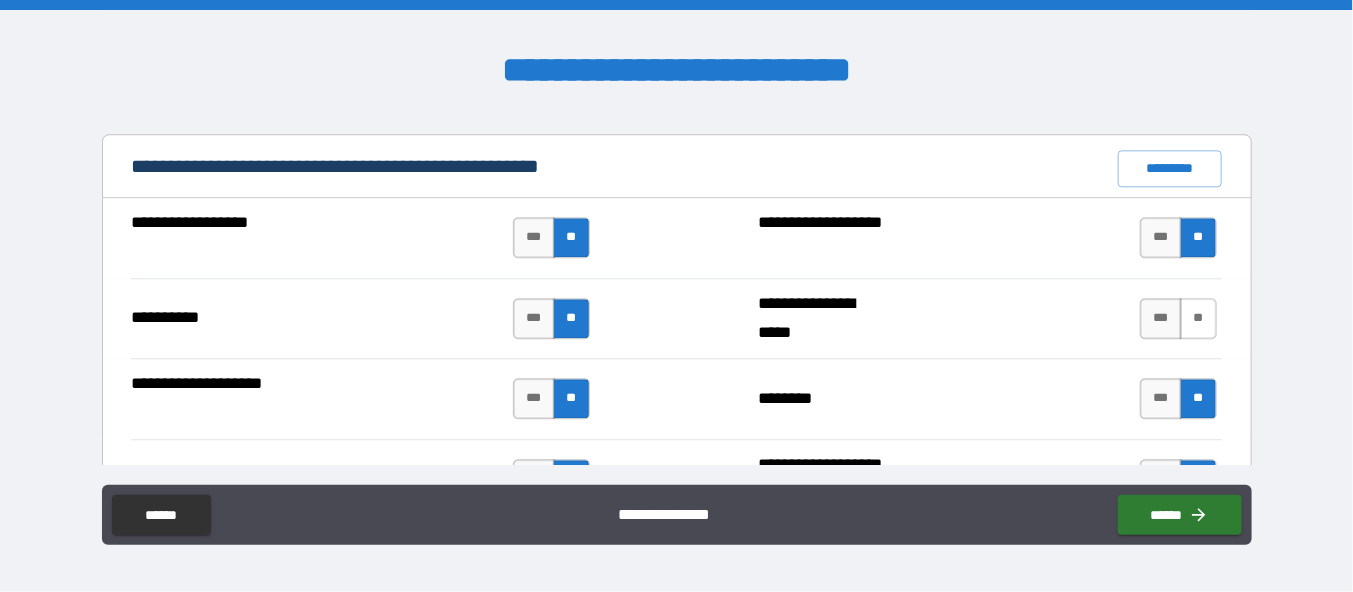 click on "**" at bounding box center [1198, 318] 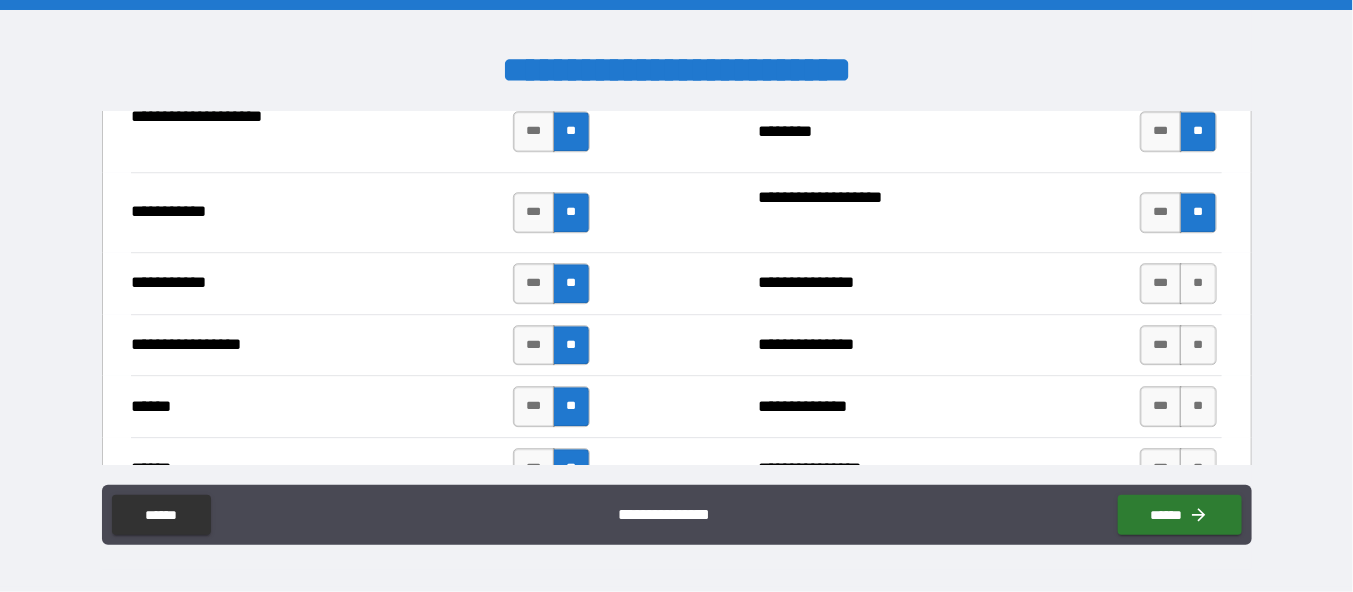 scroll, scrollTop: 2200, scrollLeft: 0, axis: vertical 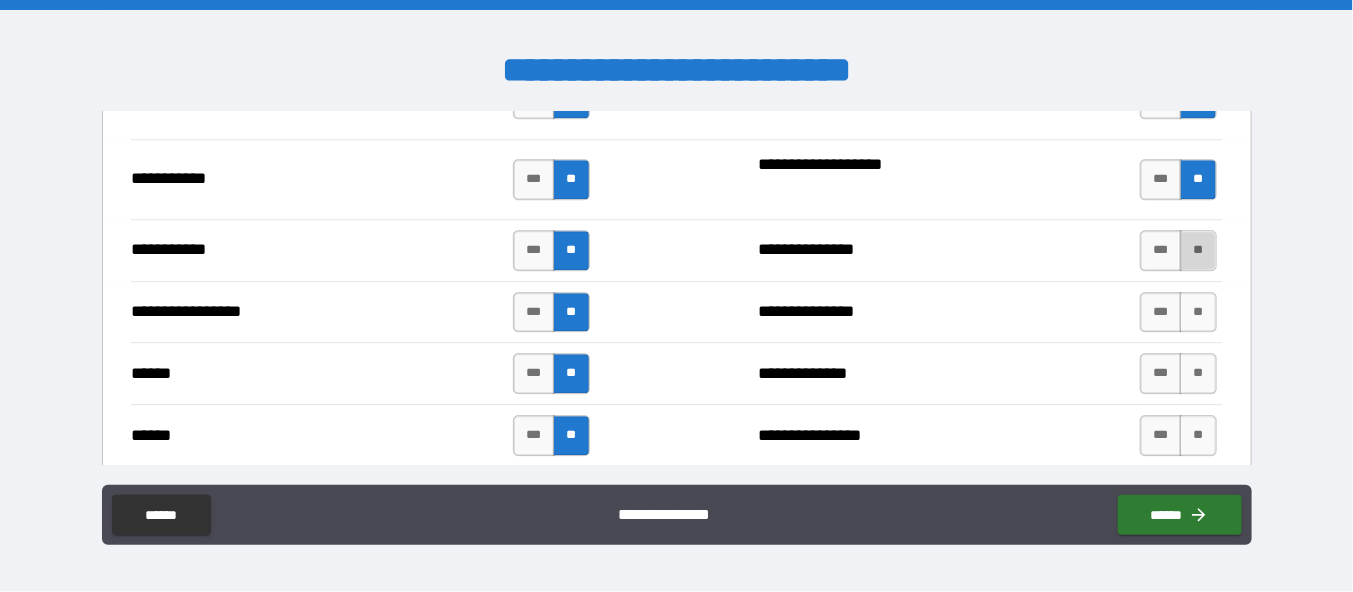 click on "**" at bounding box center (1198, 250) 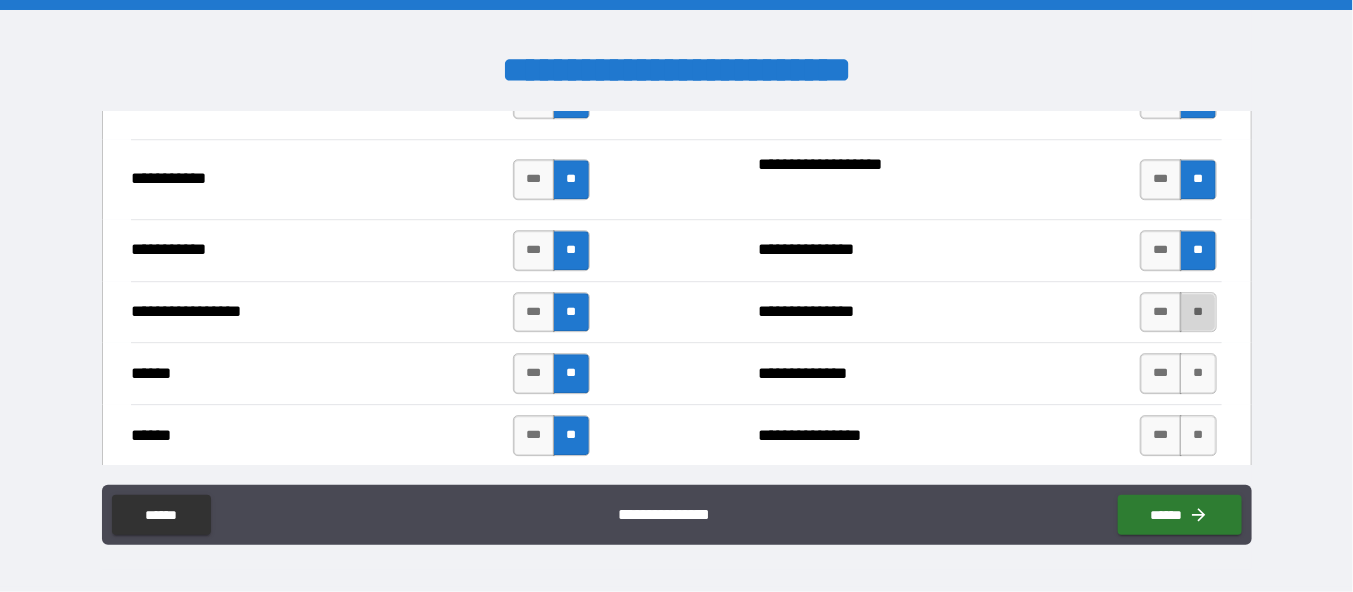 click on "**" at bounding box center [1198, 312] 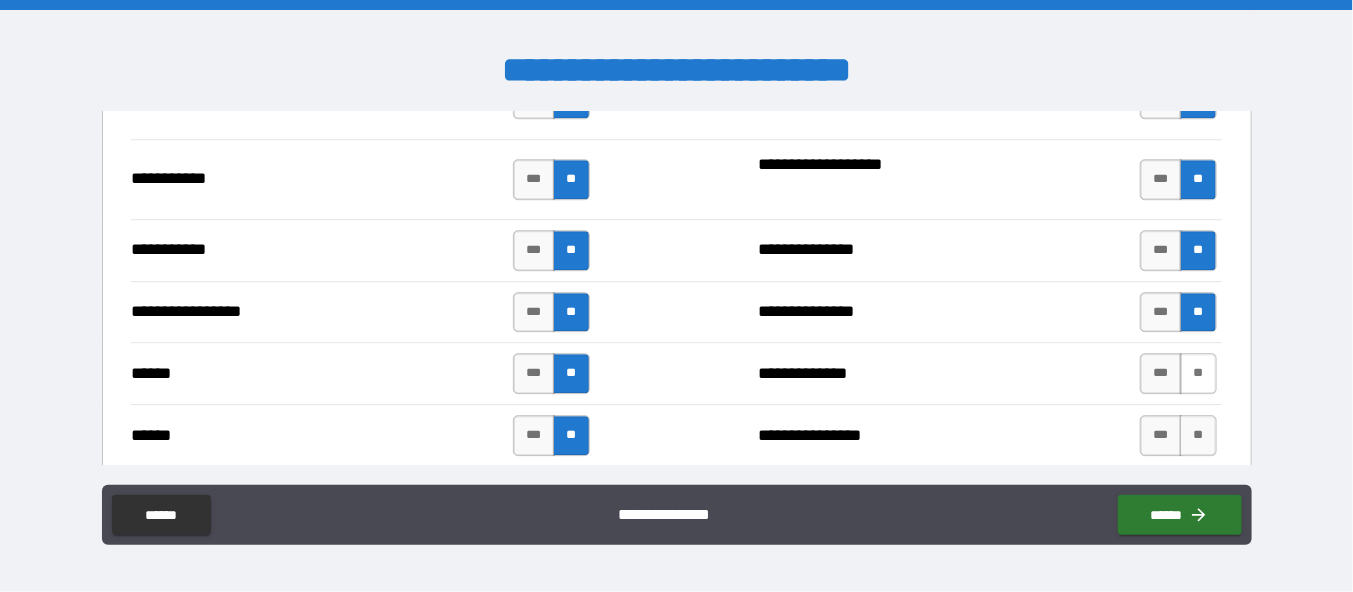 click on "**" at bounding box center (1198, 373) 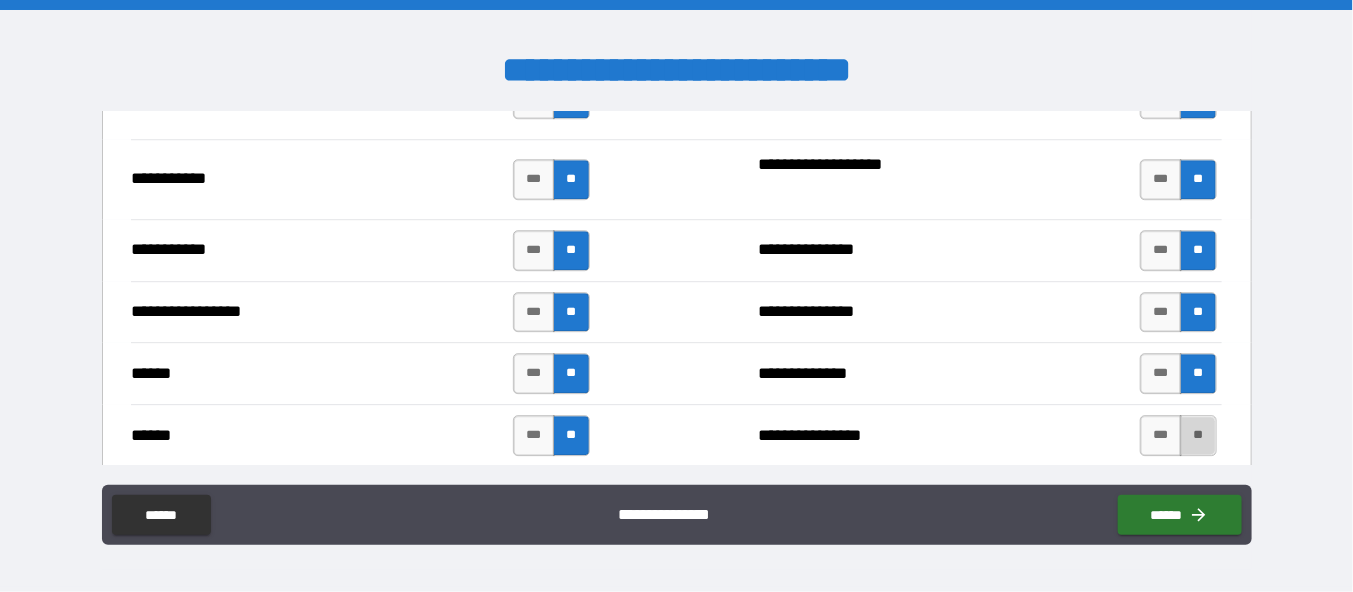 click on "**" at bounding box center [1198, 435] 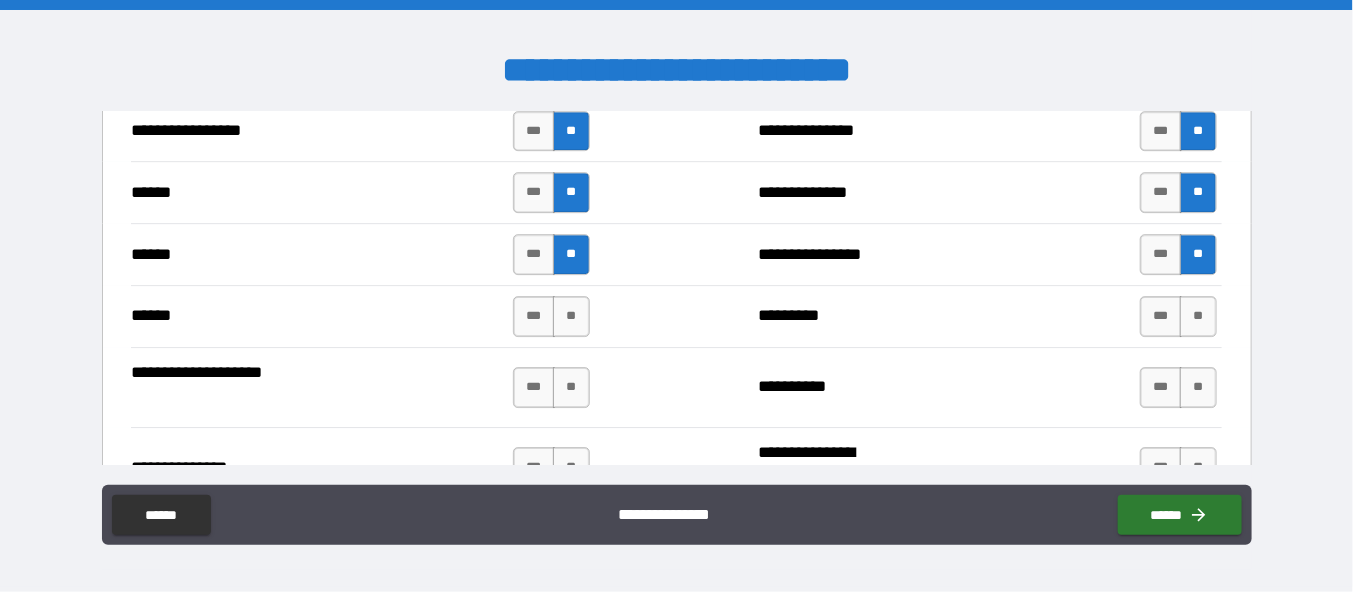 scroll, scrollTop: 2400, scrollLeft: 0, axis: vertical 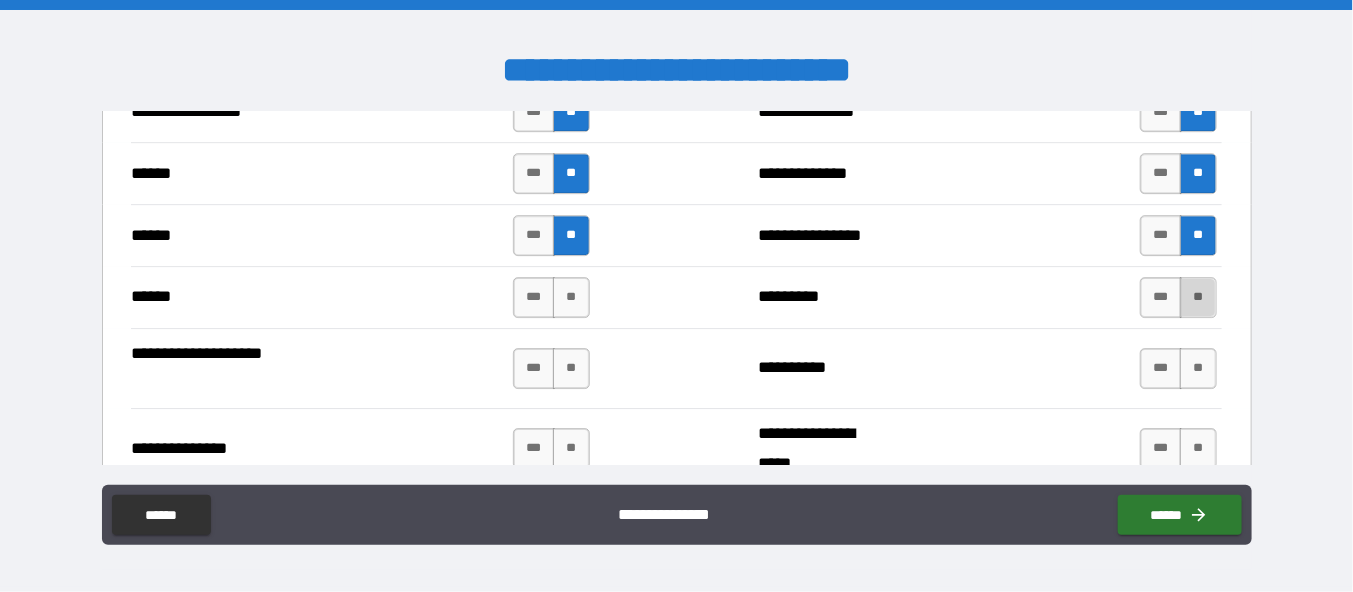click on "**" at bounding box center [1198, 297] 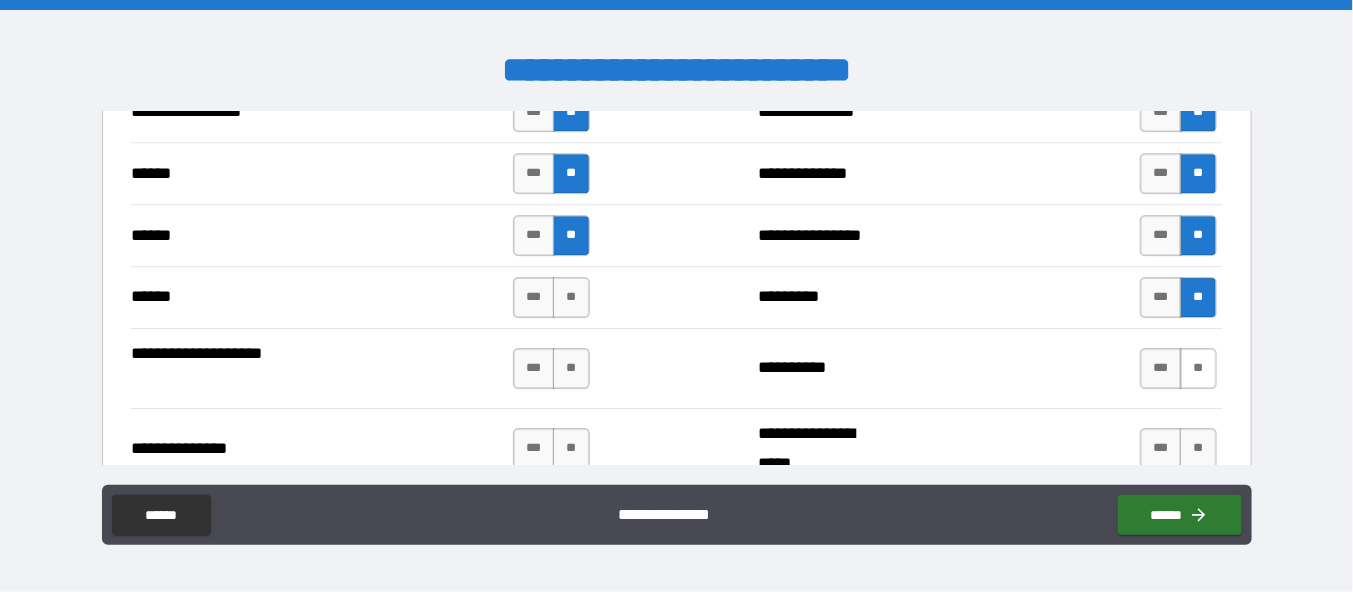 click on "**" at bounding box center [1198, 368] 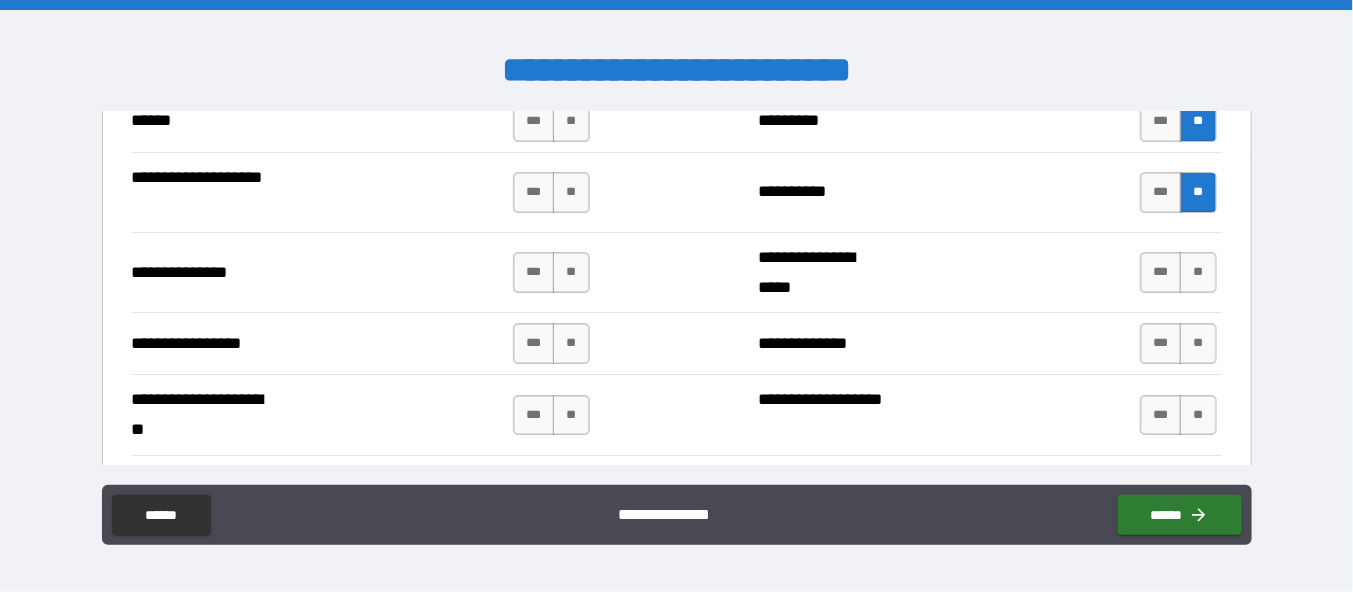 scroll, scrollTop: 2600, scrollLeft: 0, axis: vertical 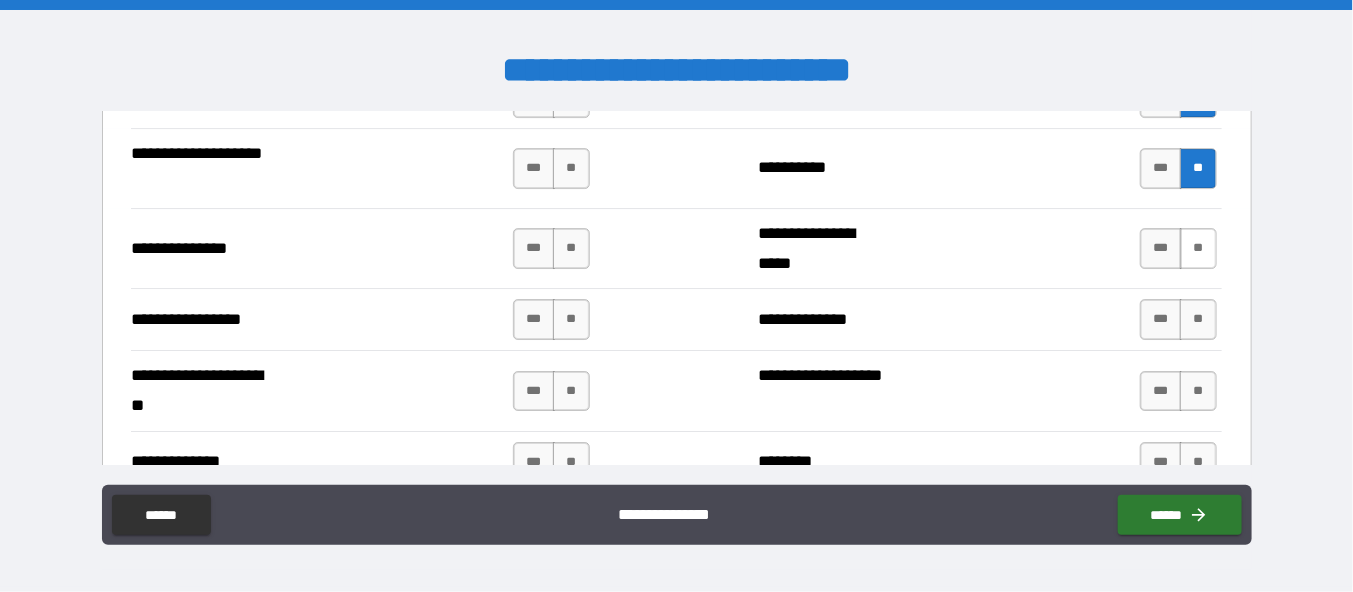 click on "**" at bounding box center [1198, 248] 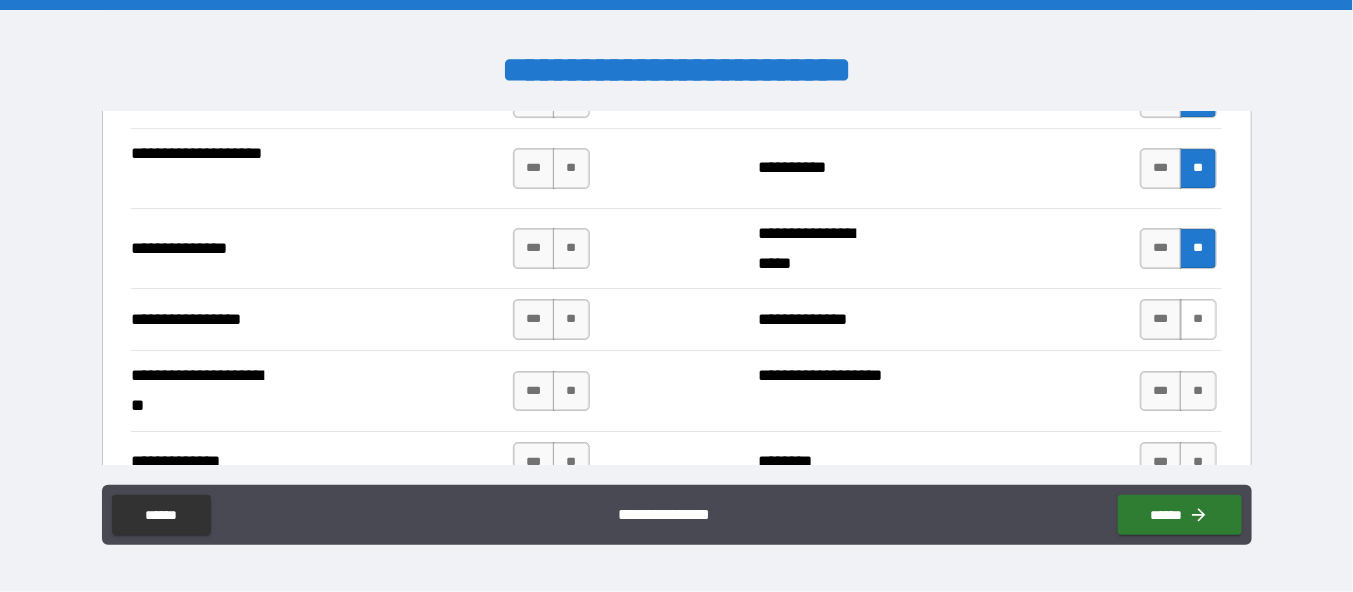 click on "**" at bounding box center [1198, 319] 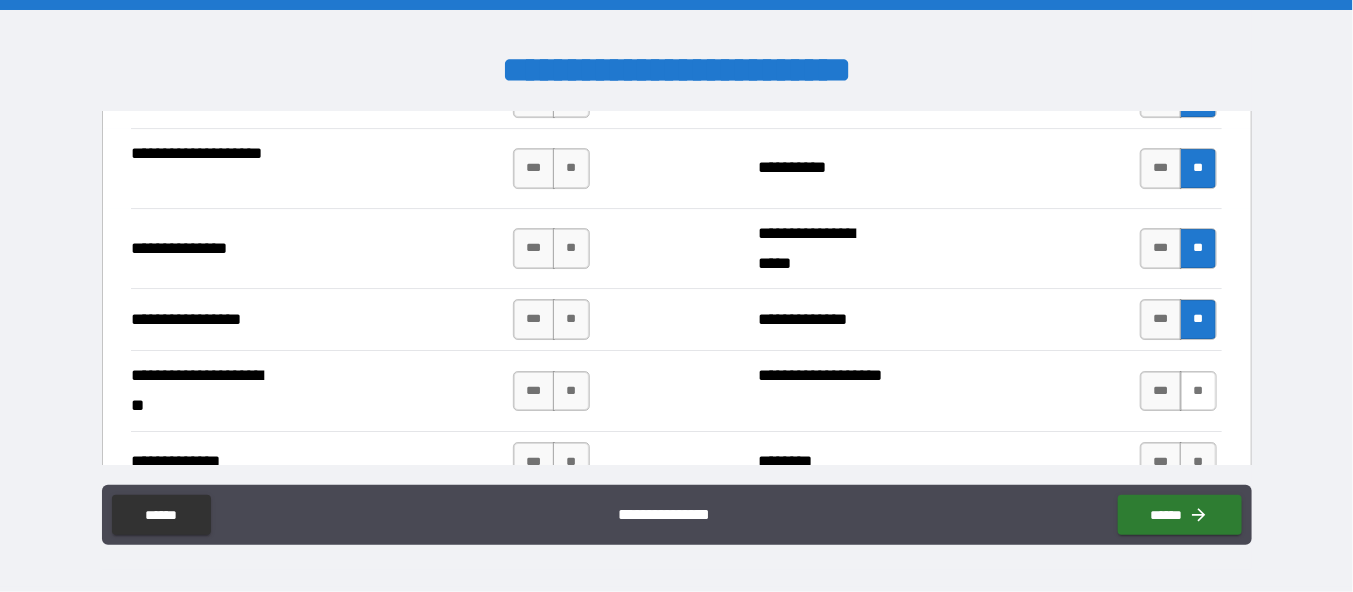 click on "**" at bounding box center [1198, 391] 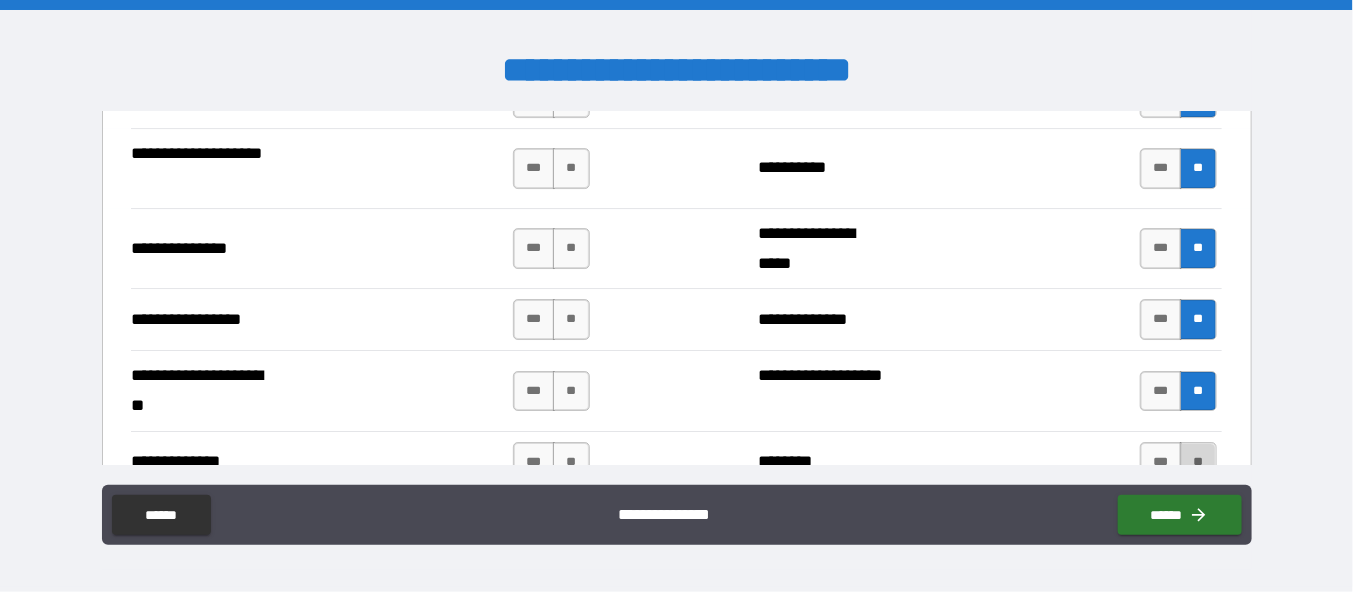click on "**" at bounding box center (1198, 462) 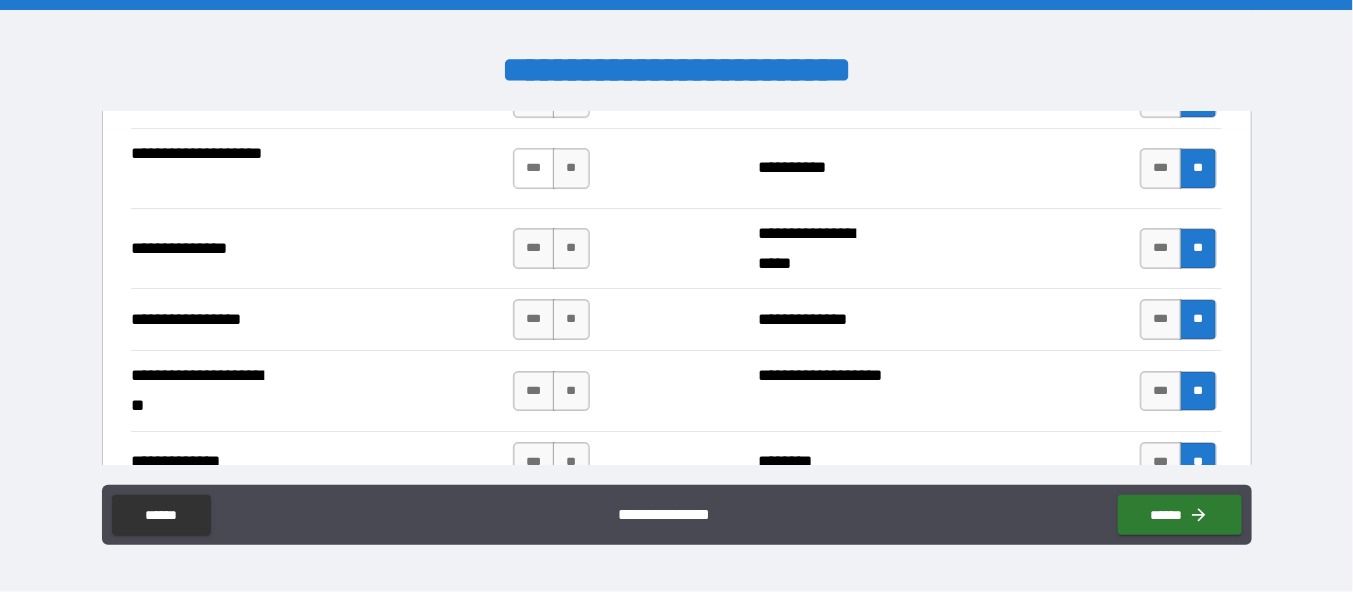 click on "***" at bounding box center [534, 168] 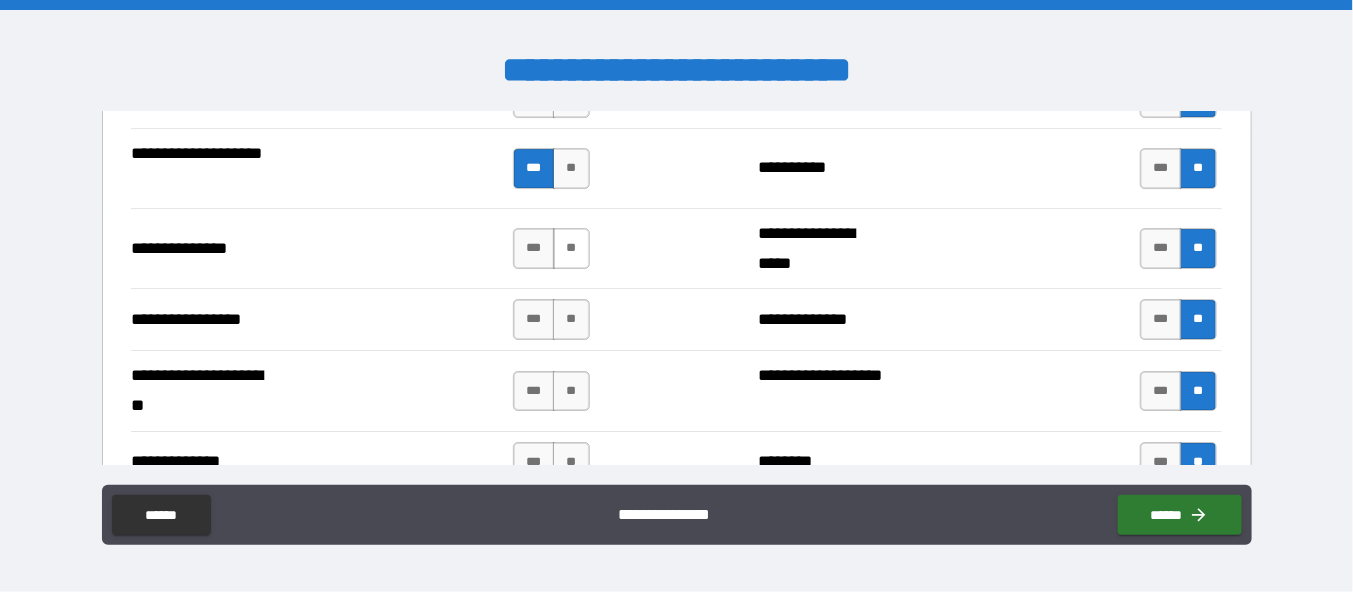 click on "**" at bounding box center [571, 248] 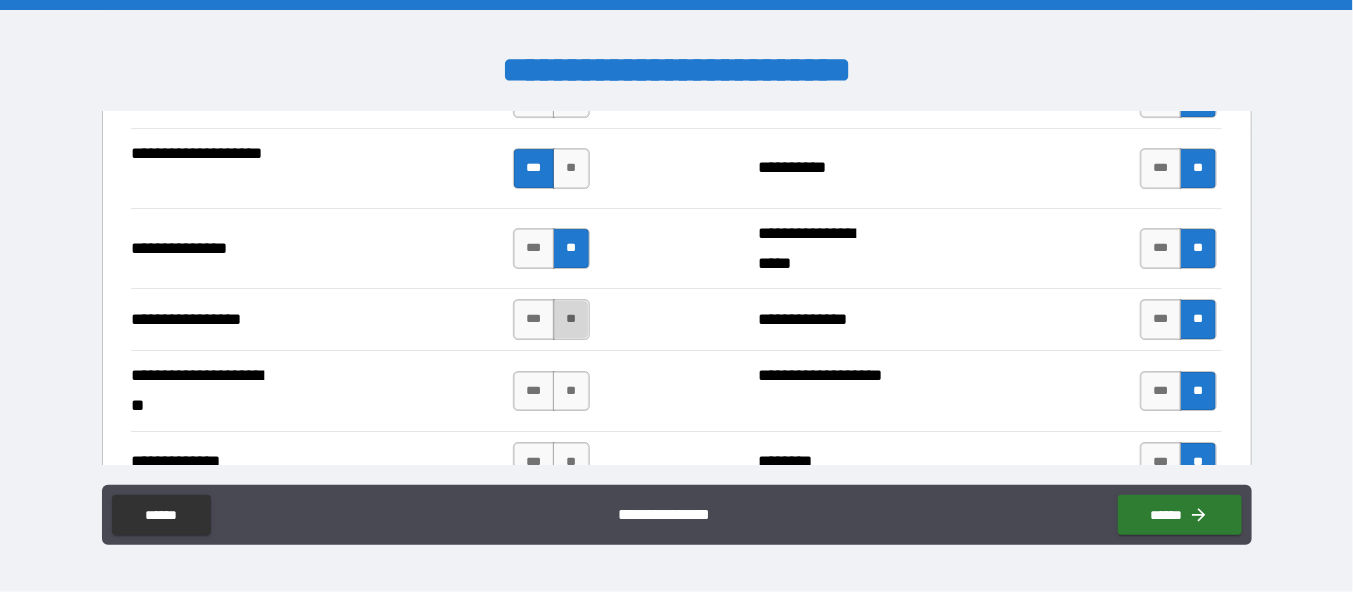 click on "**" at bounding box center [571, 319] 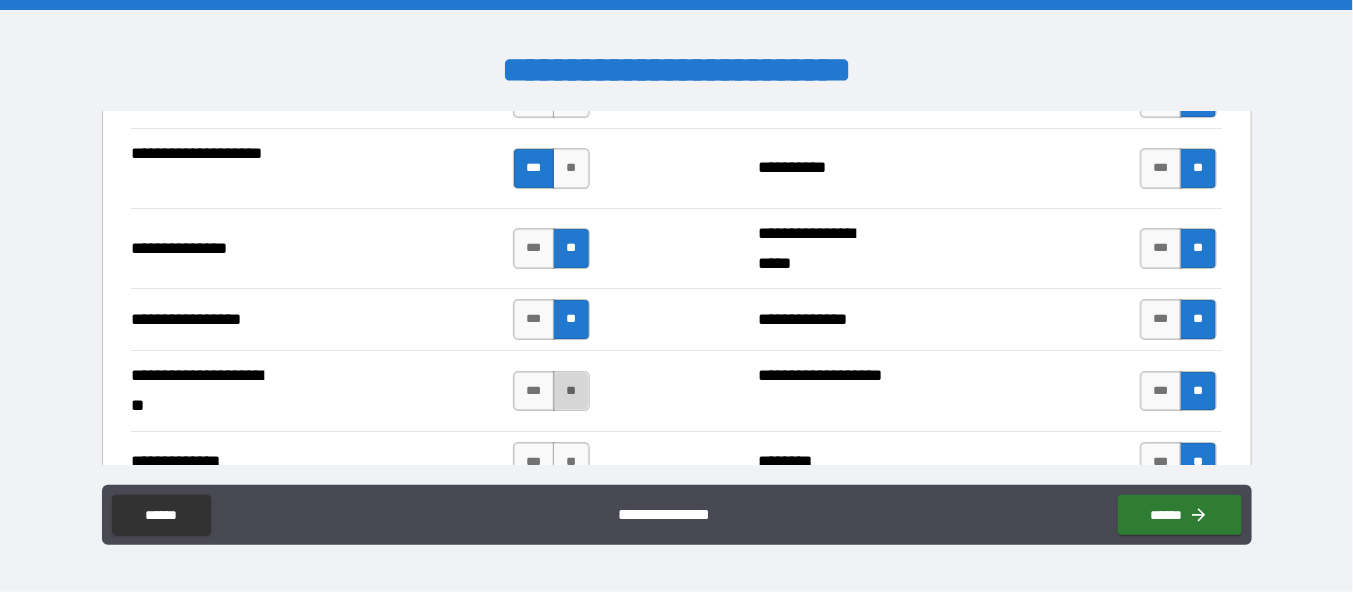 click on "**" at bounding box center [571, 391] 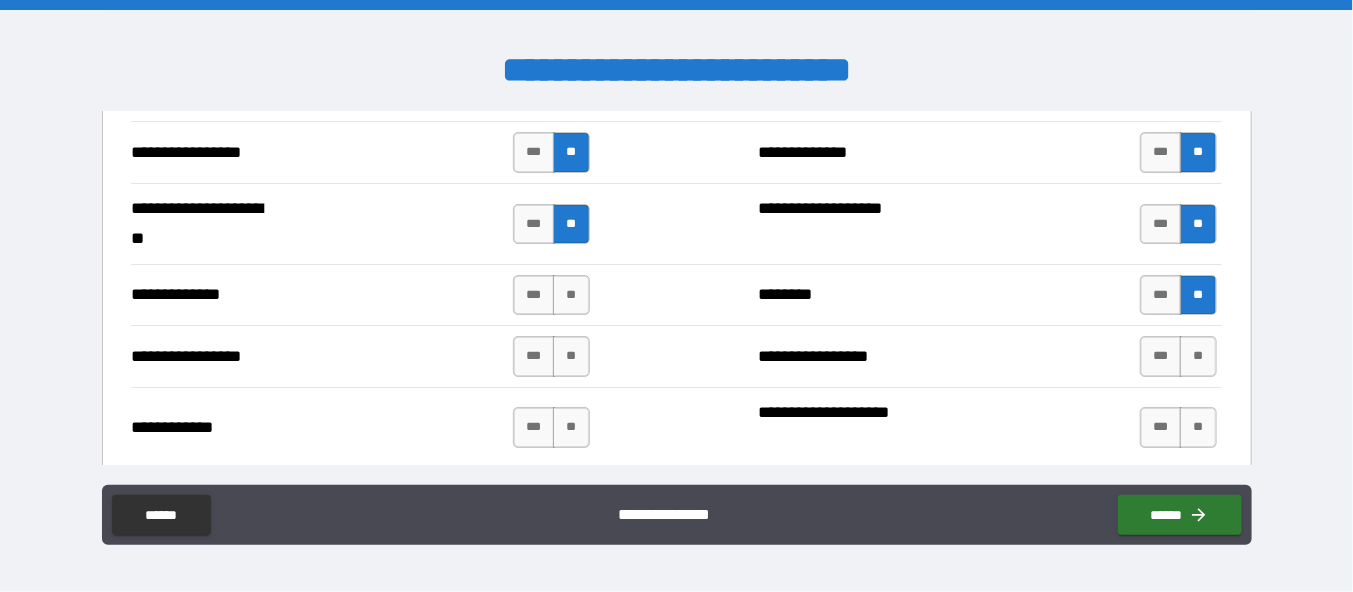 scroll, scrollTop: 2900, scrollLeft: 0, axis: vertical 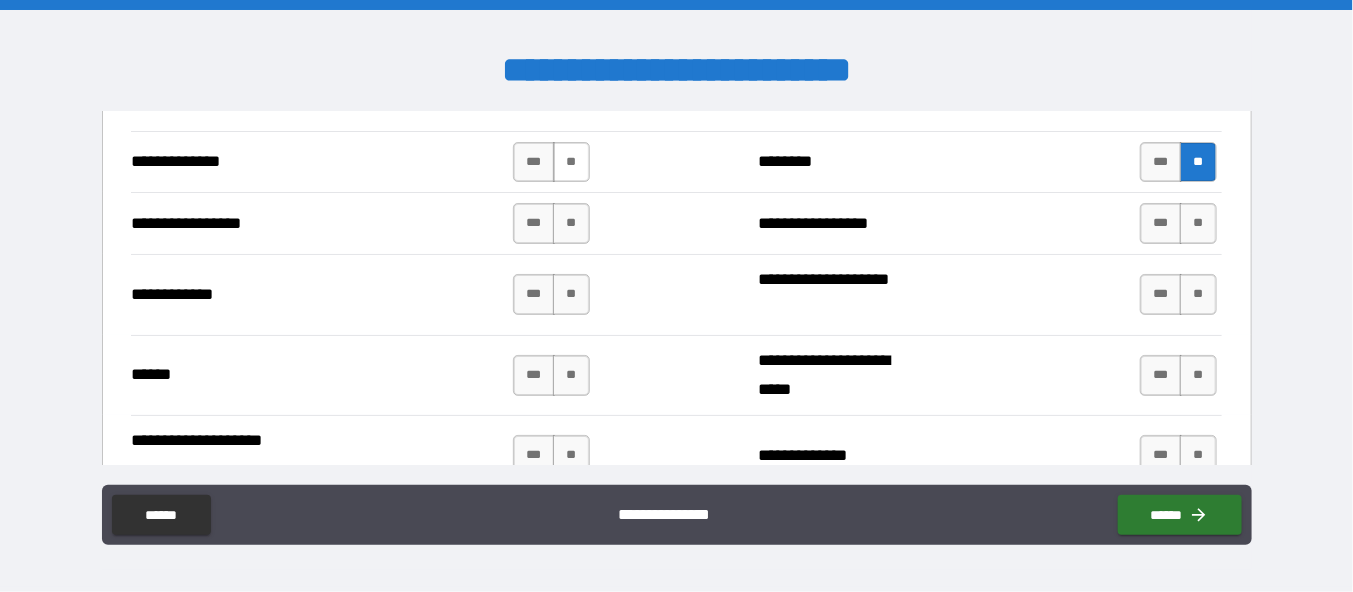 click on "**" at bounding box center [571, 162] 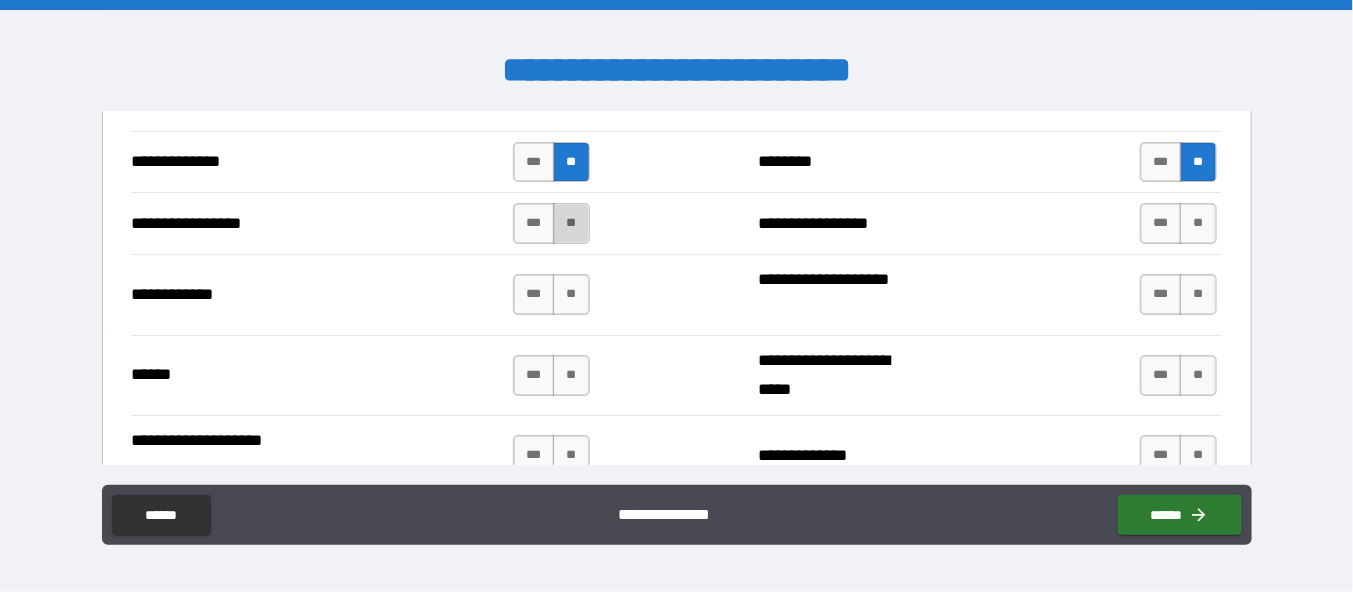 click on "**" at bounding box center (571, 223) 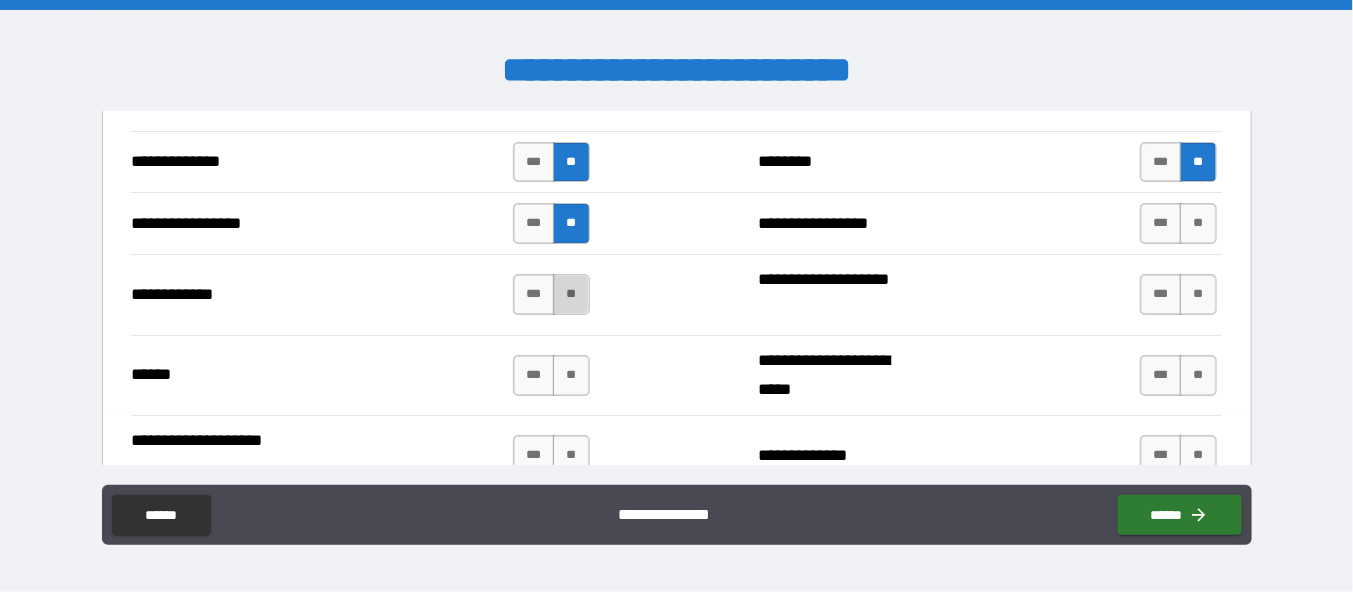 click on "**" at bounding box center (571, 294) 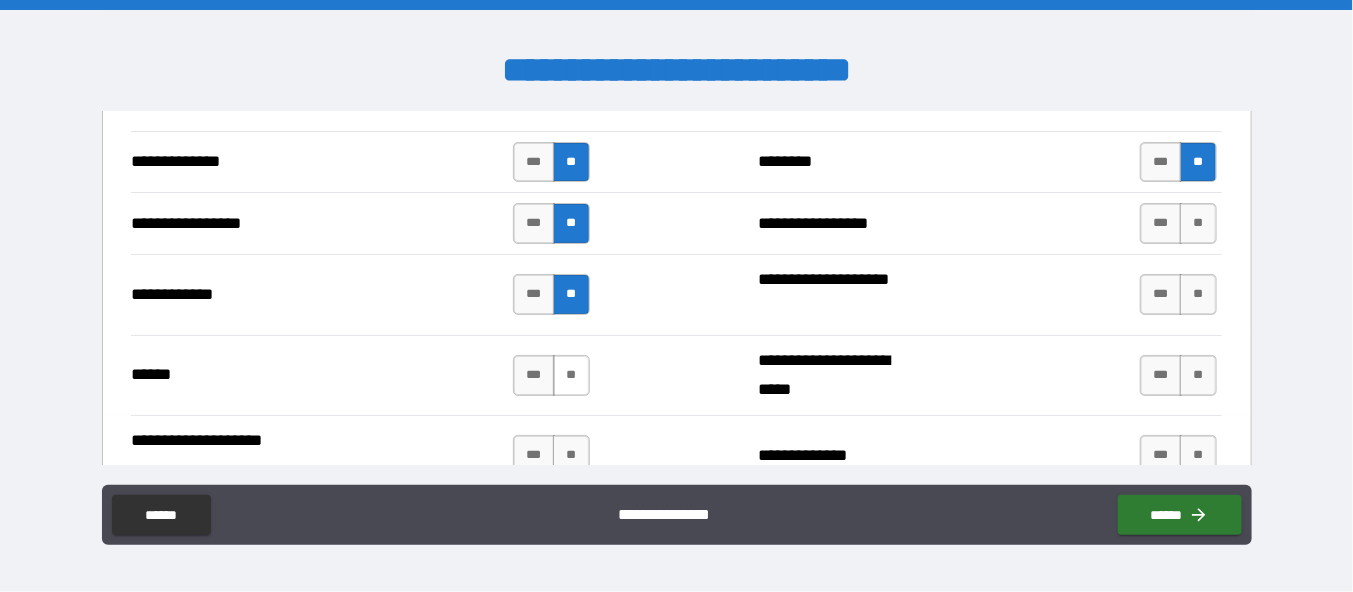 click on "**" at bounding box center (571, 375) 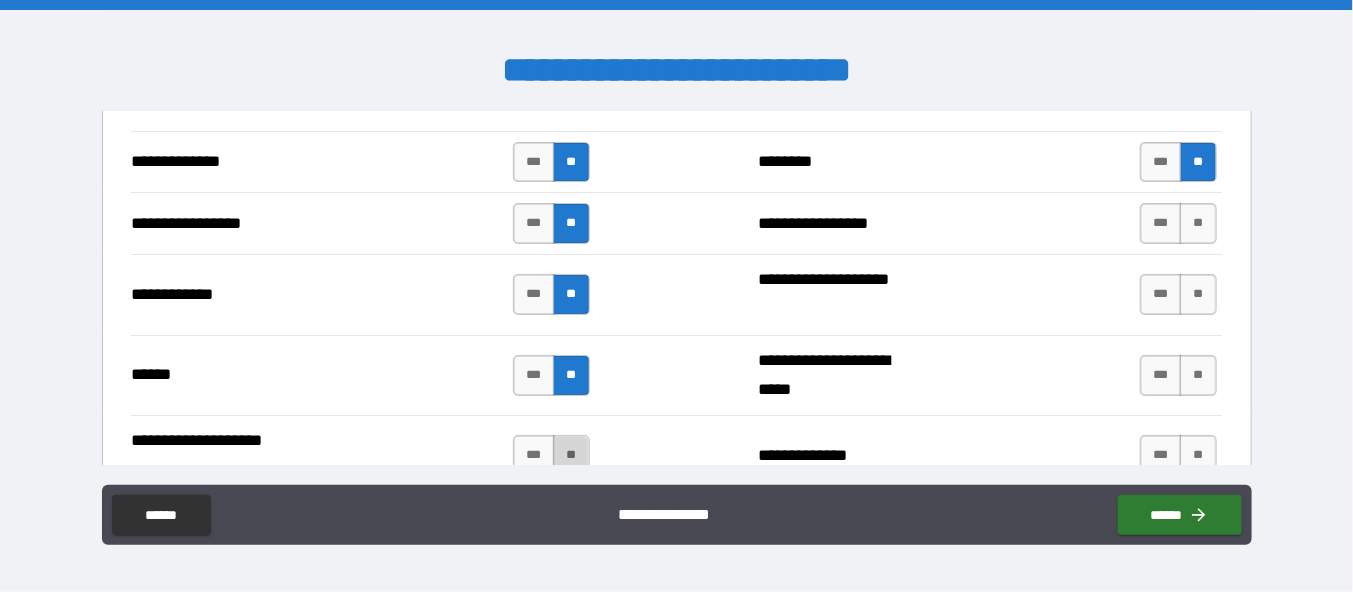 click on "**" at bounding box center [571, 455] 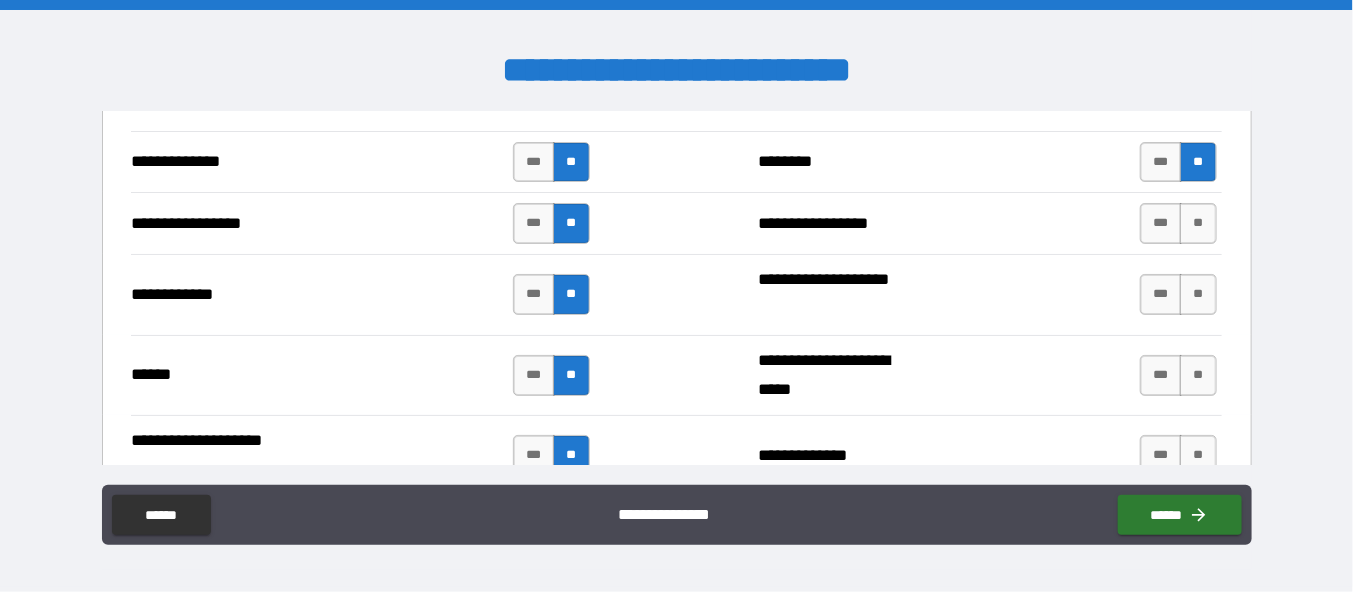 scroll, scrollTop: 3000, scrollLeft: 0, axis: vertical 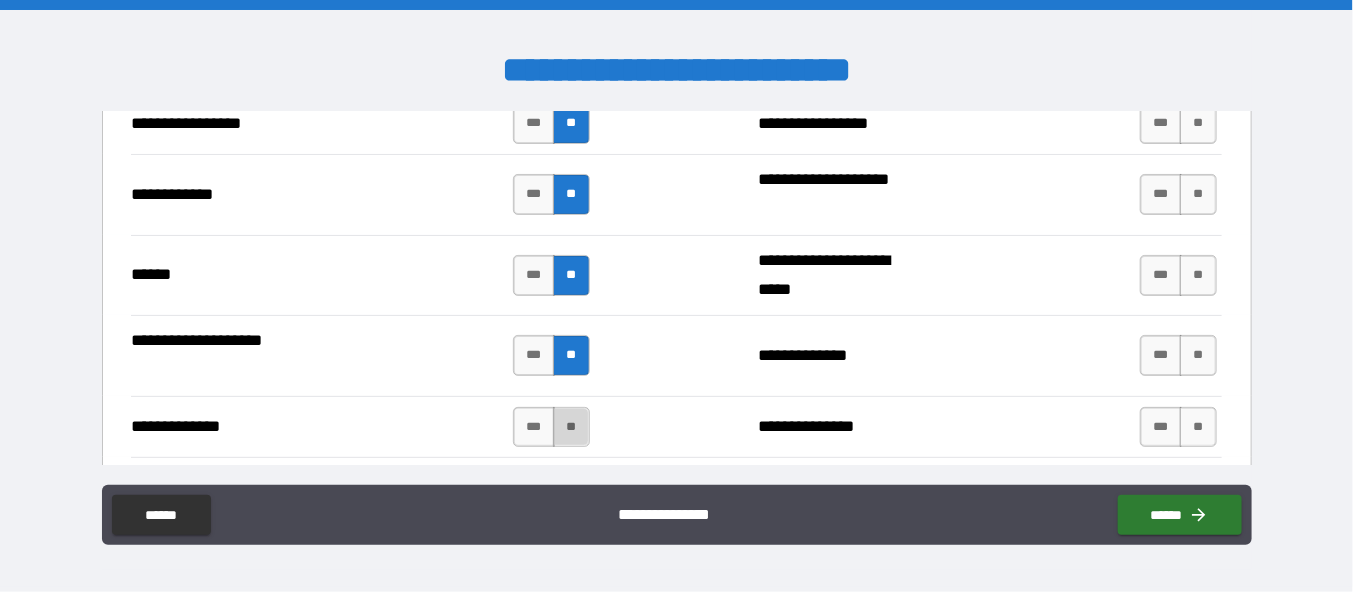 click on "**" at bounding box center (571, 427) 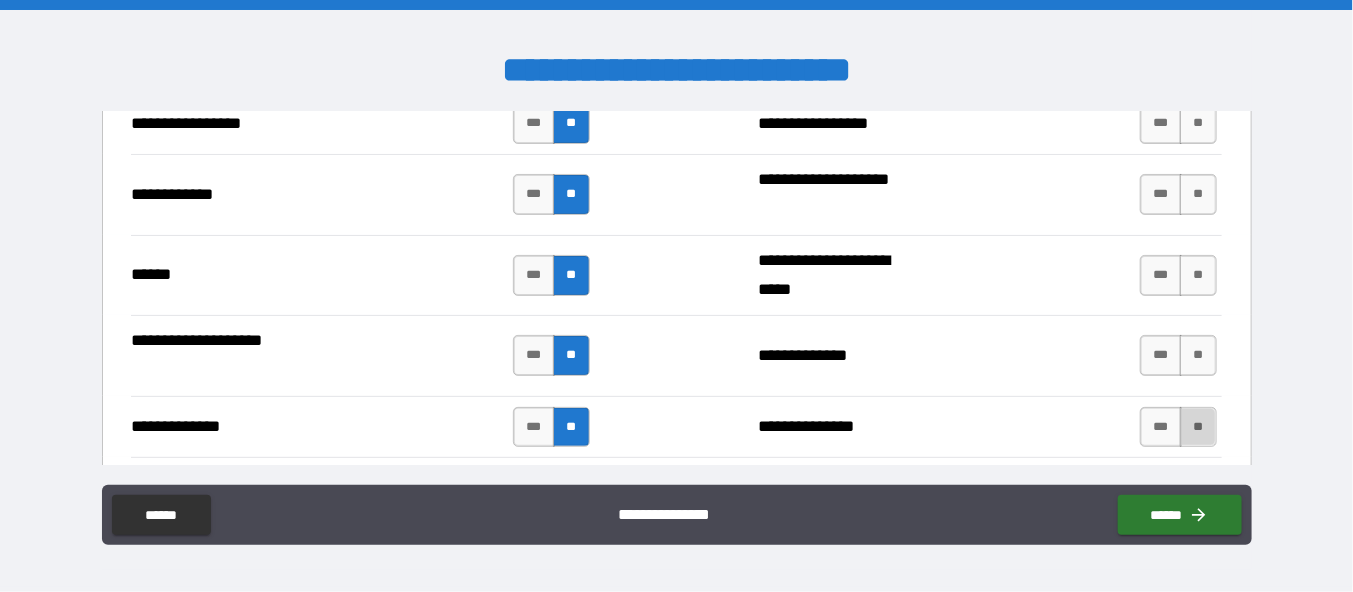 click on "**" at bounding box center [1198, 427] 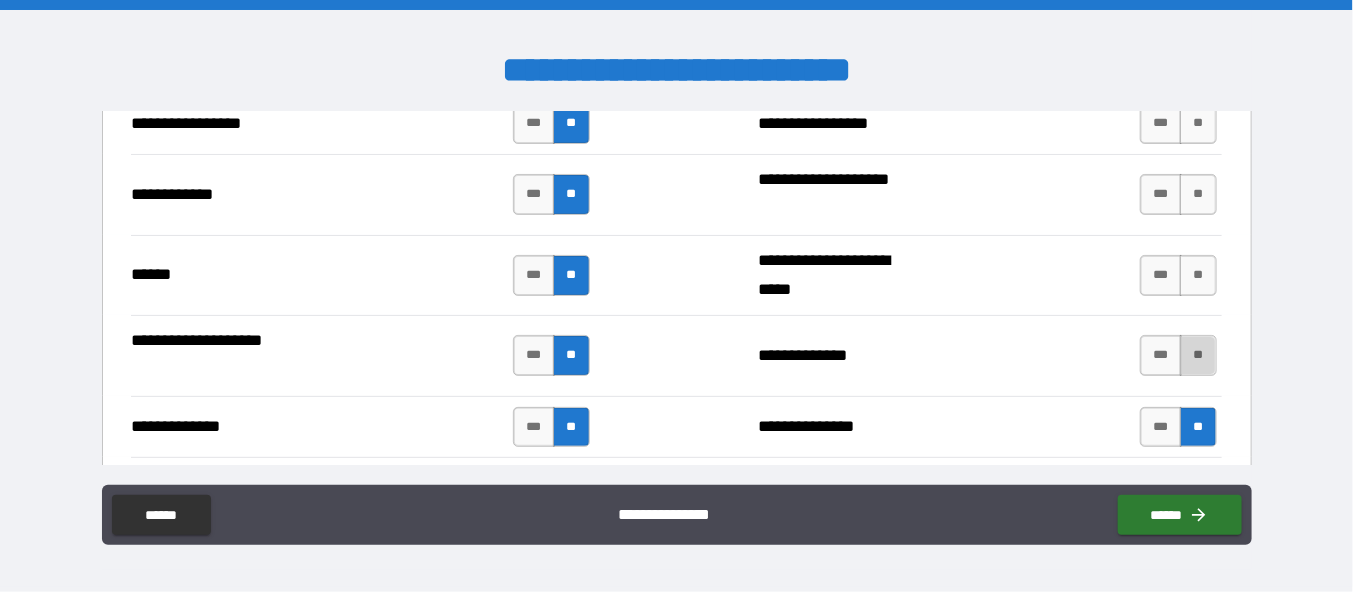 click on "**" at bounding box center [1198, 355] 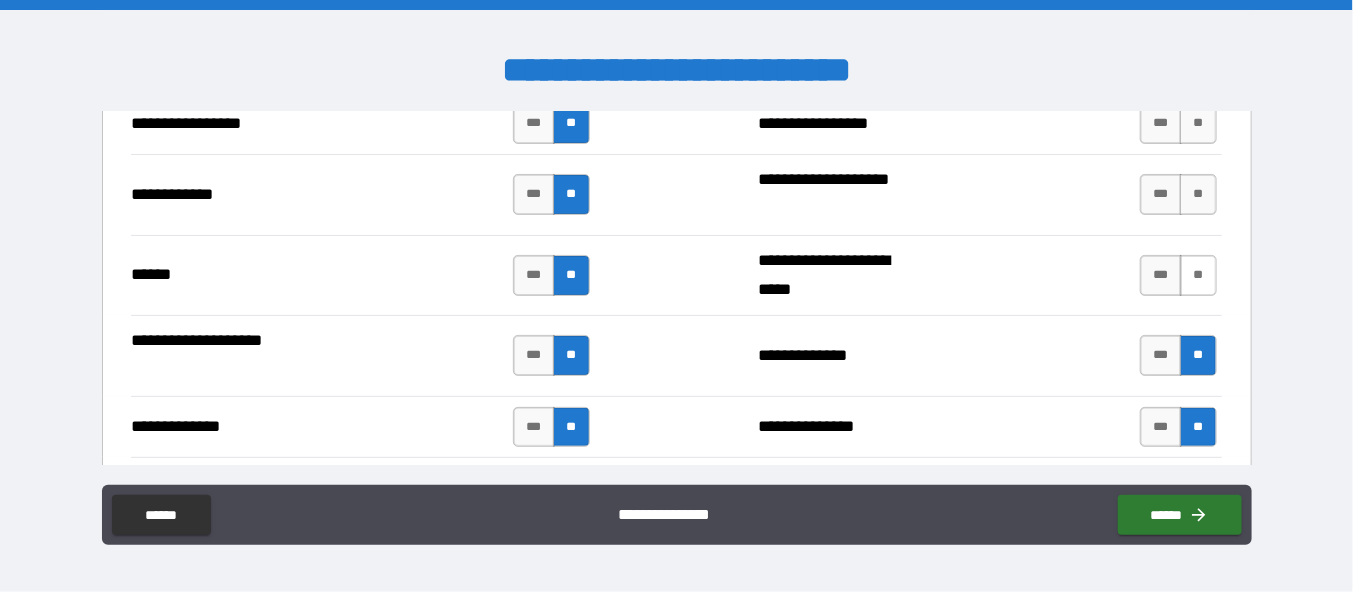 click on "**" at bounding box center [1198, 275] 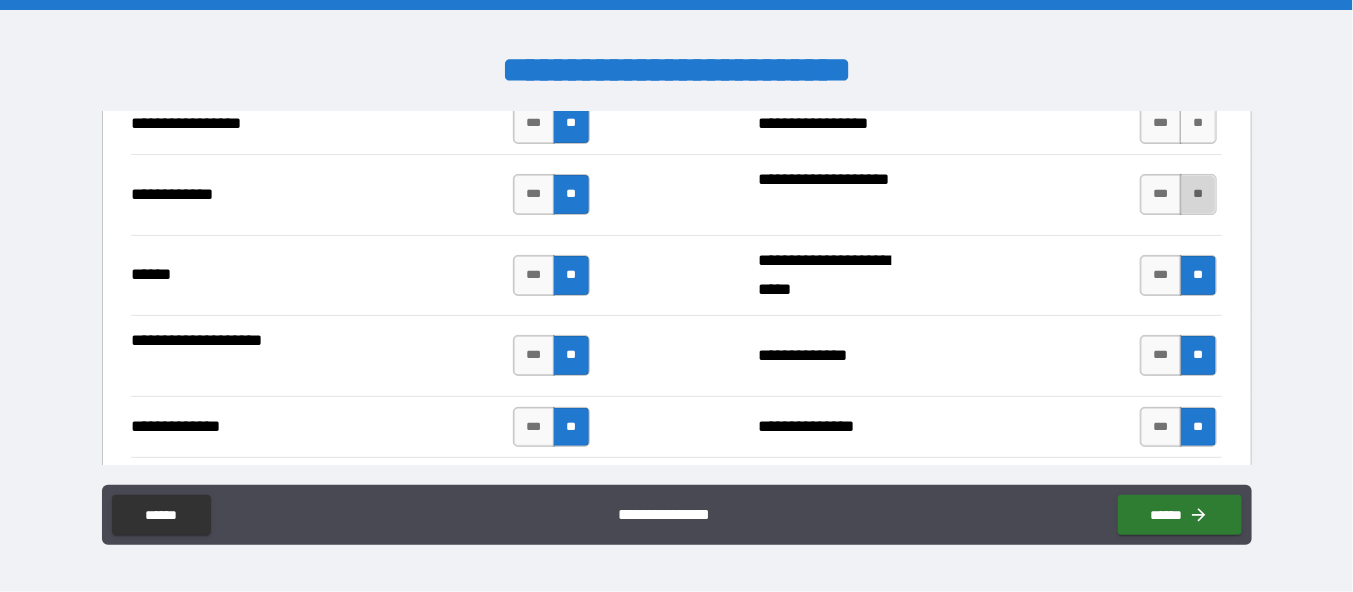 click on "**" at bounding box center [1198, 194] 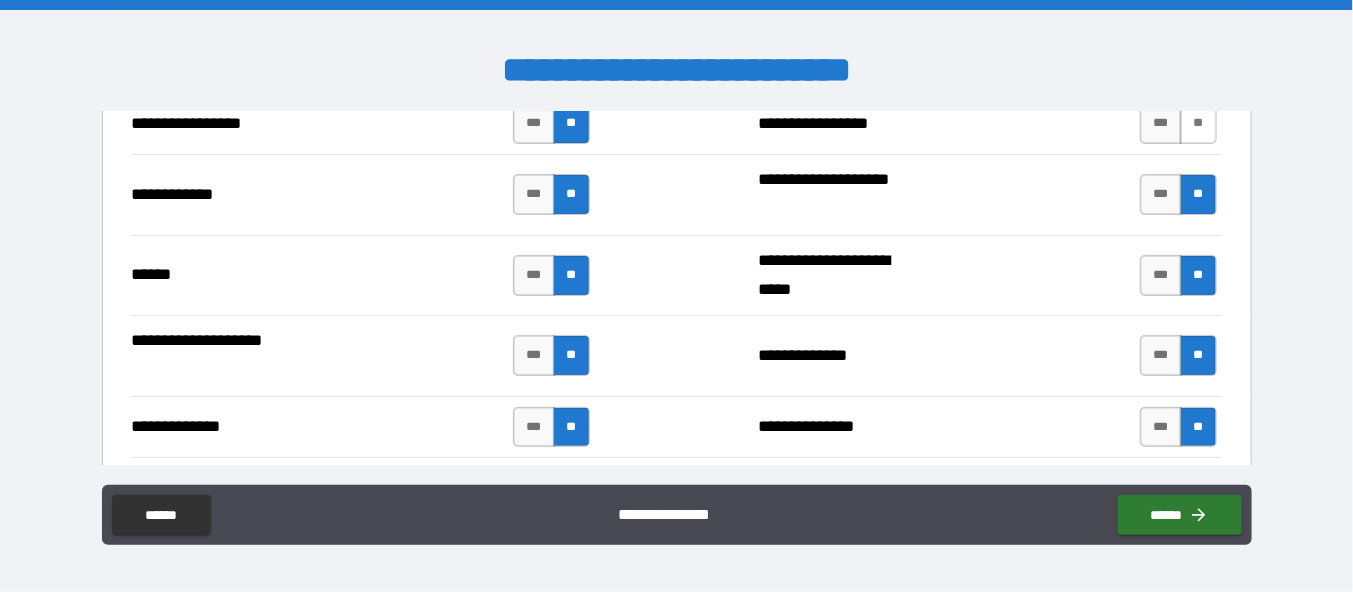 click on "**" at bounding box center (1198, 123) 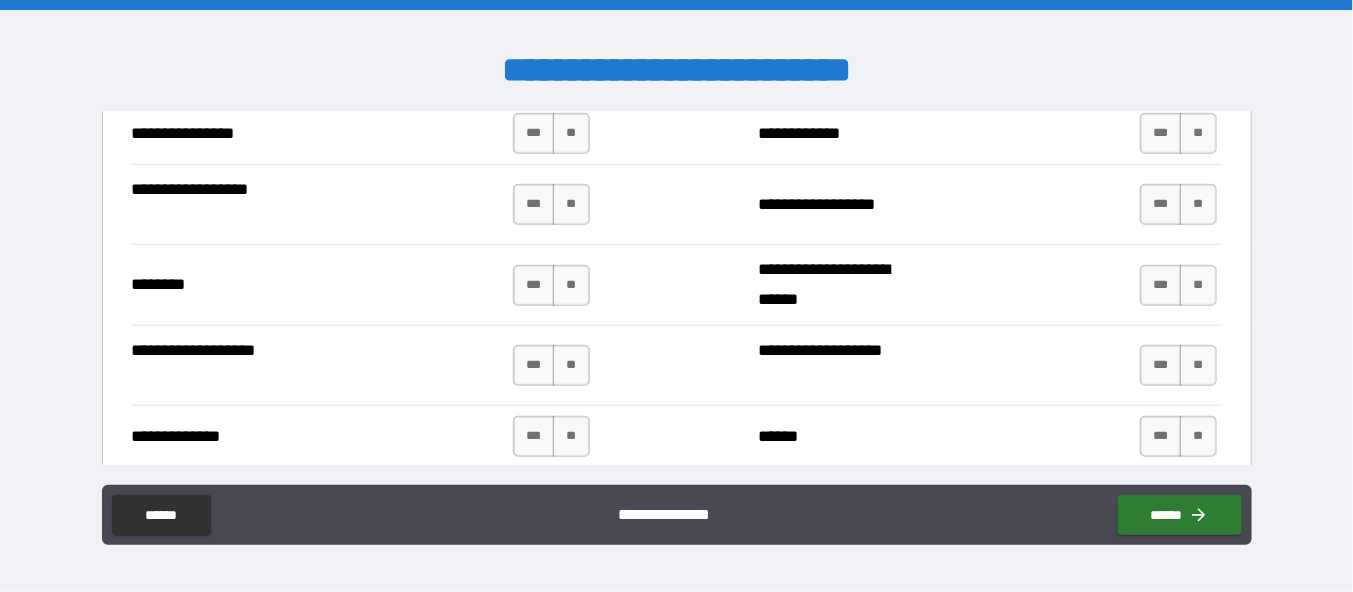 scroll, scrollTop: 3300, scrollLeft: 0, axis: vertical 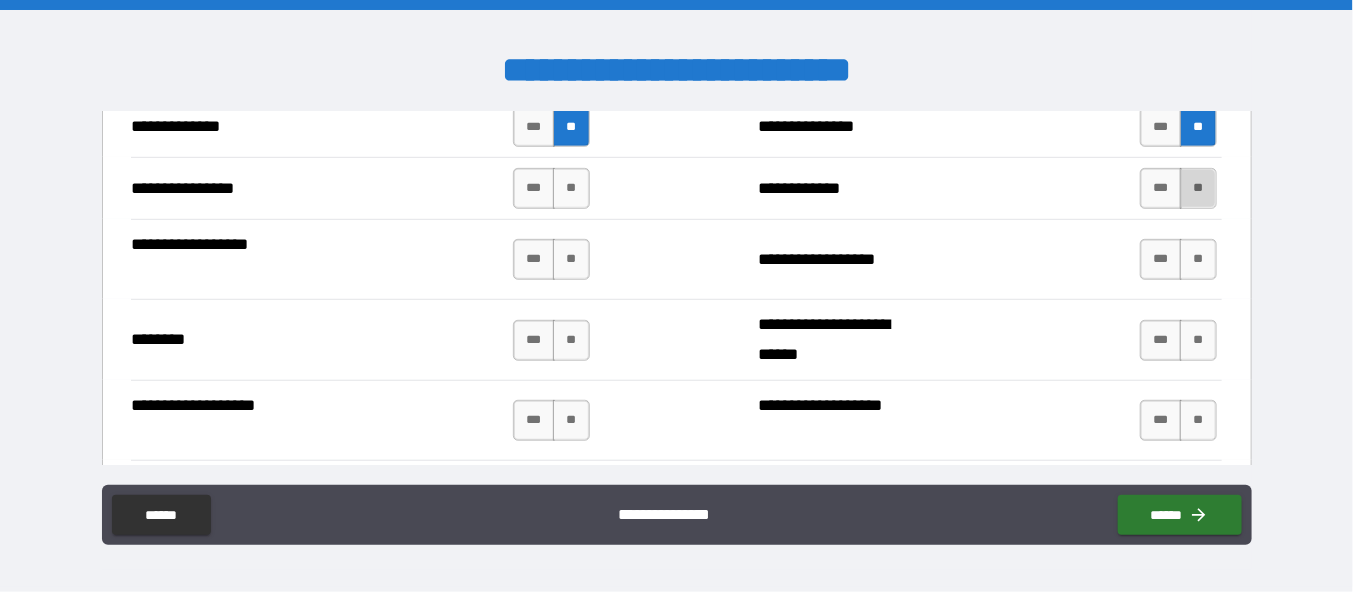 click on "**" at bounding box center (1198, 188) 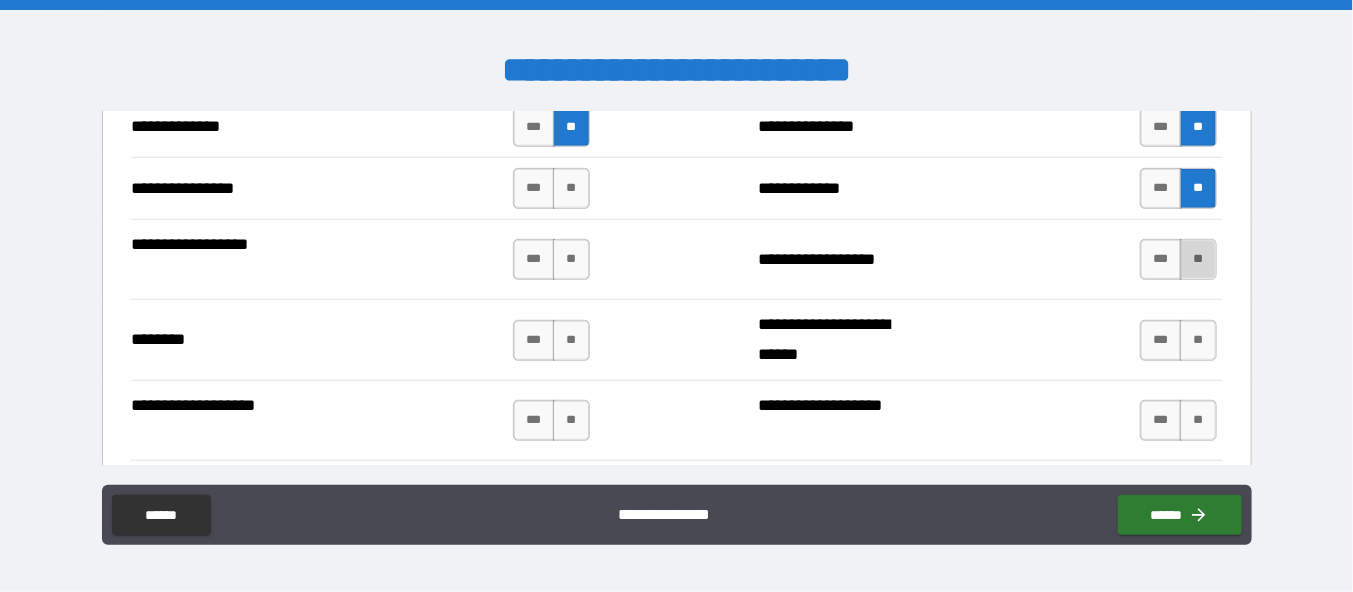 click on "**" at bounding box center [1198, 259] 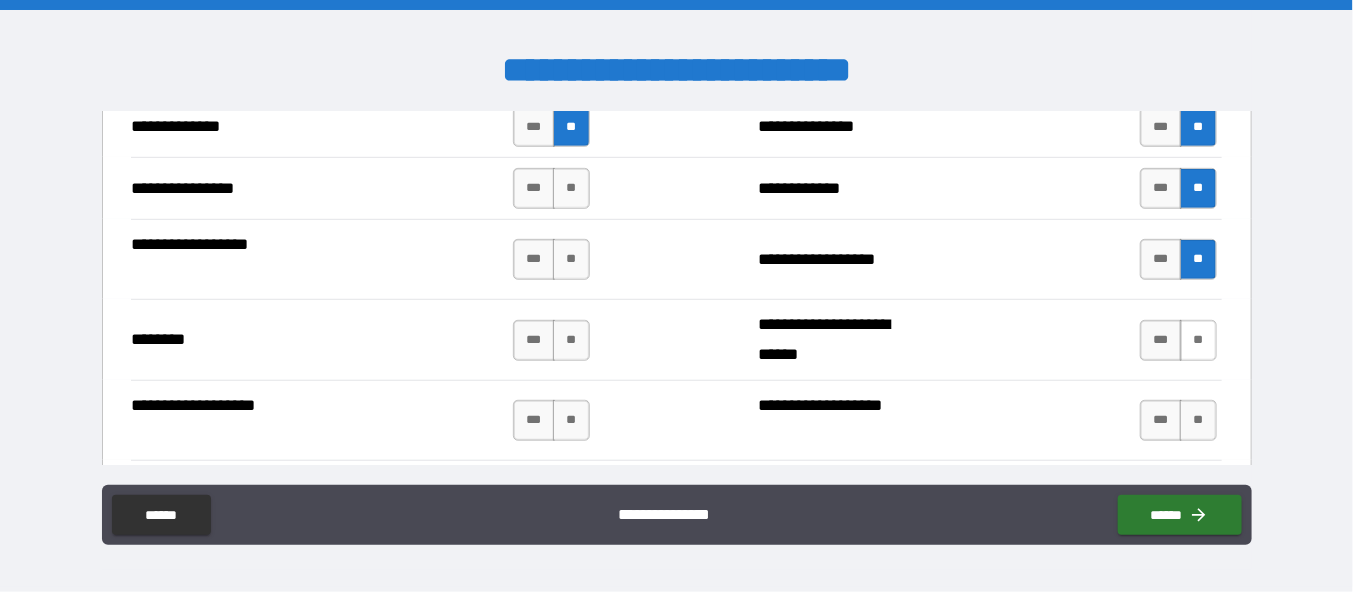 click on "**" at bounding box center (1198, 340) 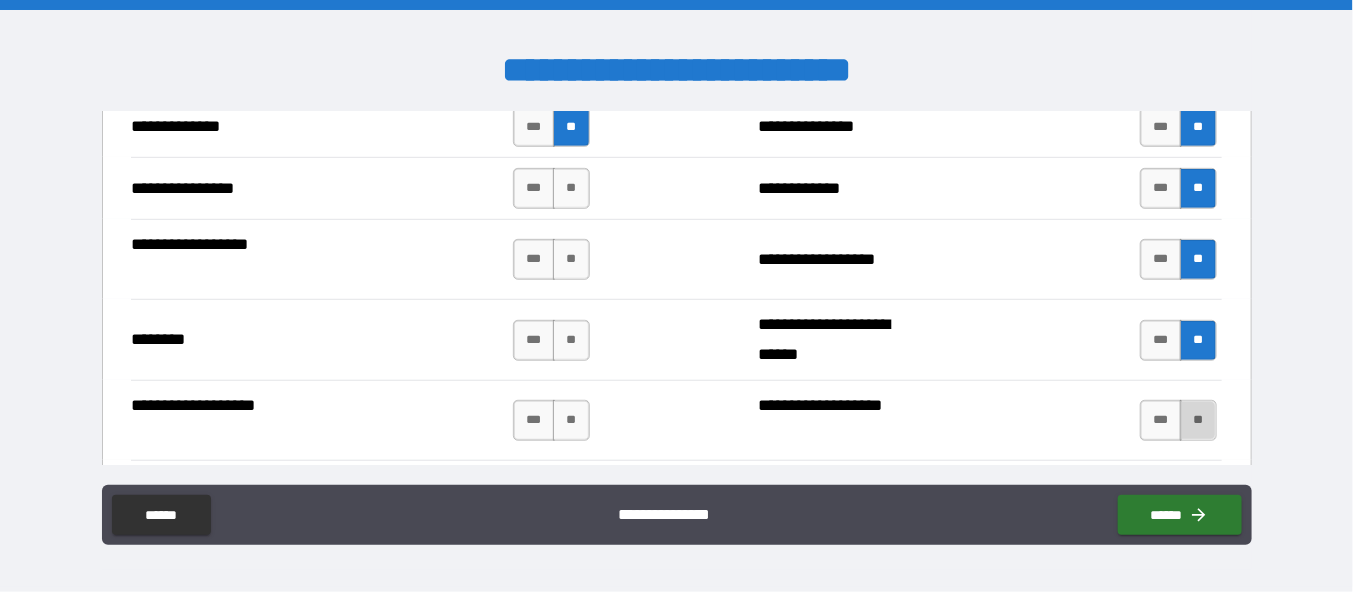 click on "**" at bounding box center (1198, 420) 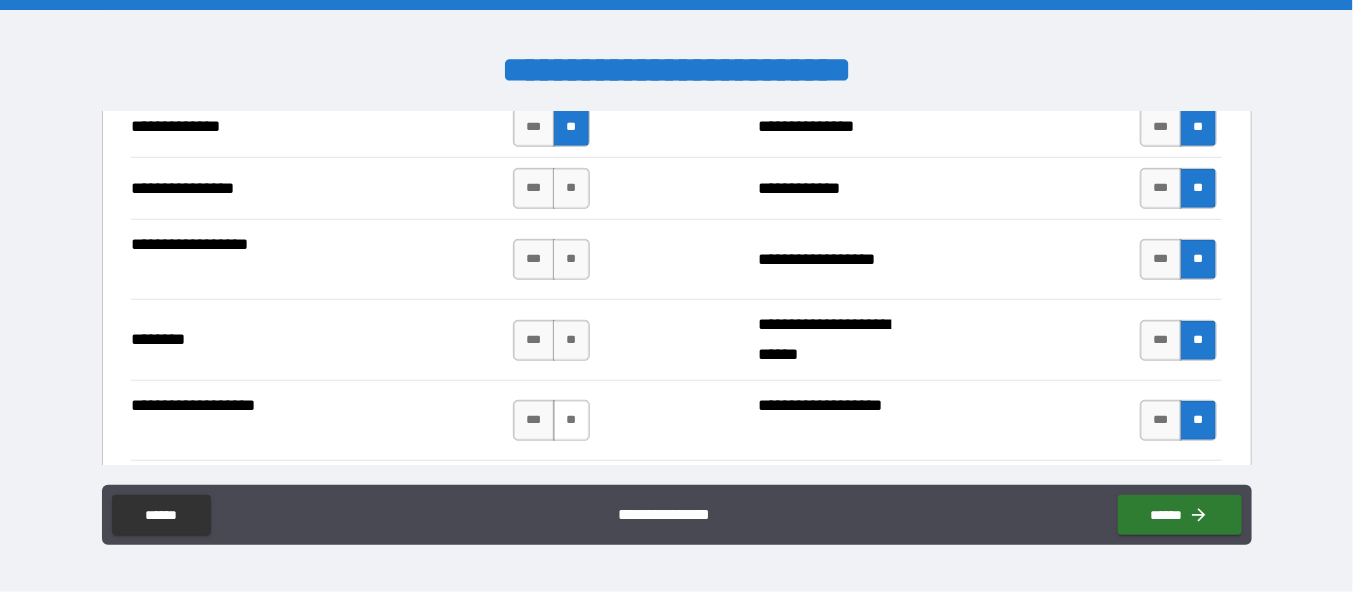 click on "**" at bounding box center (571, 420) 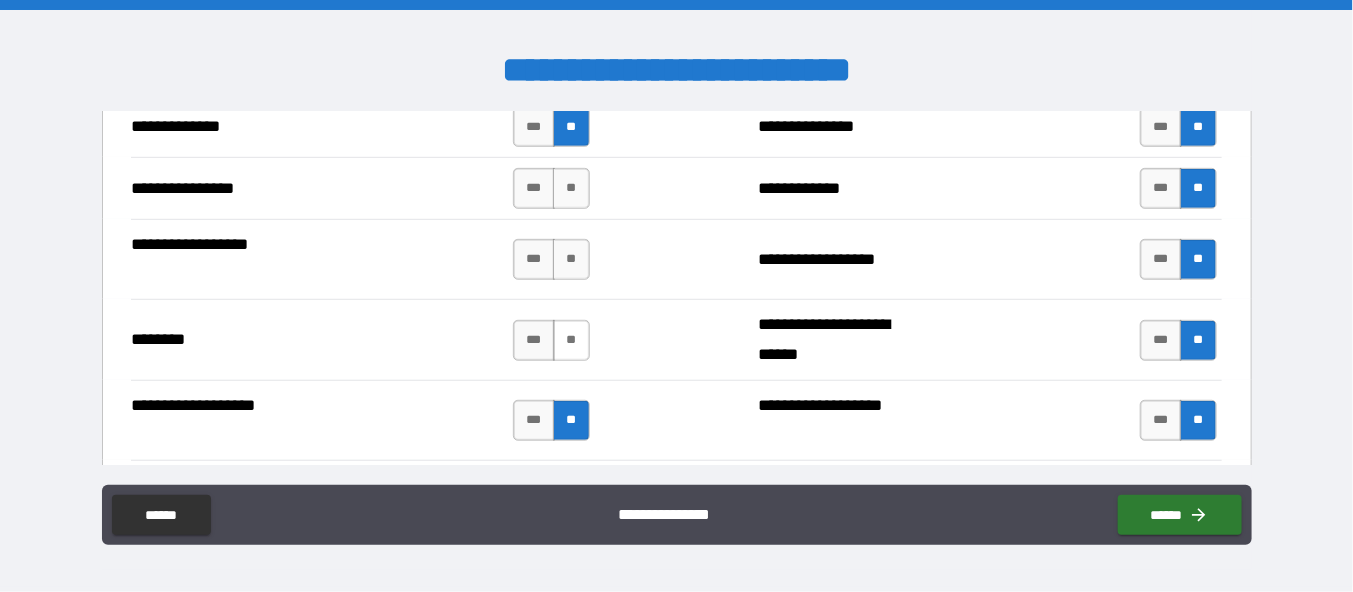 click on "**" at bounding box center [571, 340] 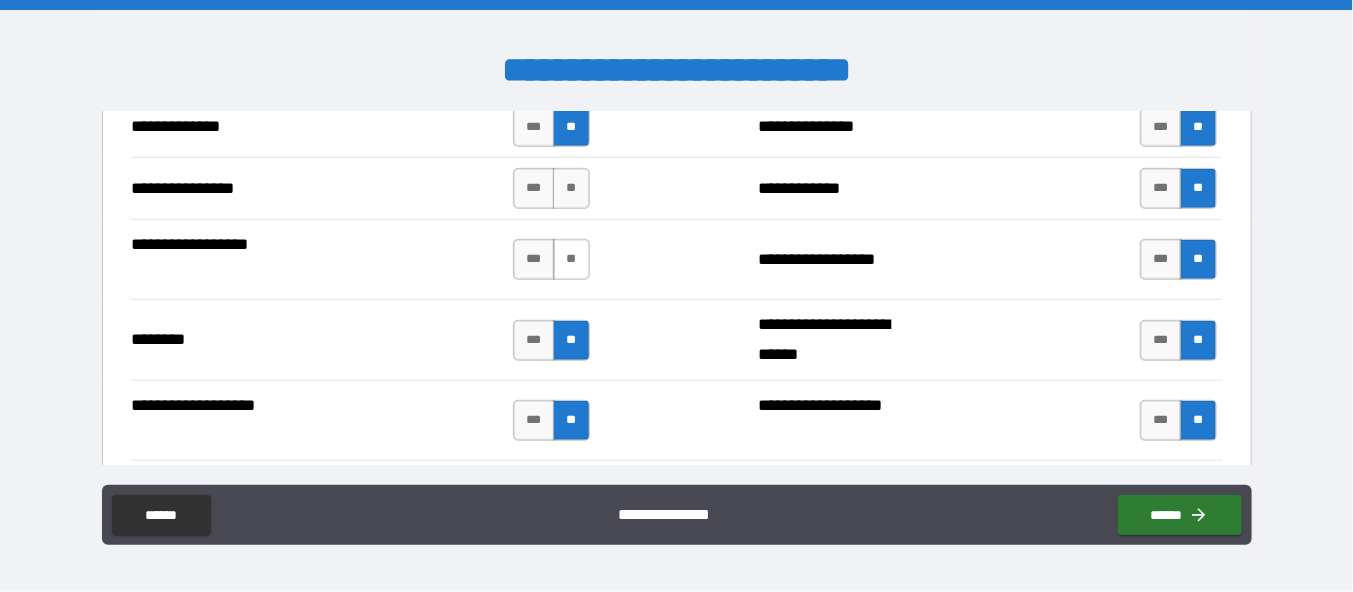 click on "**" at bounding box center [571, 259] 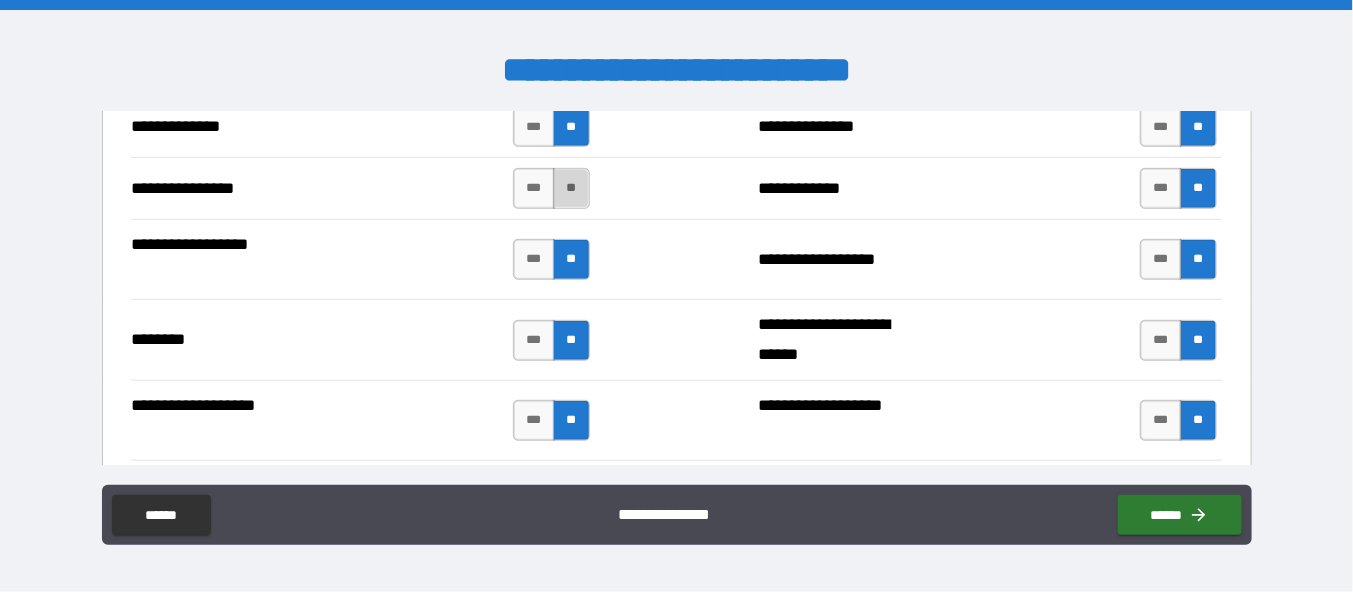 click on "**" at bounding box center (571, 188) 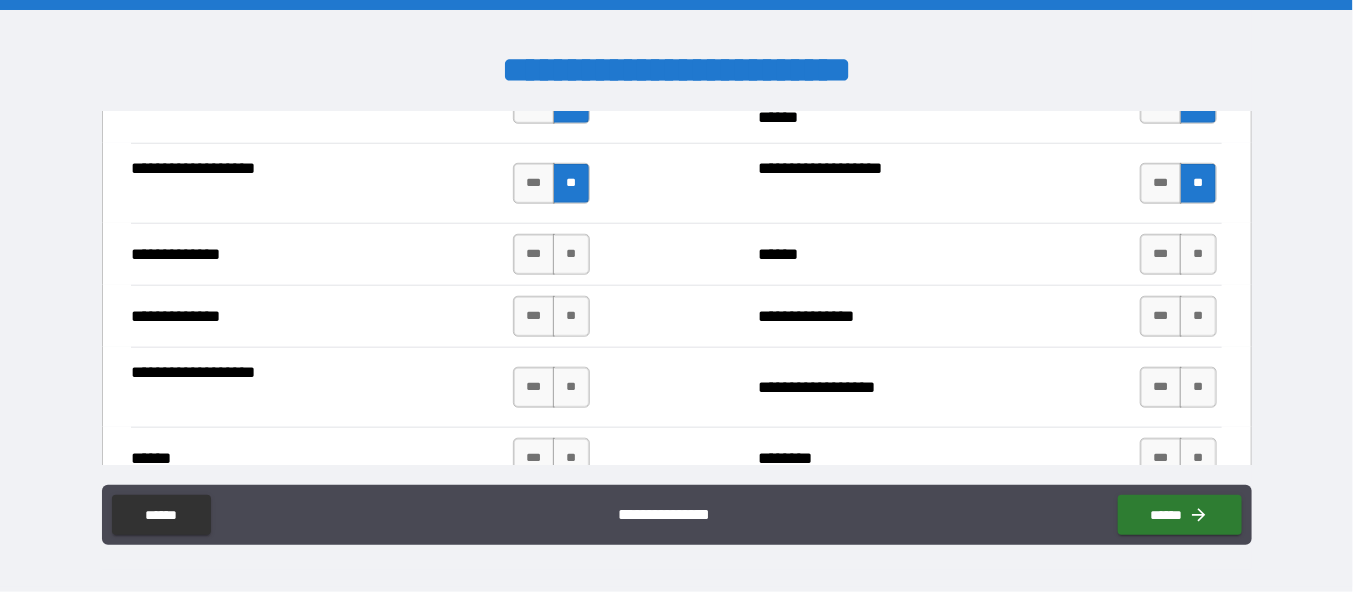 scroll, scrollTop: 3600, scrollLeft: 0, axis: vertical 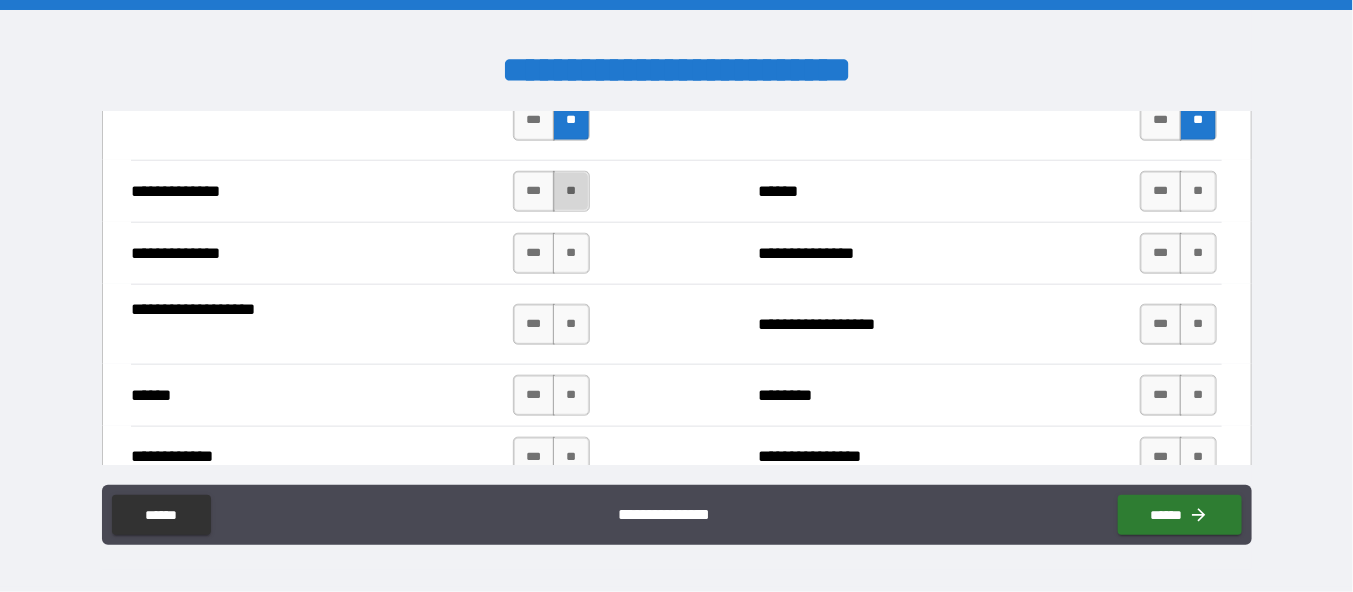 click on "**" at bounding box center [571, 191] 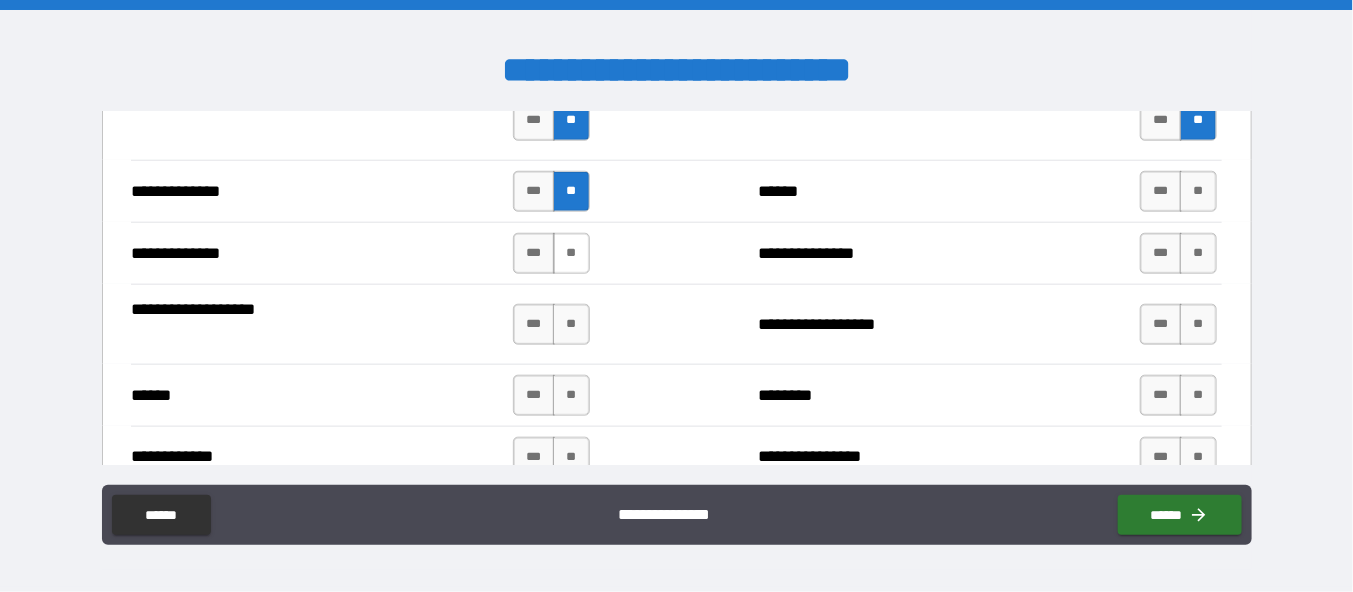 click on "**" at bounding box center (571, 253) 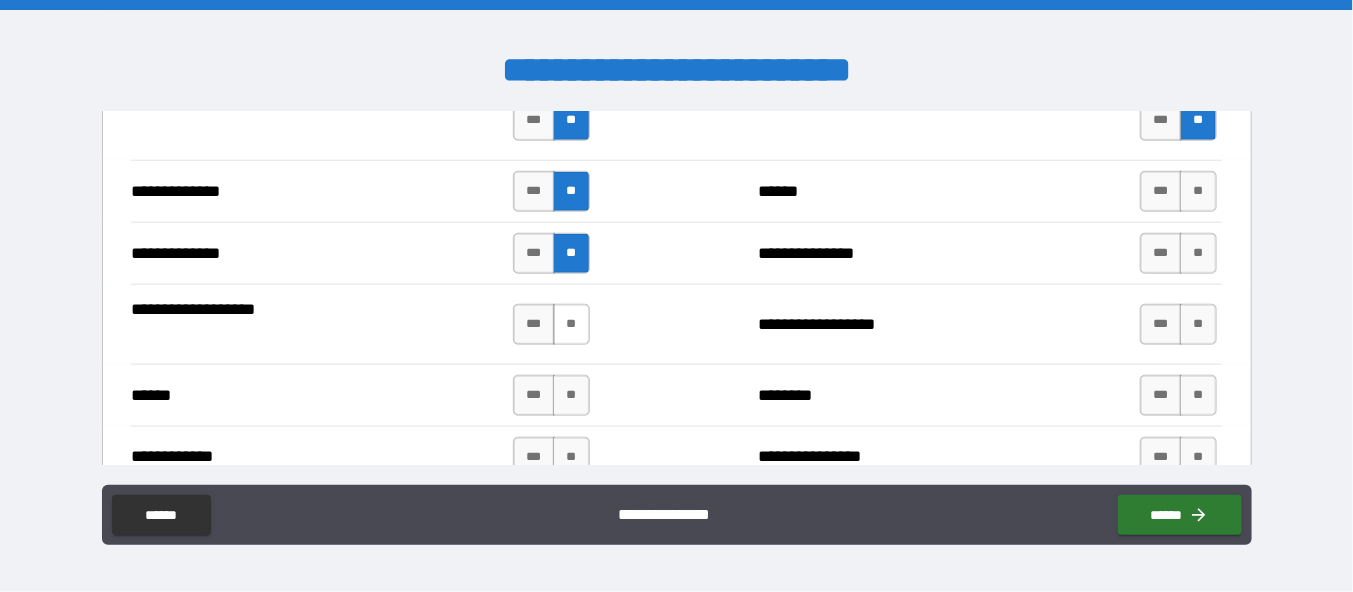 drag, startPoint x: 559, startPoint y: 310, endPoint x: 563, endPoint y: 325, distance: 15.524175 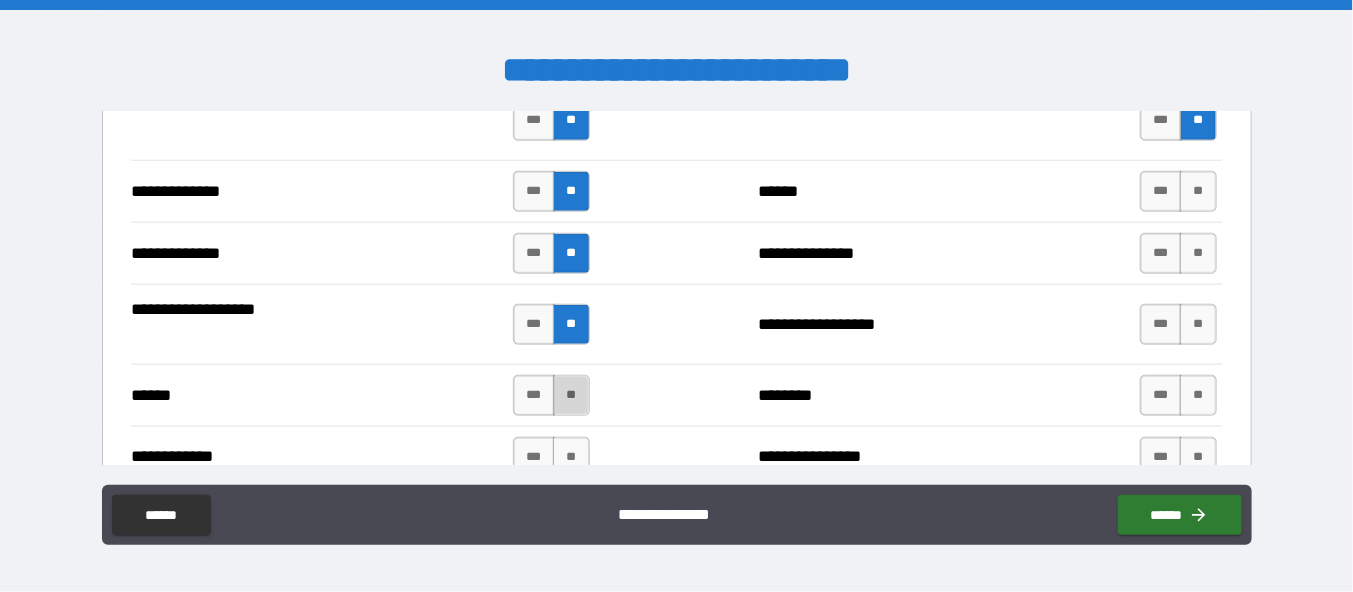 click on "**" at bounding box center (571, 395) 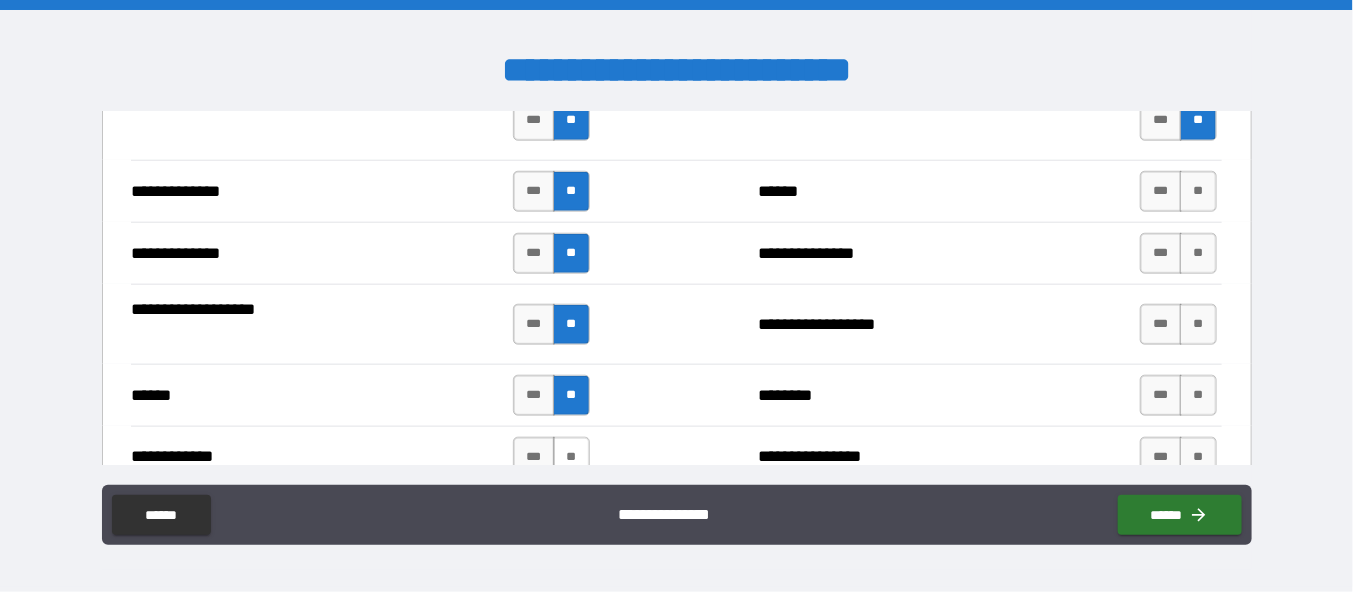 click on "**" at bounding box center (571, 457) 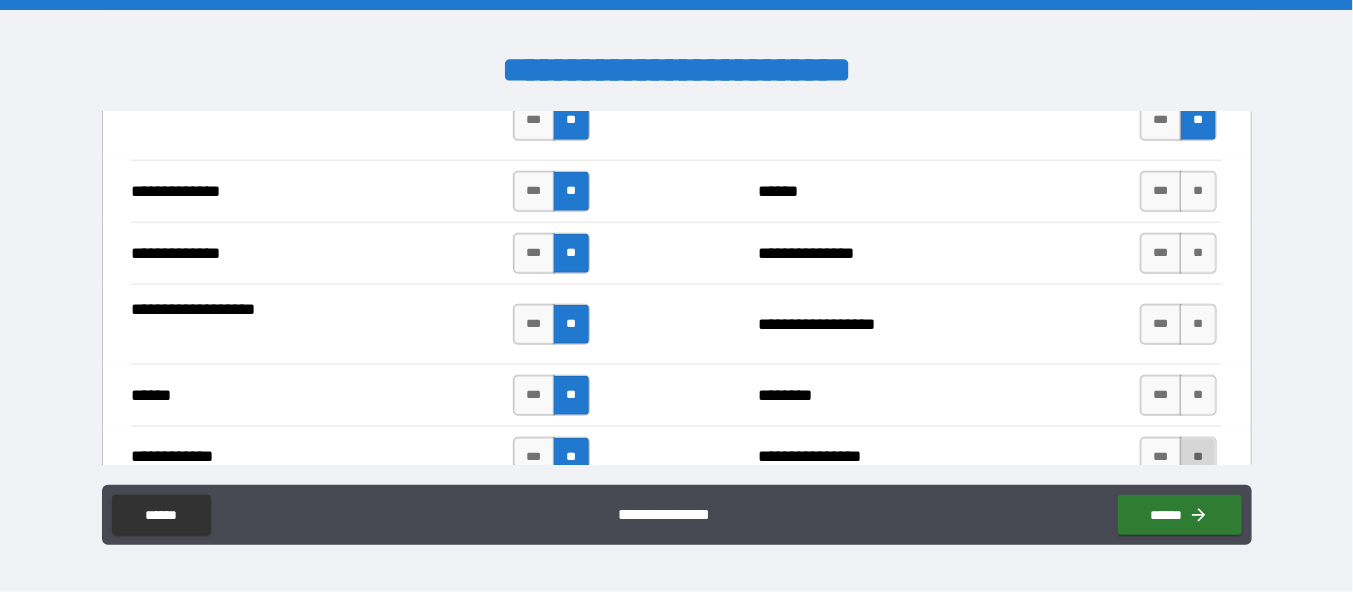 click on "**" at bounding box center (1198, 457) 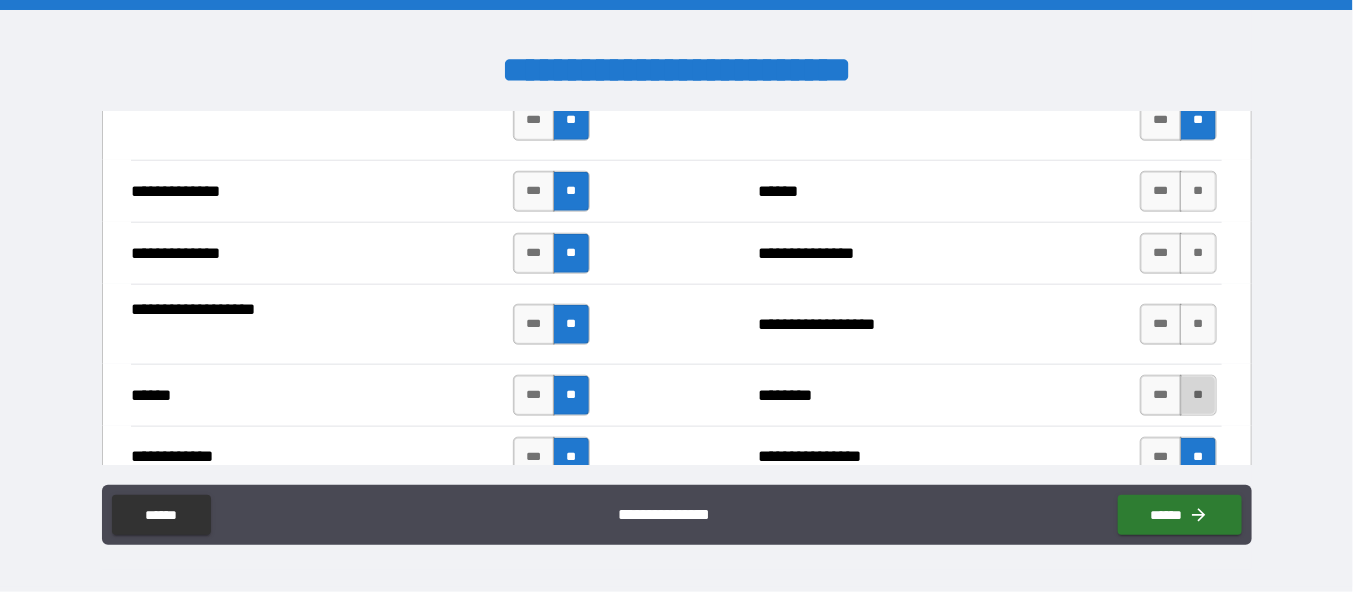 click on "**" at bounding box center [1198, 395] 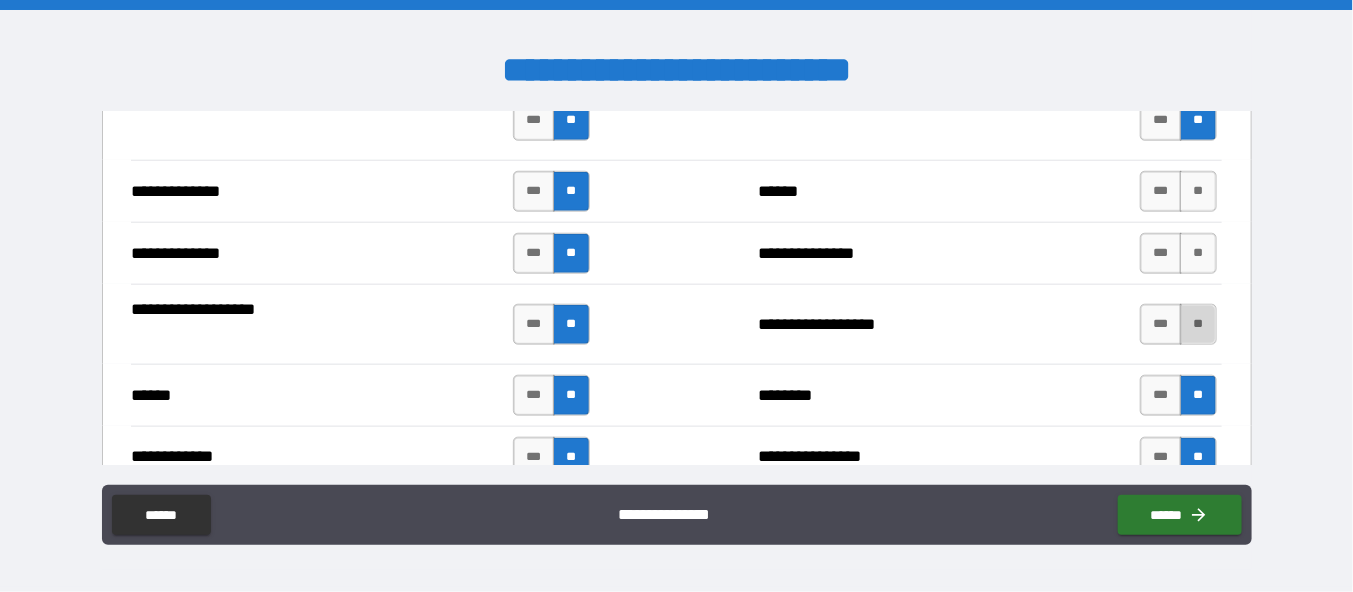 click on "**" at bounding box center [1198, 324] 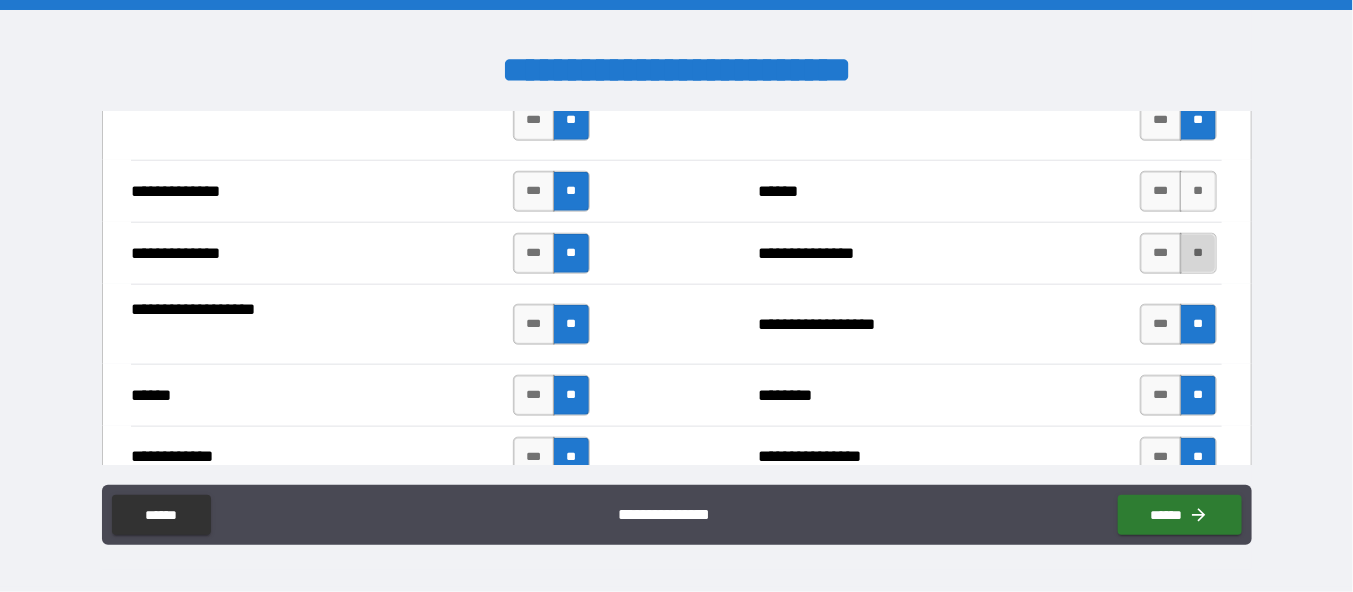 click on "**" at bounding box center (1198, 253) 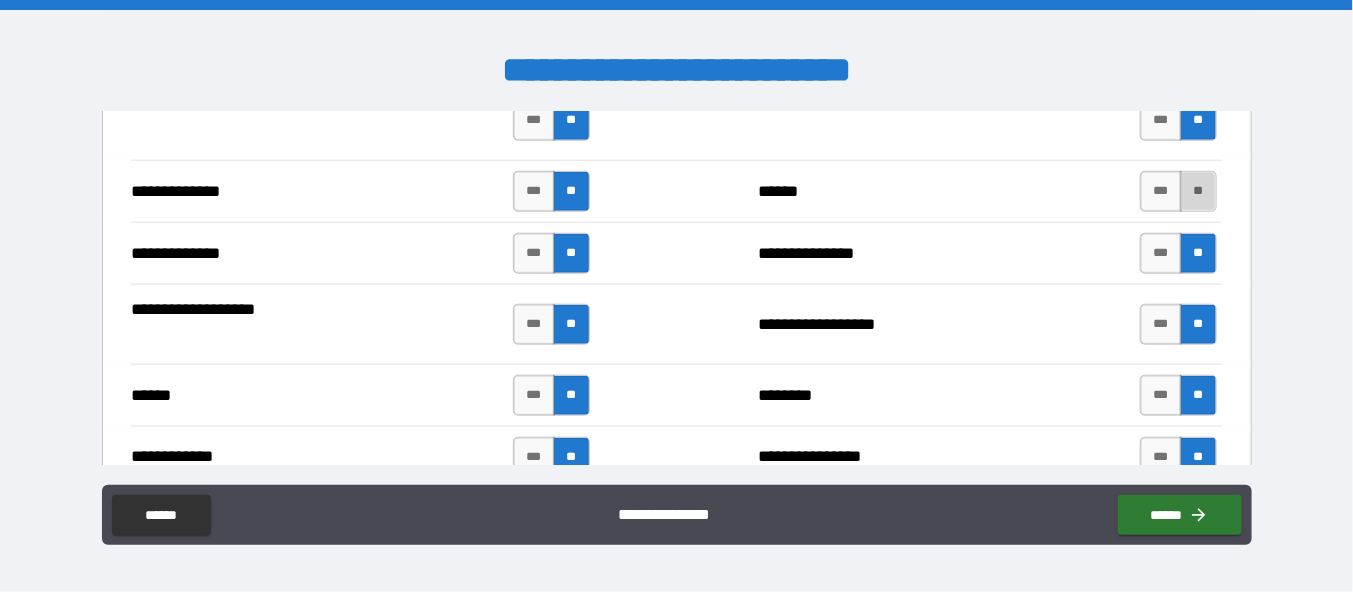 click on "**" at bounding box center (1198, 191) 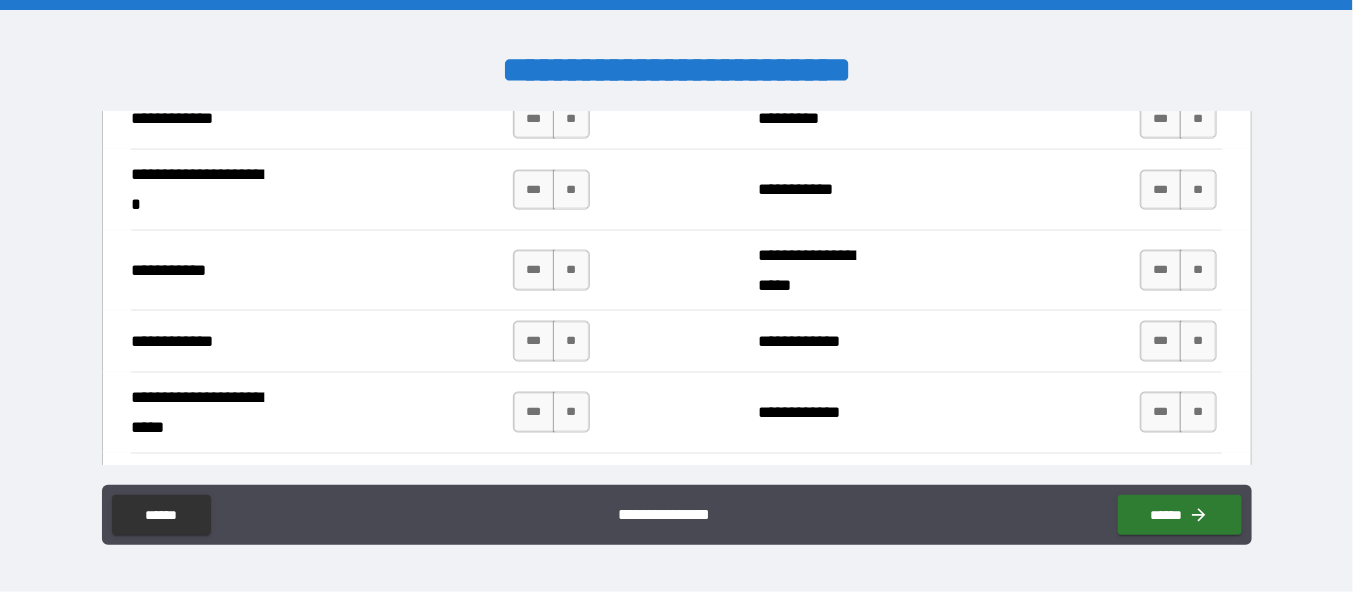 scroll, scrollTop: 3900, scrollLeft: 0, axis: vertical 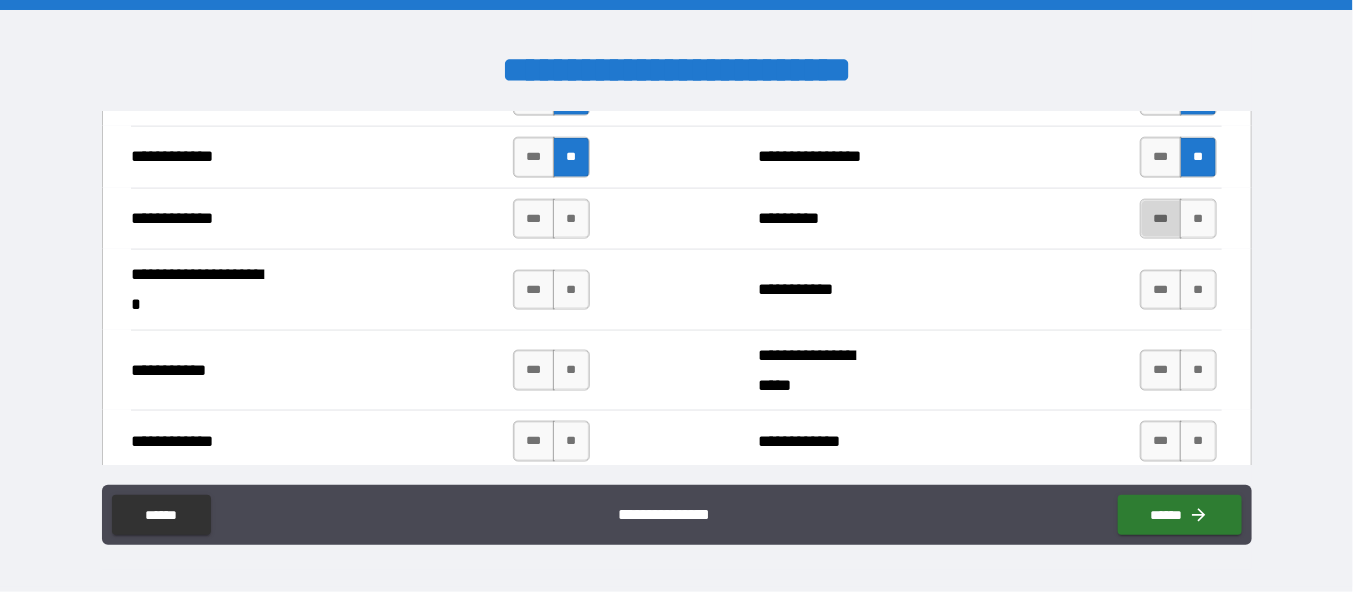 drag, startPoint x: 1140, startPoint y: 224, endPoint x: 1179, endPoint y: 255, distance: 49.819675 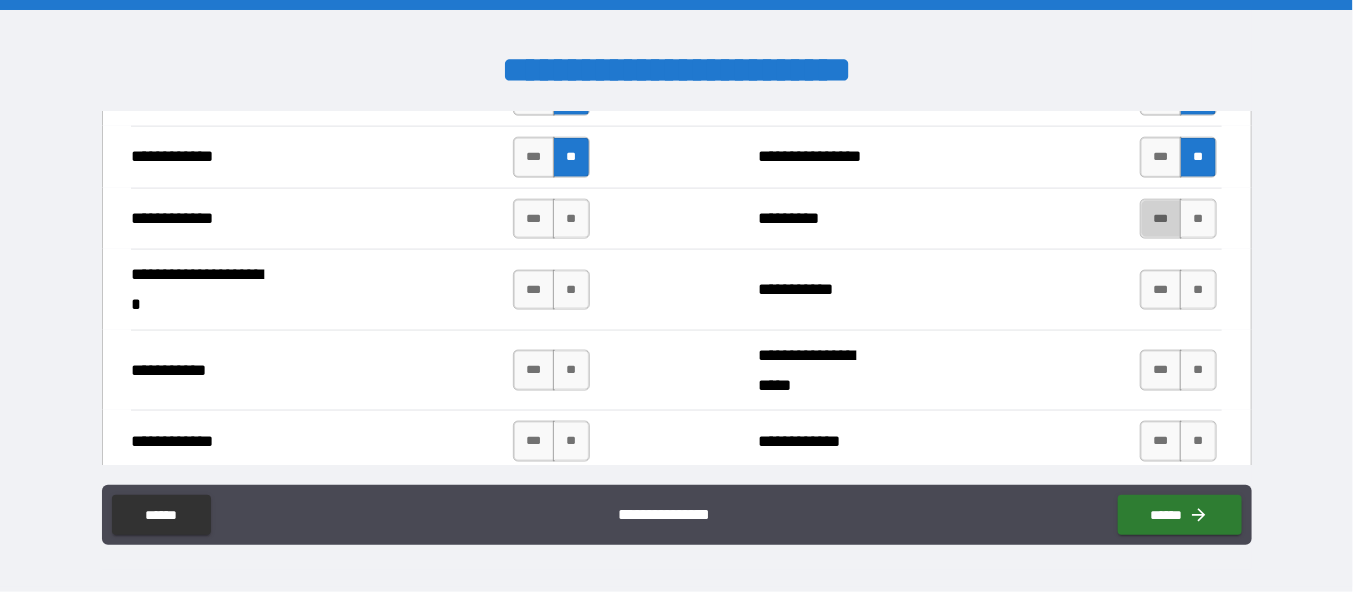 click on "***" at bounding box center (1161, 219) 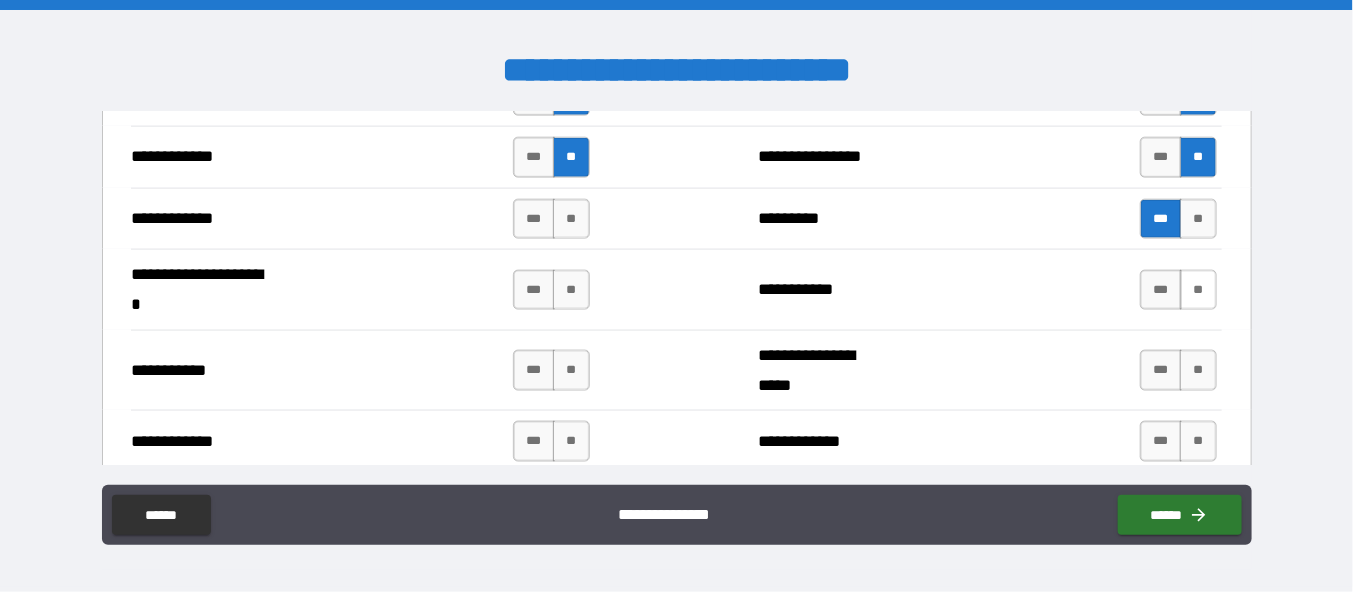 click on "**" at bounding box center (1198, 290) 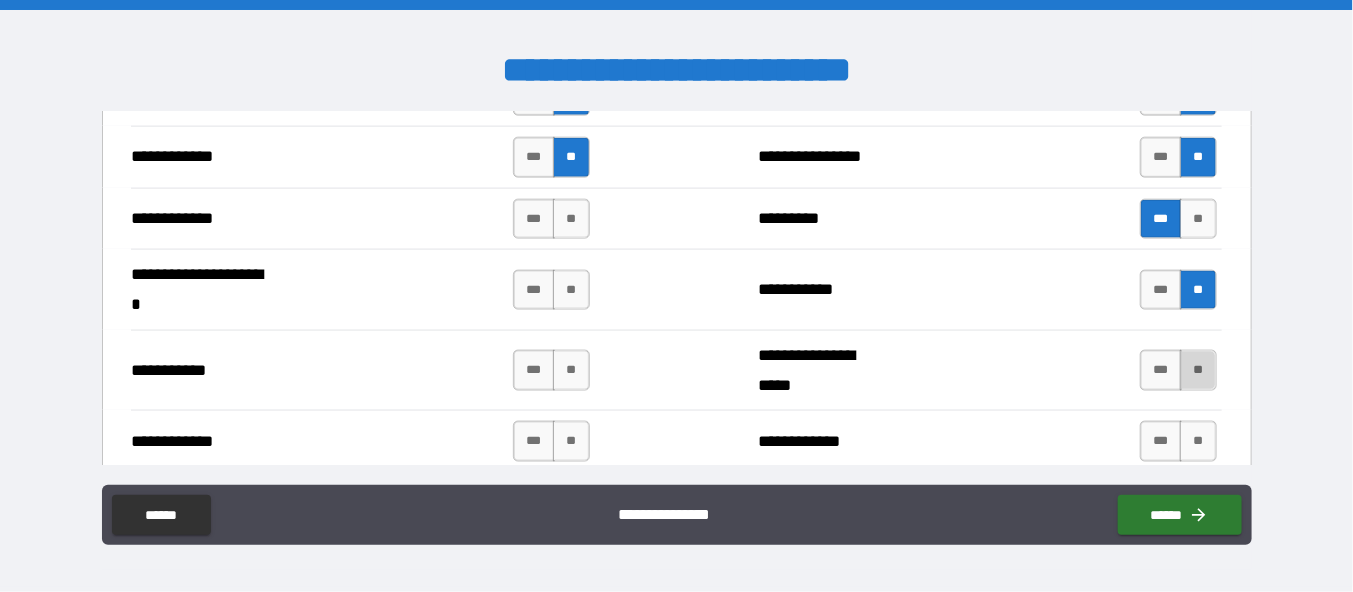 click on "**" at bounding box center [1198, 370] 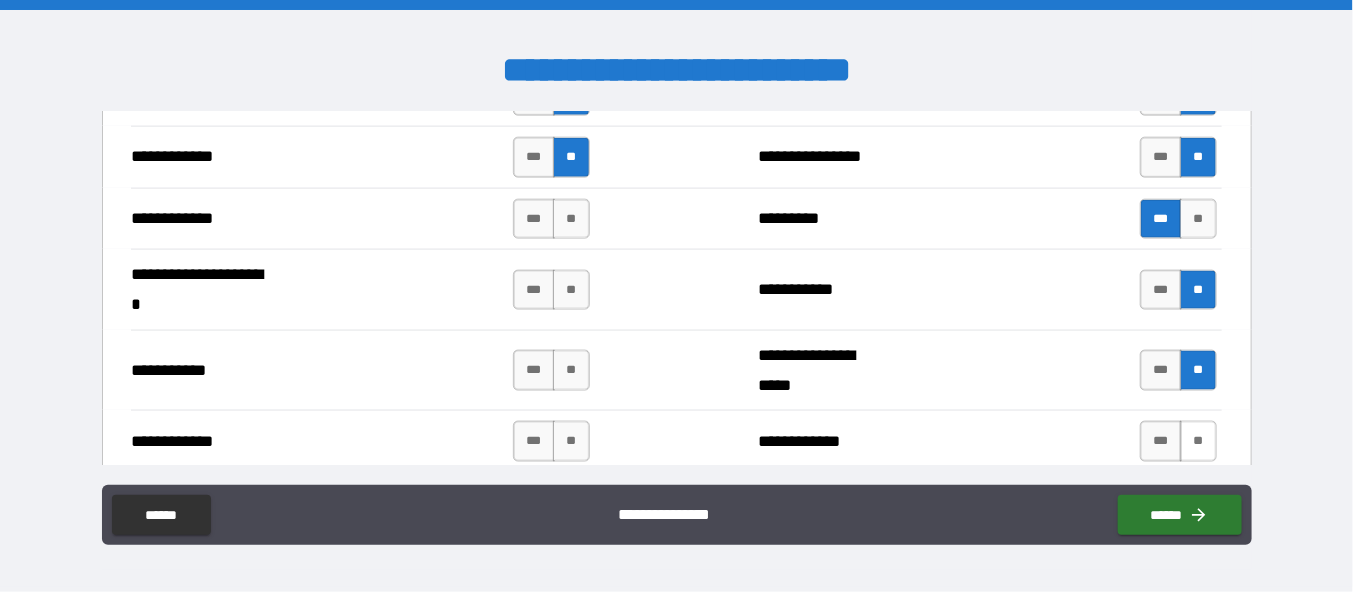 click on "**" at bounding box center (1198, 441) 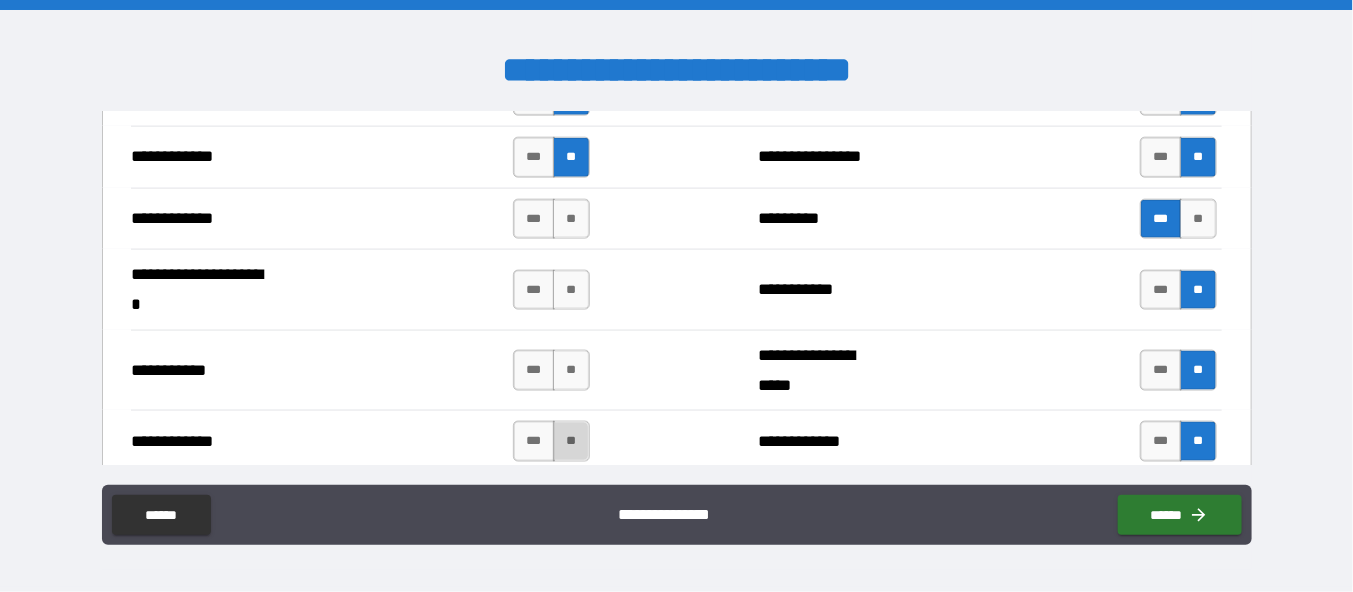 click on "**" at bounding box center [571, 441] 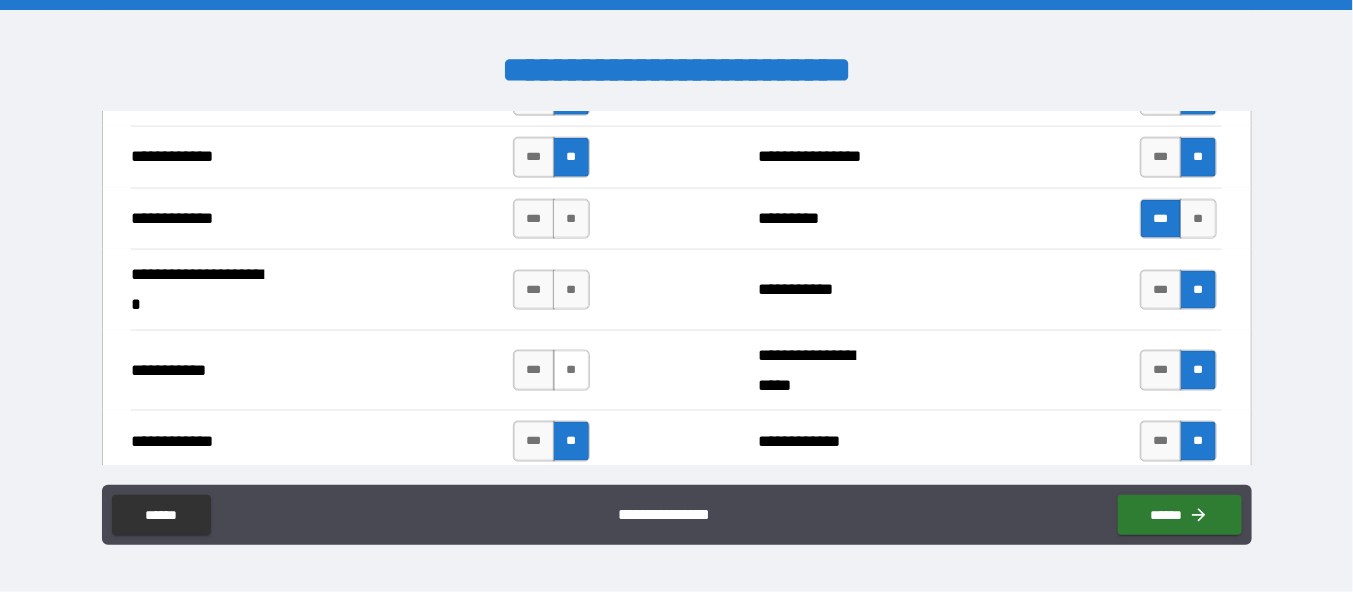click on "**" at bounding box center (571, 370) 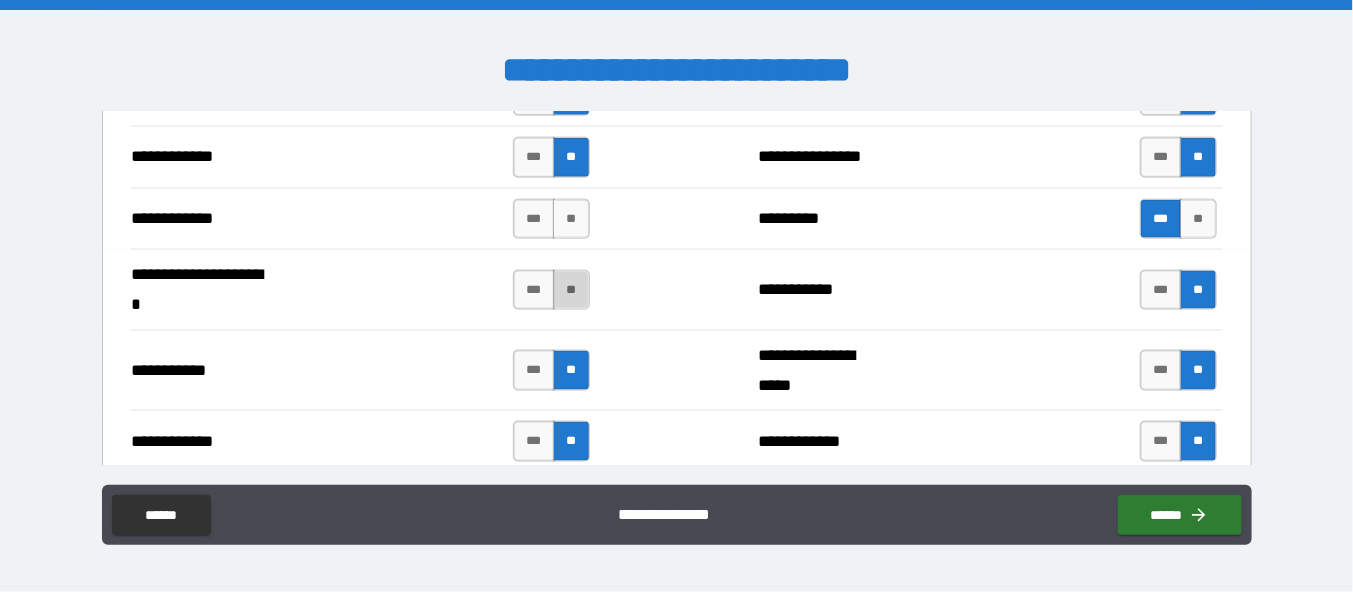 click on "**" at bounding box center (571, 290) 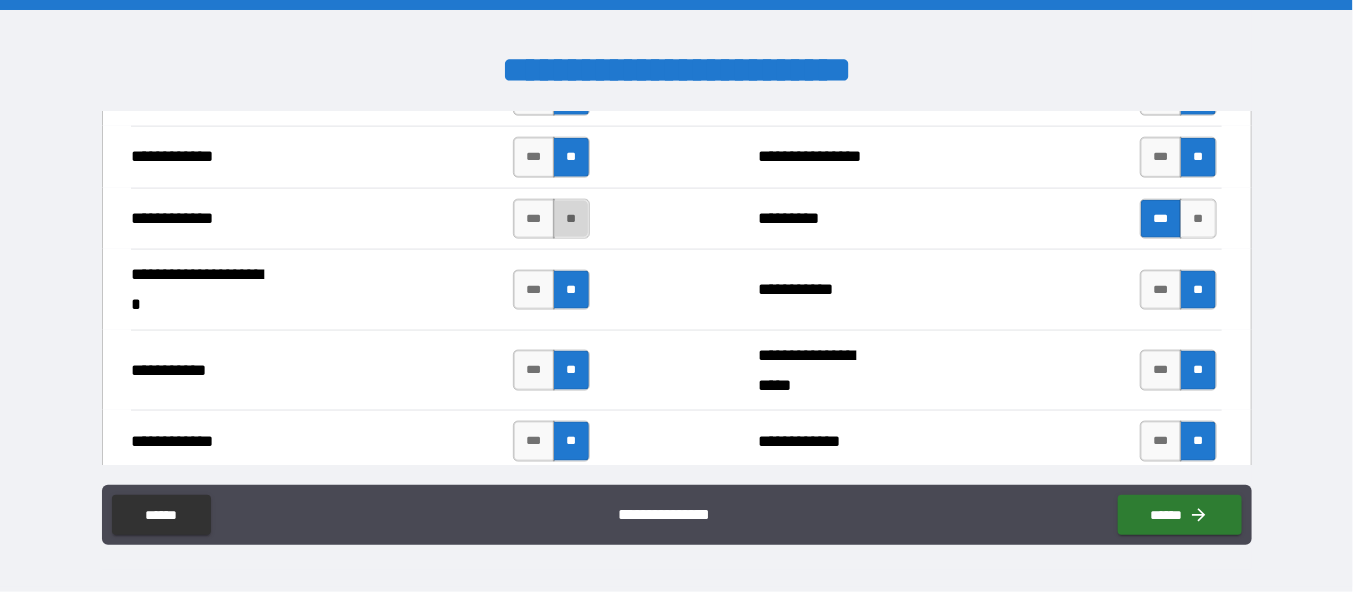 click on "**" at bounding box center (571, 219) 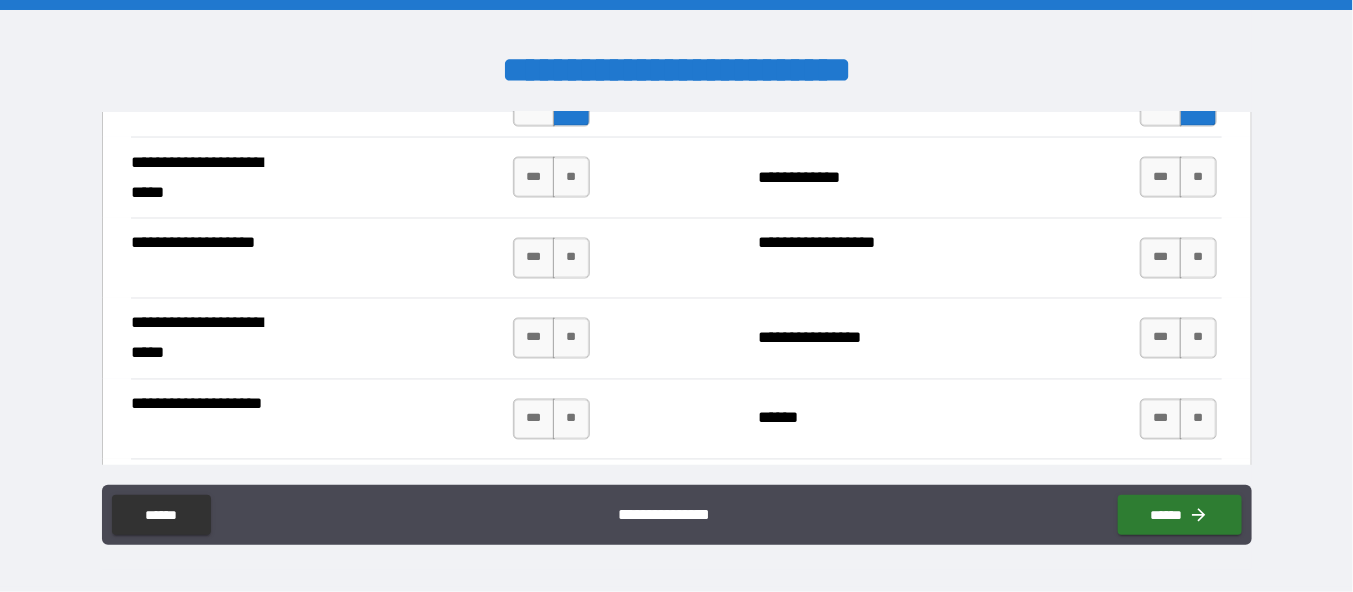scroll, scrollTop: 4200, scrollLeft: 0, axis: vertical 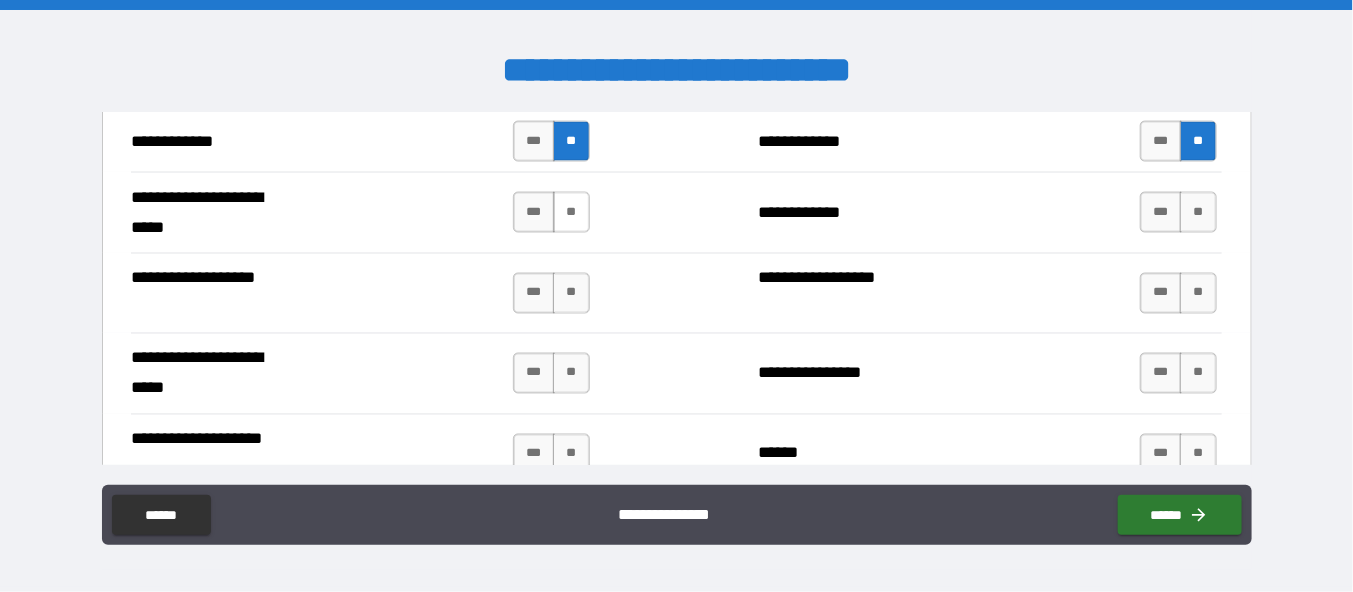 click on "**" at bounding box center (571, 212) 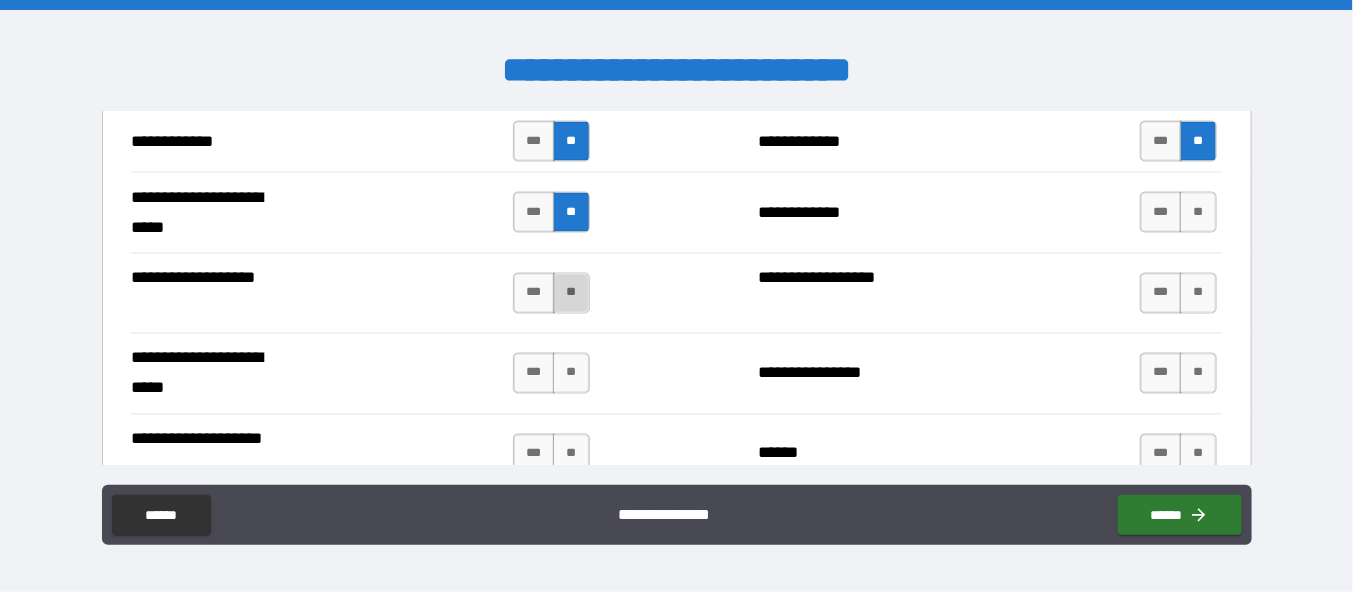 click on "**" at bounding box center [571, 293] 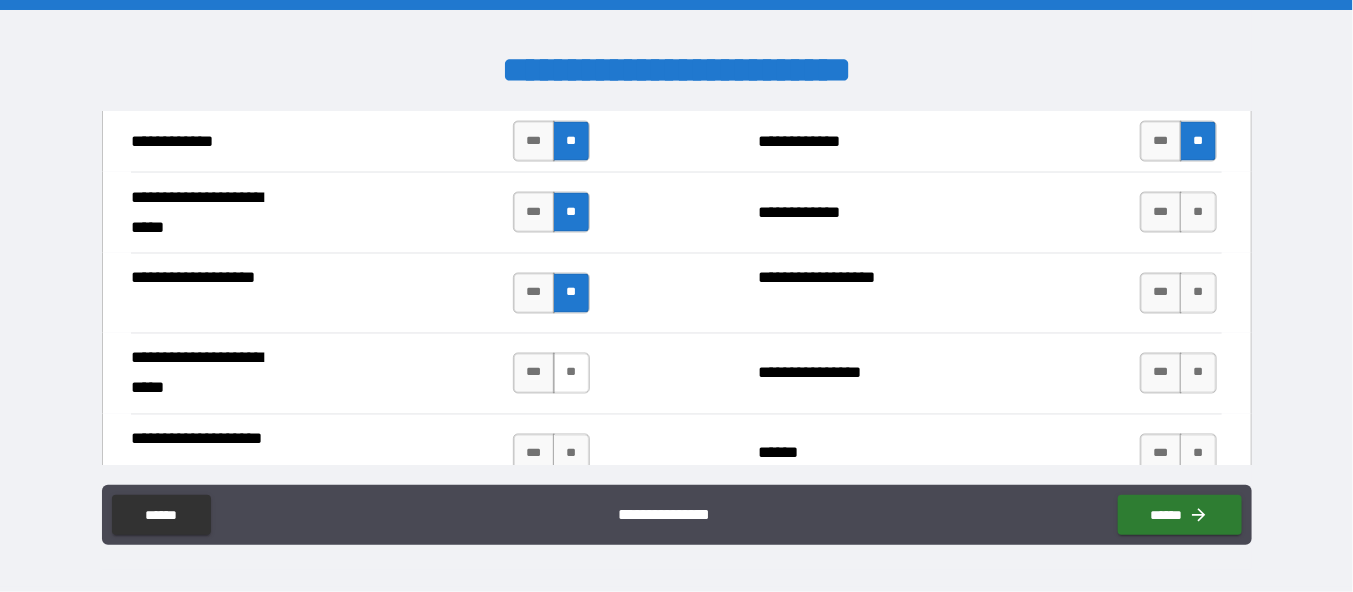 click on "**" at bounding box center (571, 373) 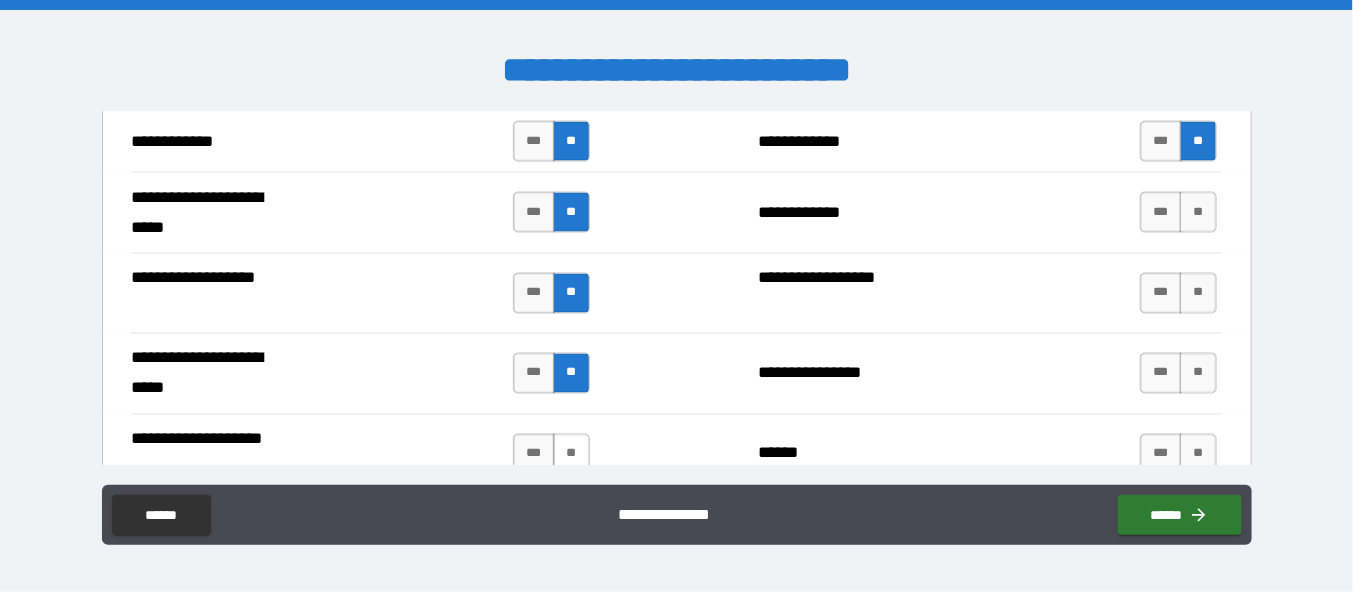 click on "**" at bounding box center [571, 454] 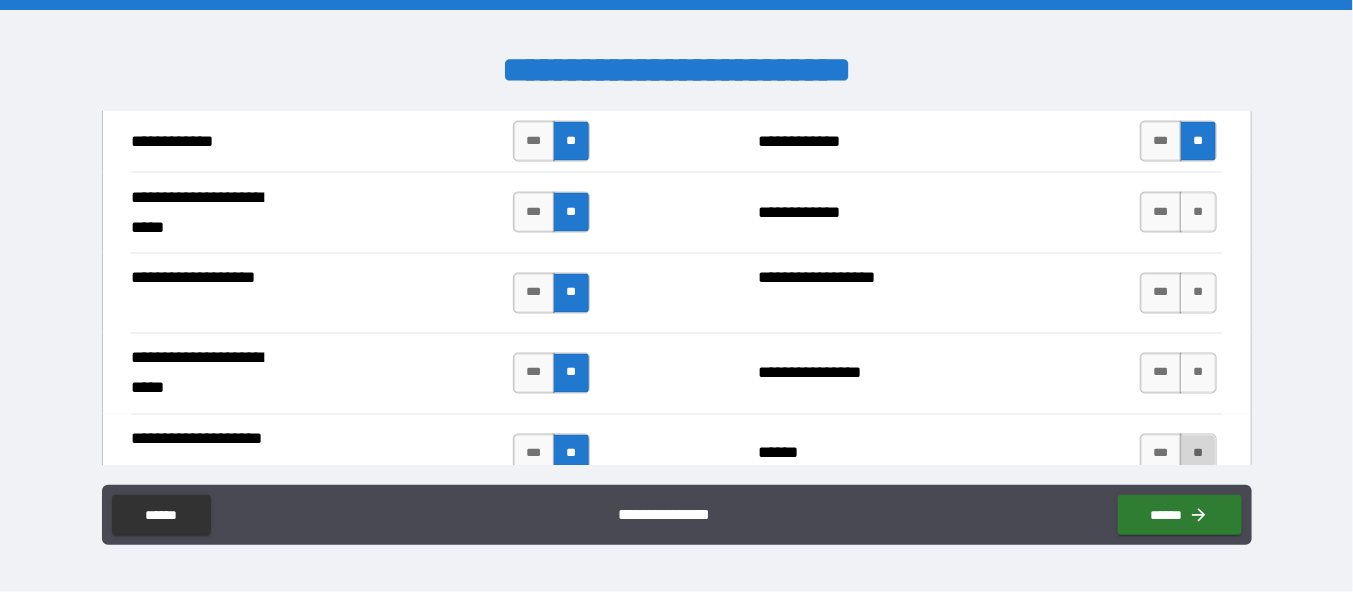 click on "**" at bounding box center (1198, 454) 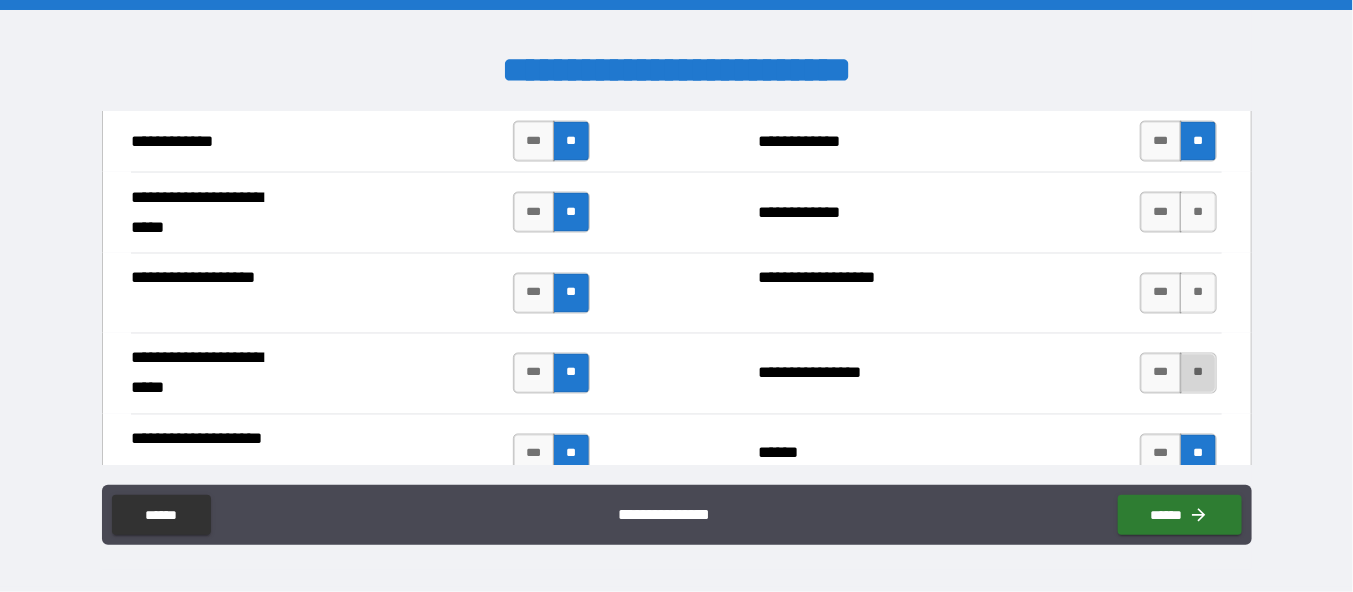 click on "**" at bounding box center [1198, 373] 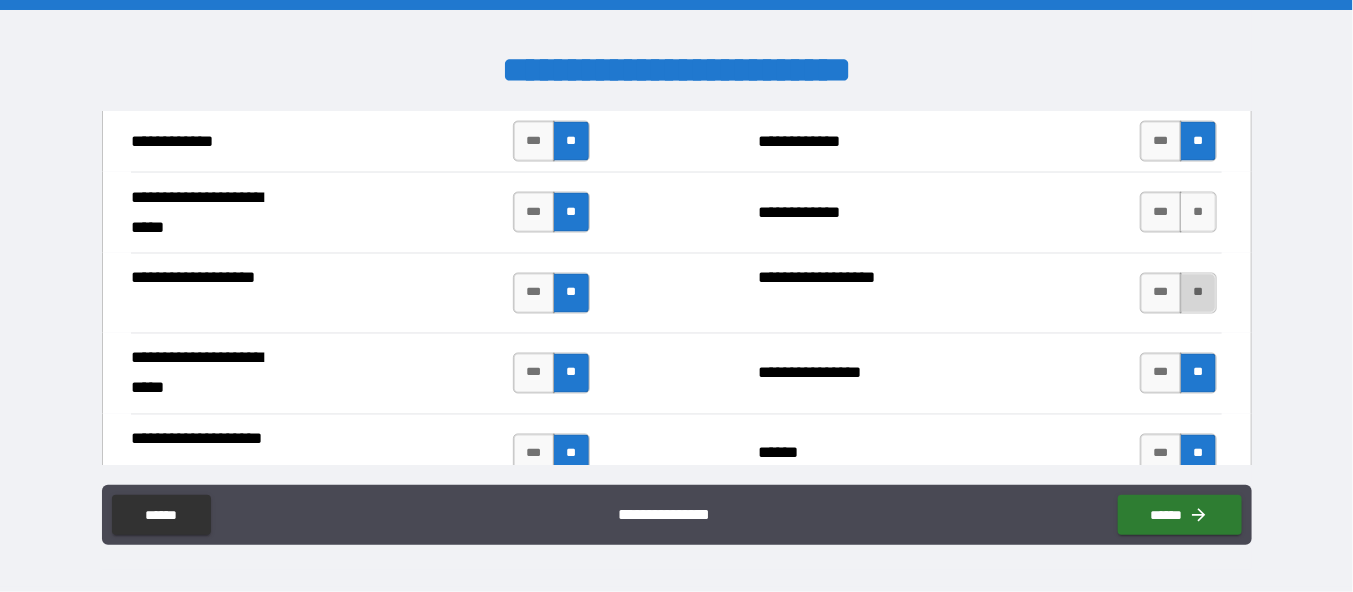 click on "**" at bounding box center [1198, 293] 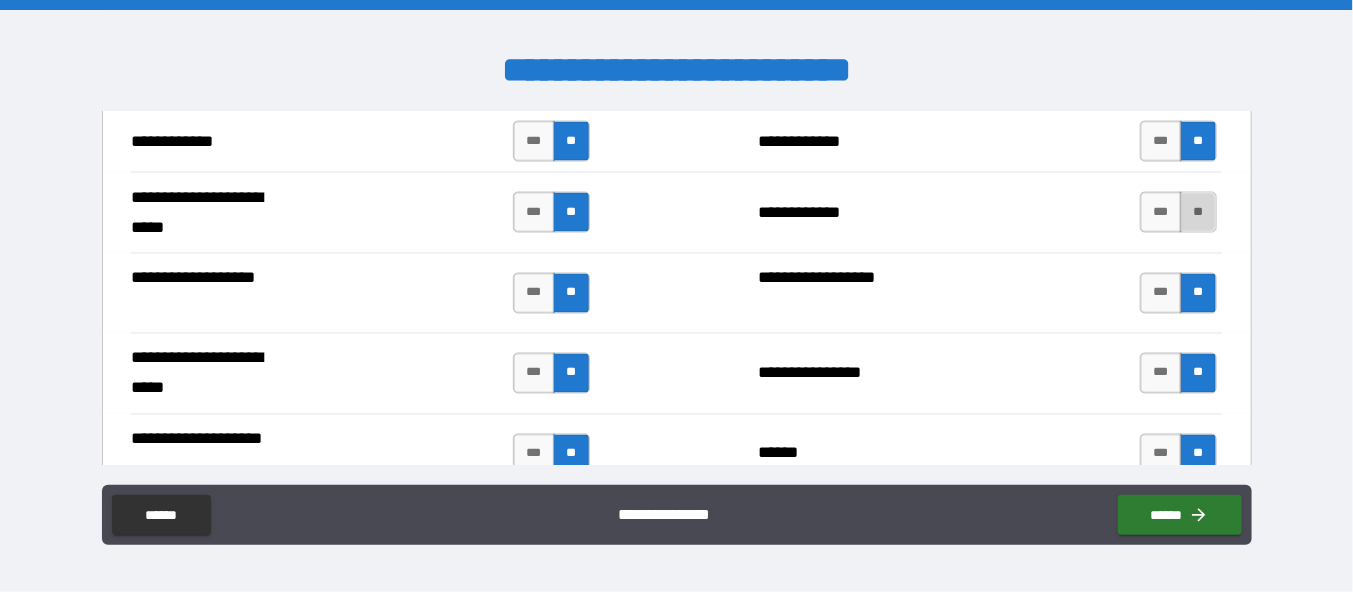click on "**" at bounding box center (1198, 212) 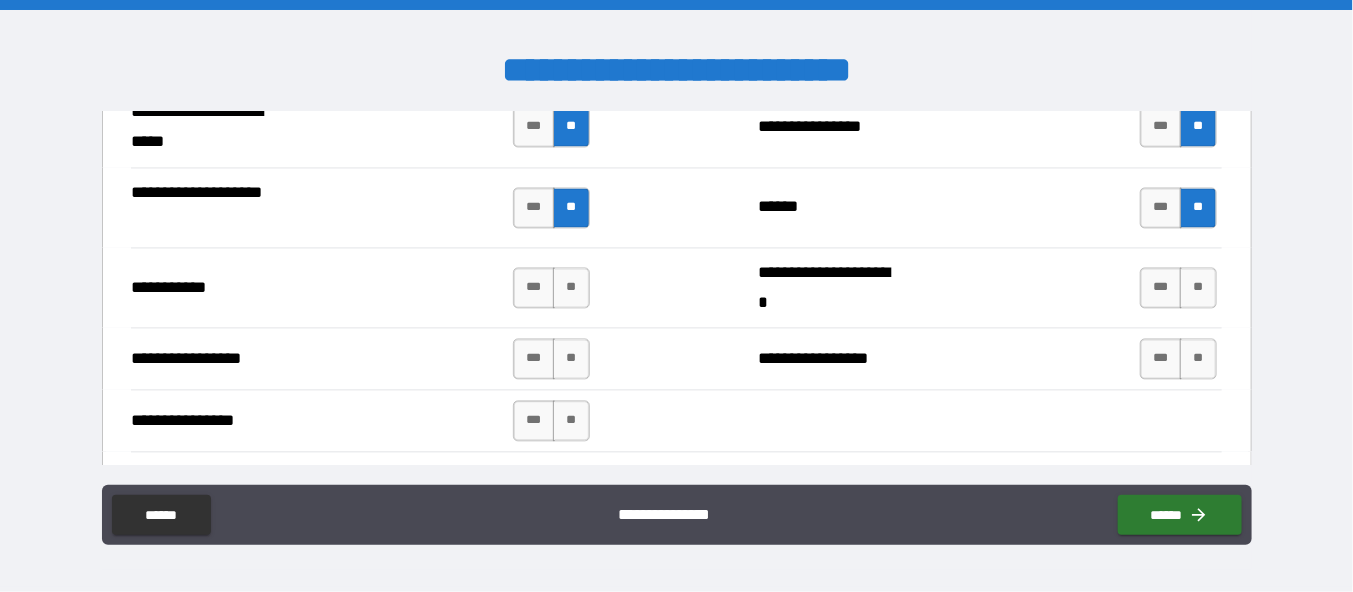 scroll, scrollTop: 4500, scrollLeft: 0, axis: vertical 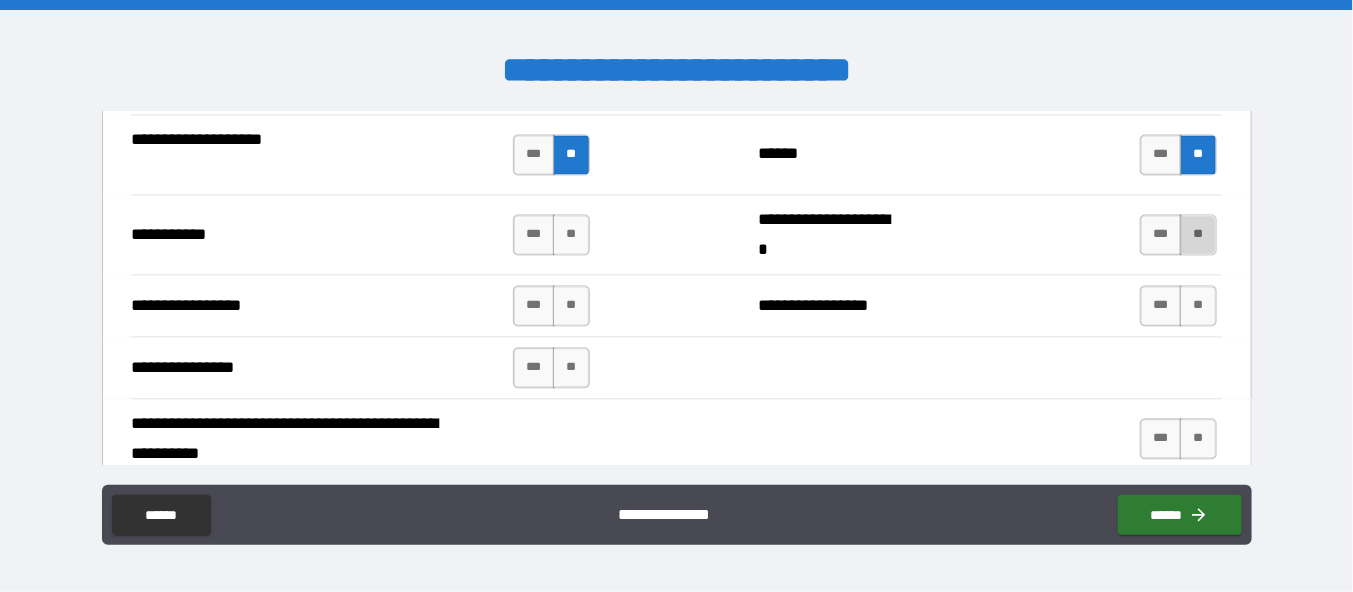 click on "**" at bounding box center [1198, 234] 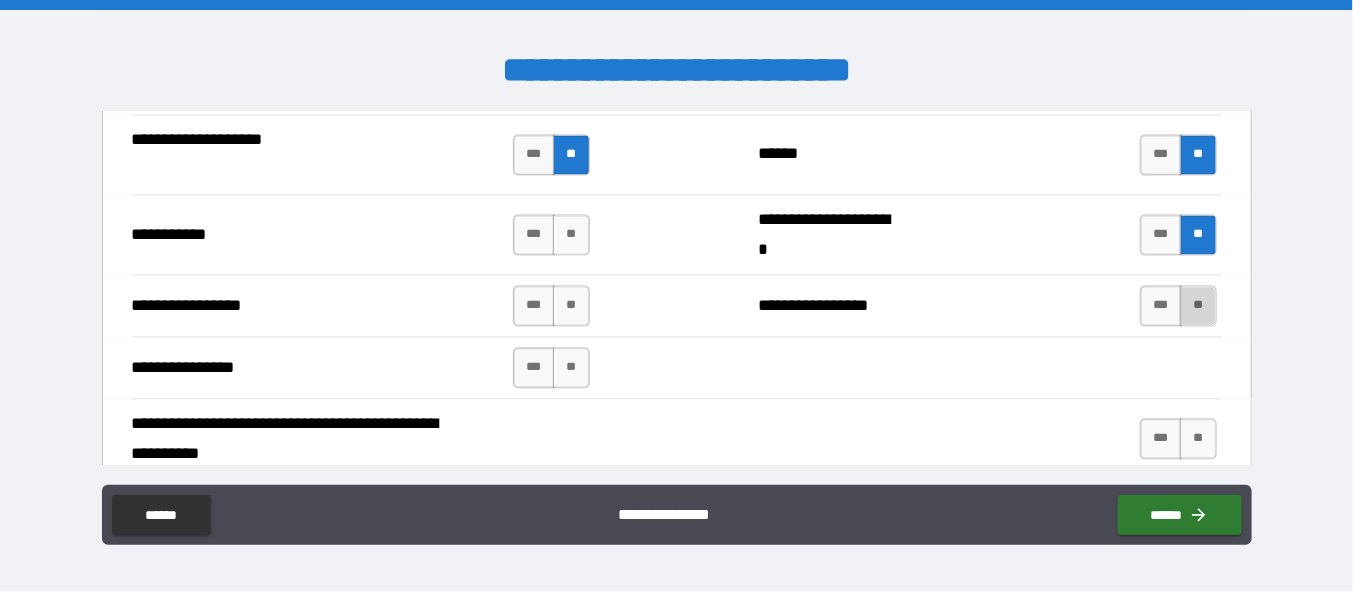 click on "**" at bounding box center [1198, 305] 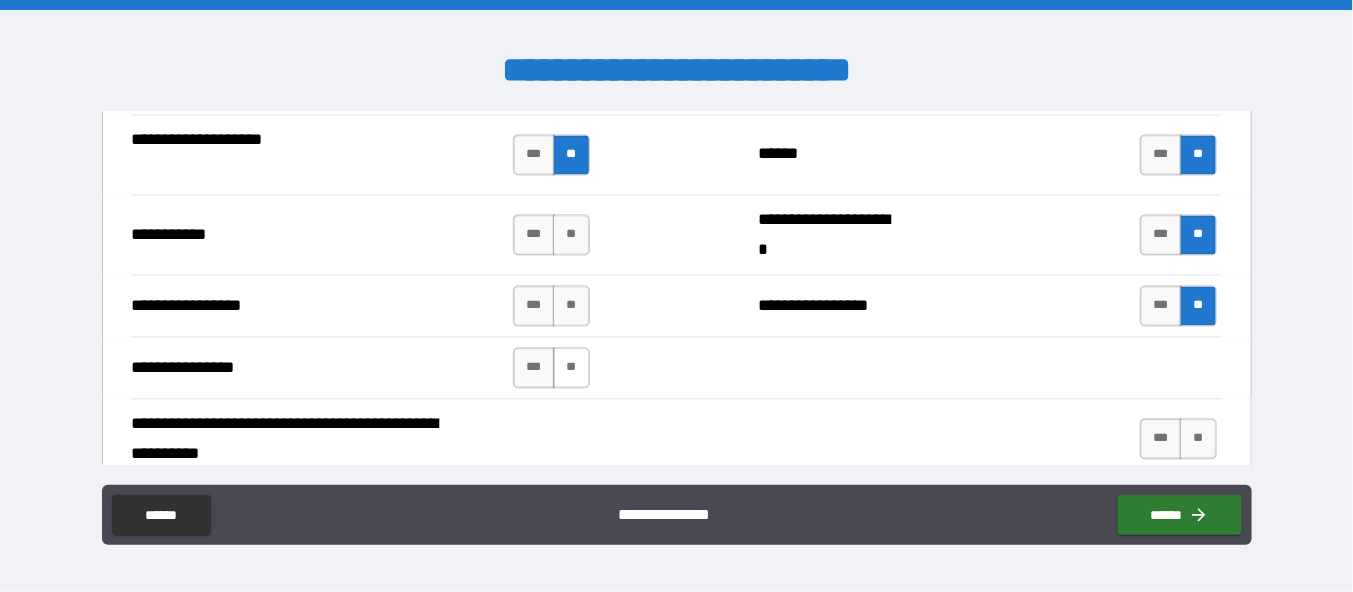 click on "**" at bounding box center (571, 367) 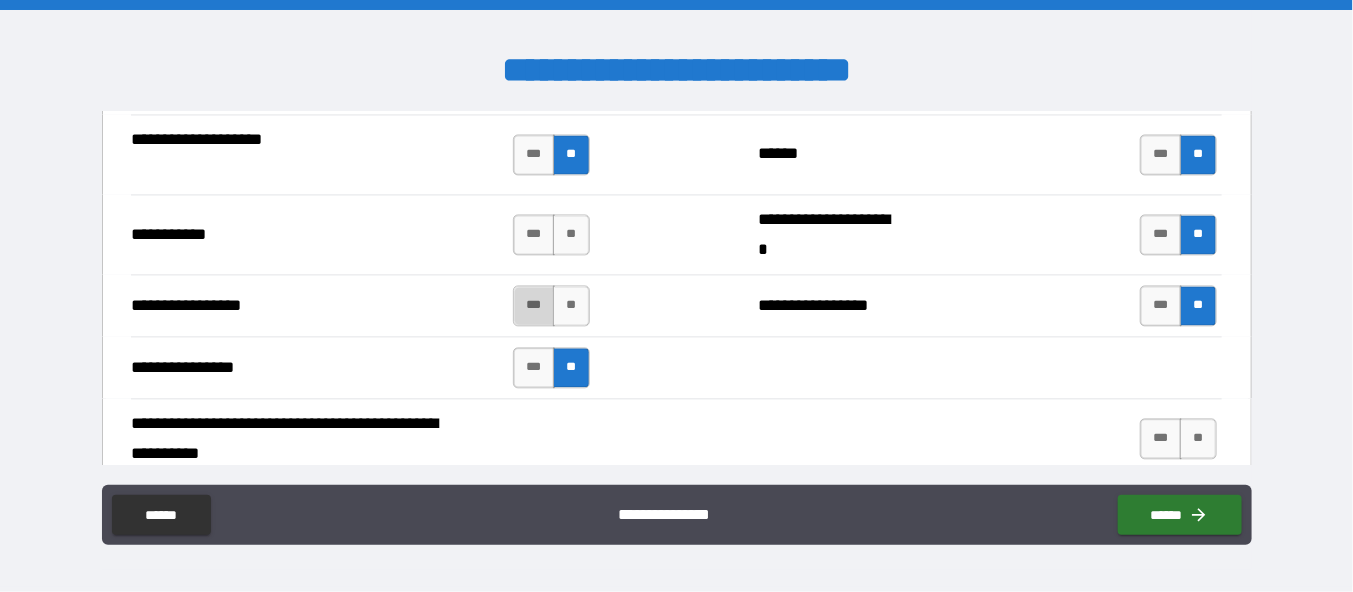 click on "***" at bounding box center (534, 305) 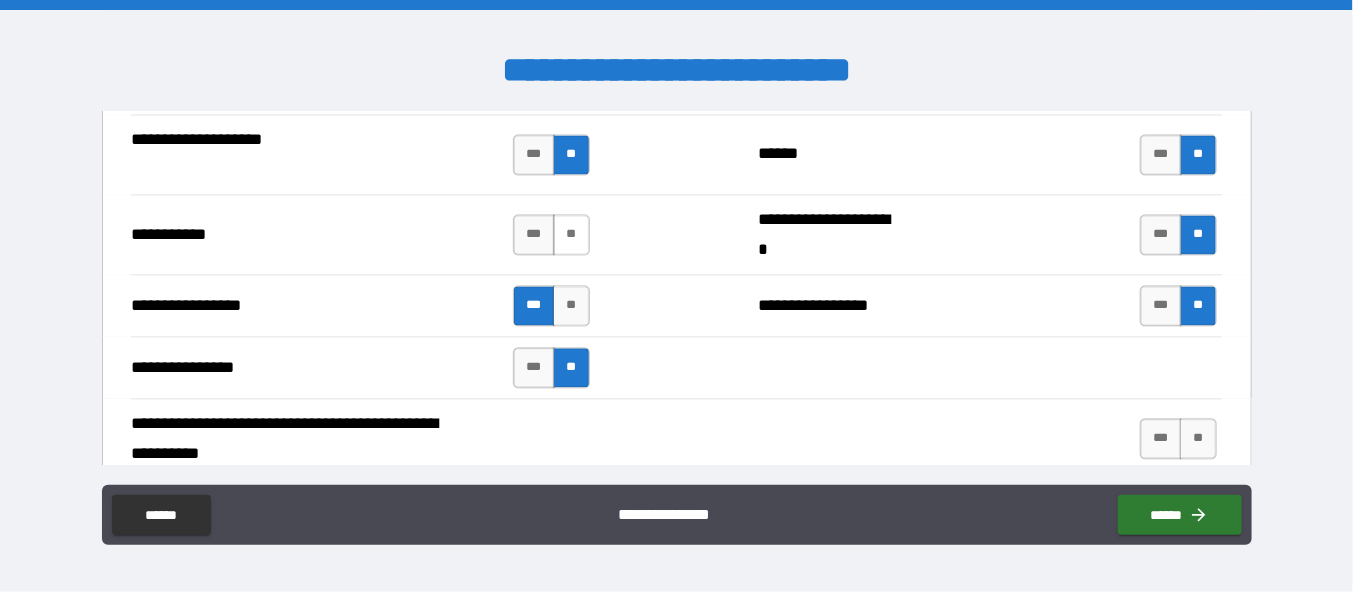 click on "**" at bounding box center (571, 234) 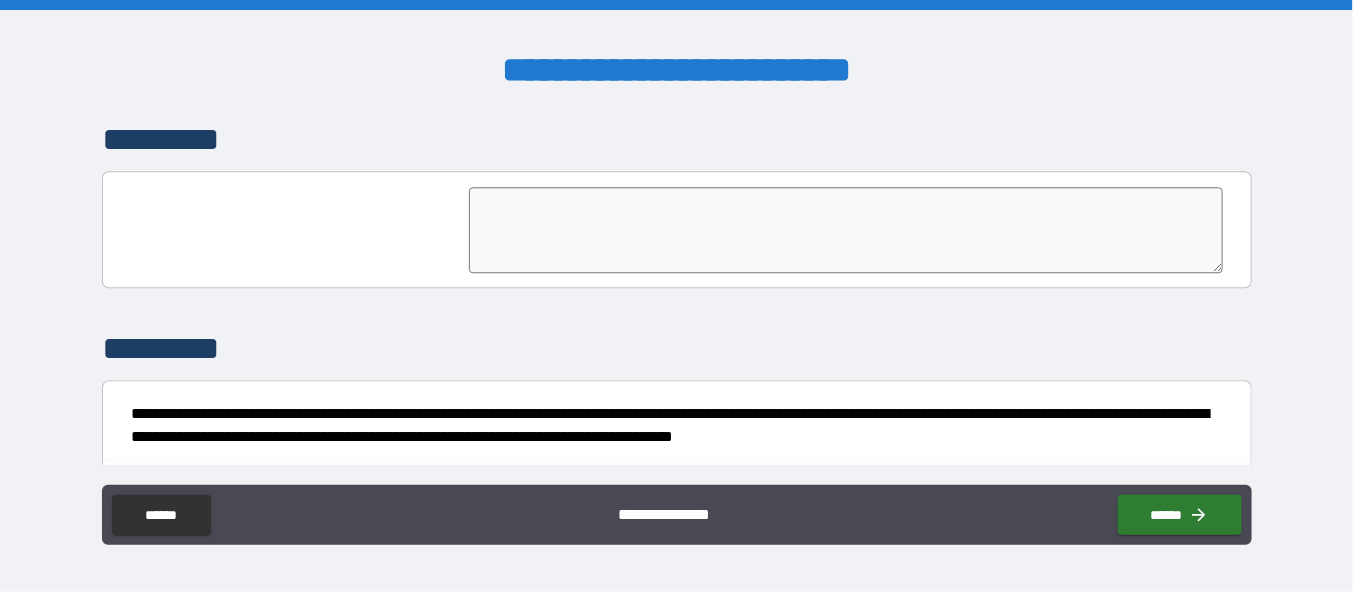 scroll, scrollTop: 4973, scrollLeft: 0, axis: vertical 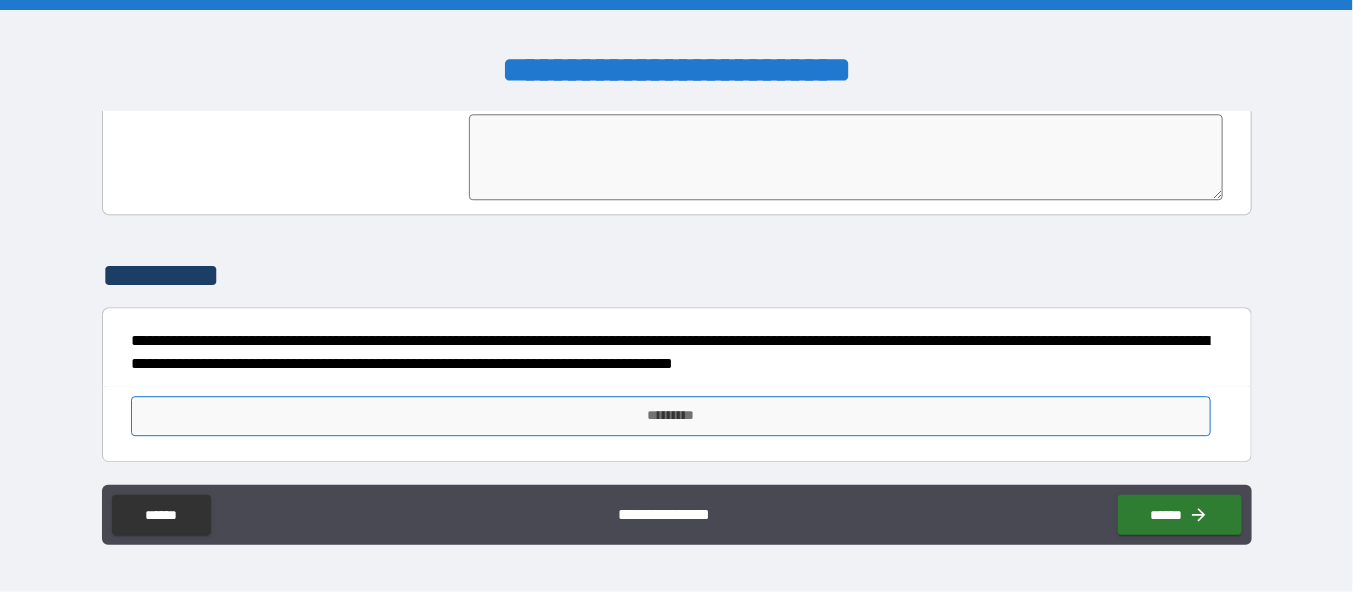 click on "*********" at bounding box center (671, 416) 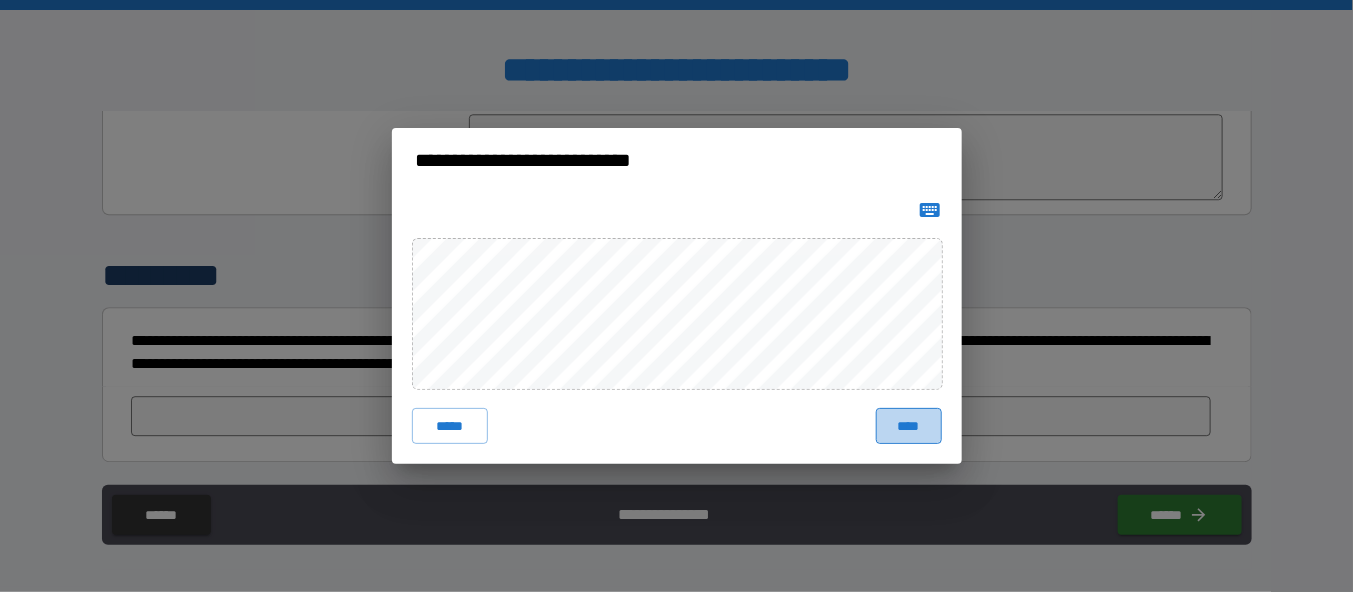 click on "****" at bounding box center (908, 426) 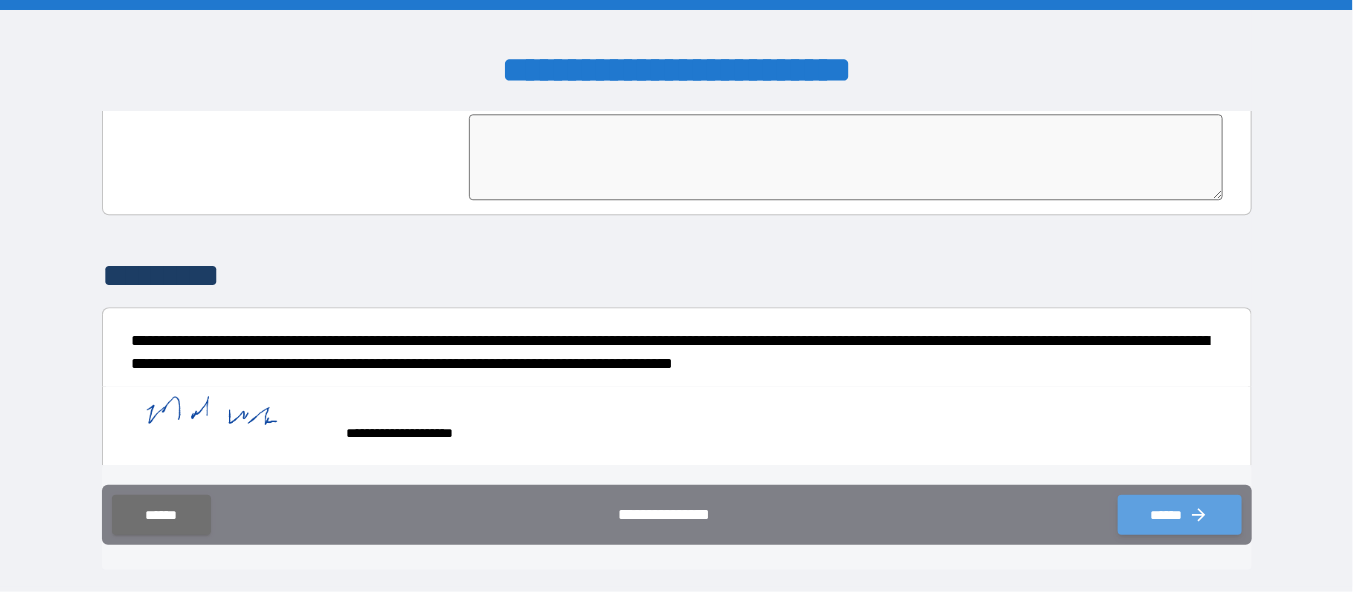 click on "******" at bounding box center (1180, 515) 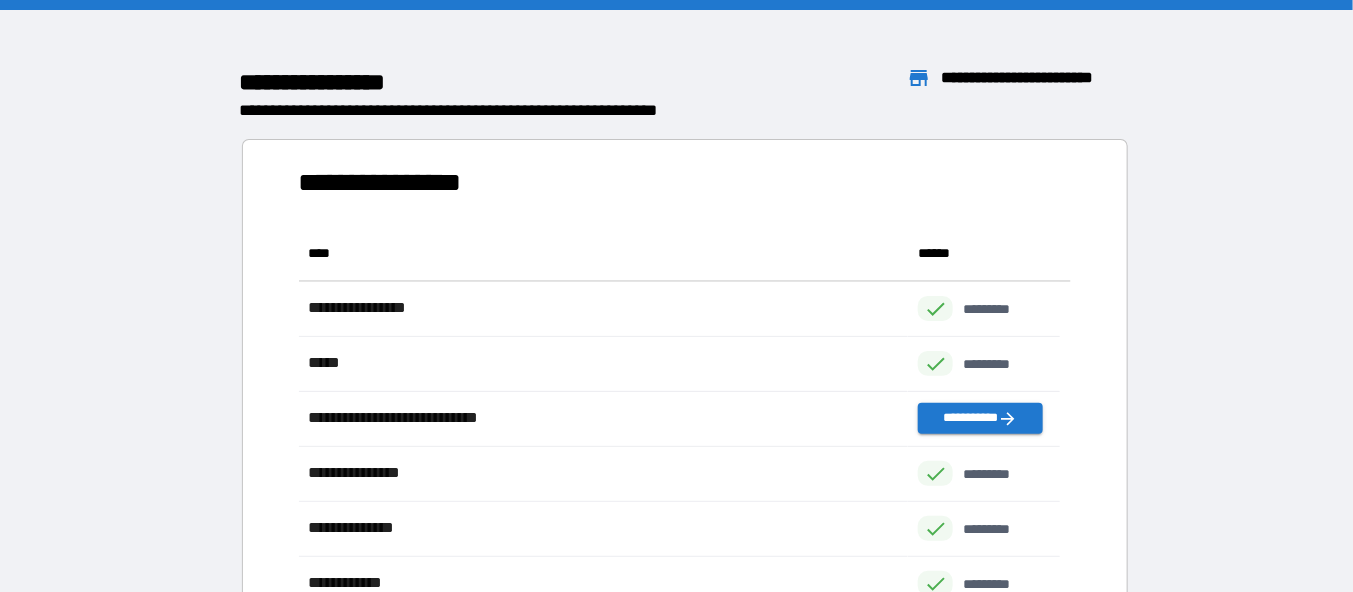 scroll, scrollTop: 15, scrollLeft: 15, axis: both 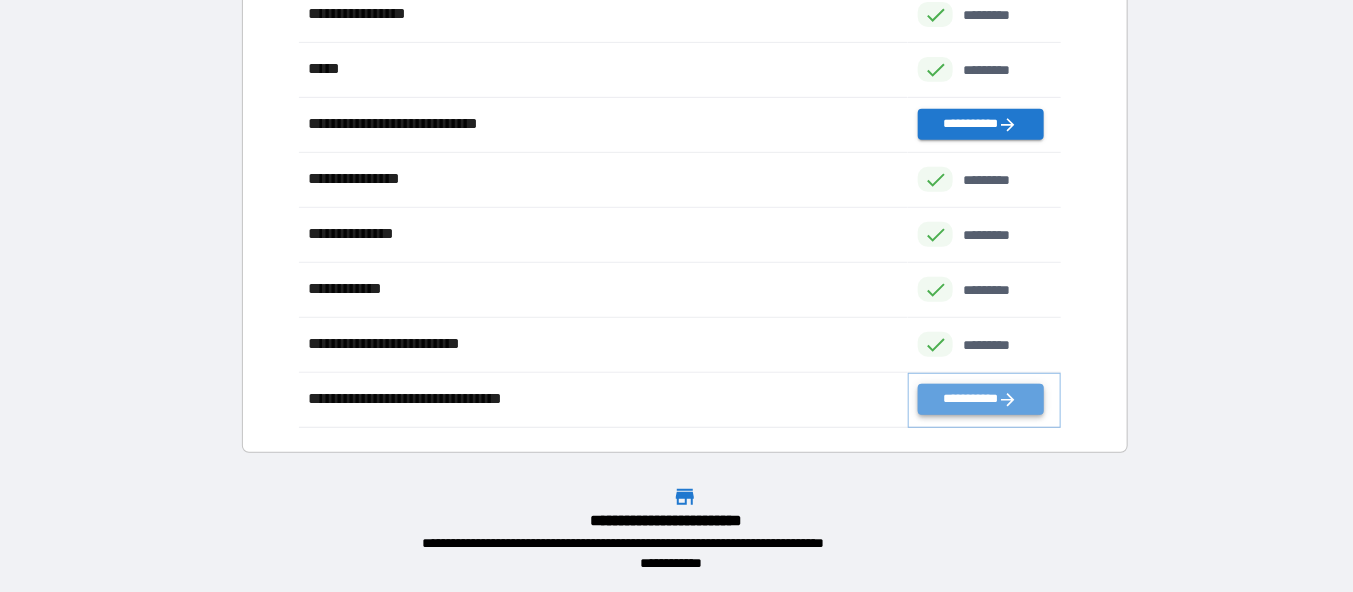 click on "**********" at bounding box center (980, 399) 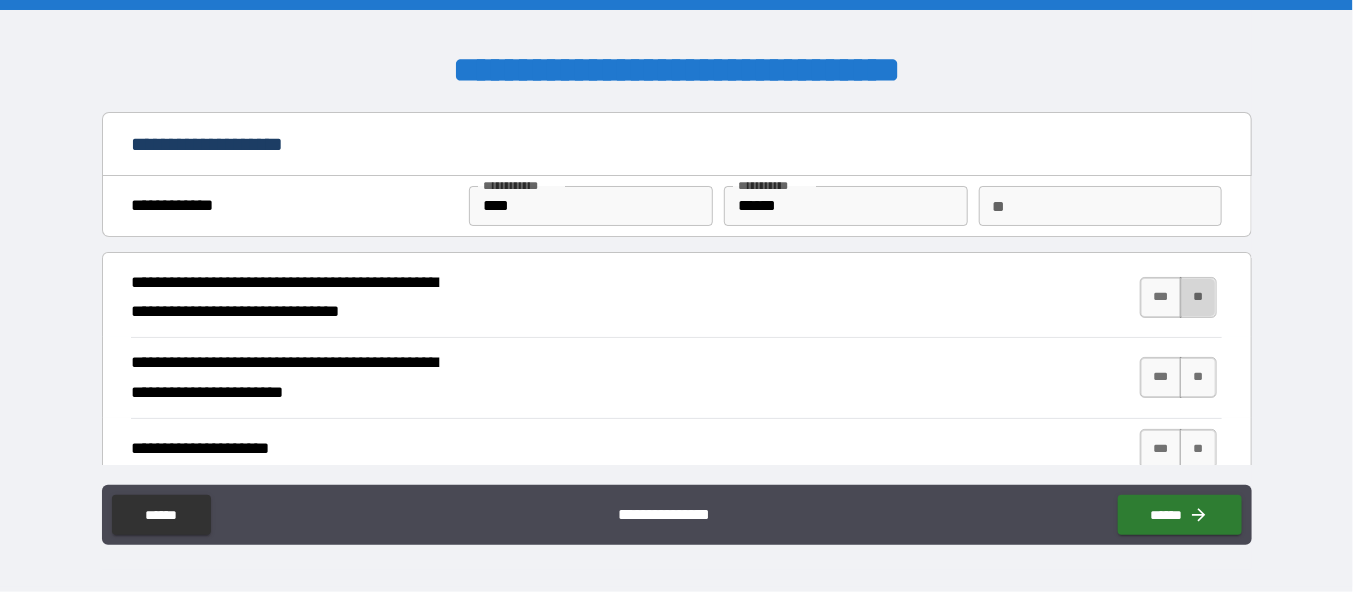 click on "**" at bounding box center (1198, 297) 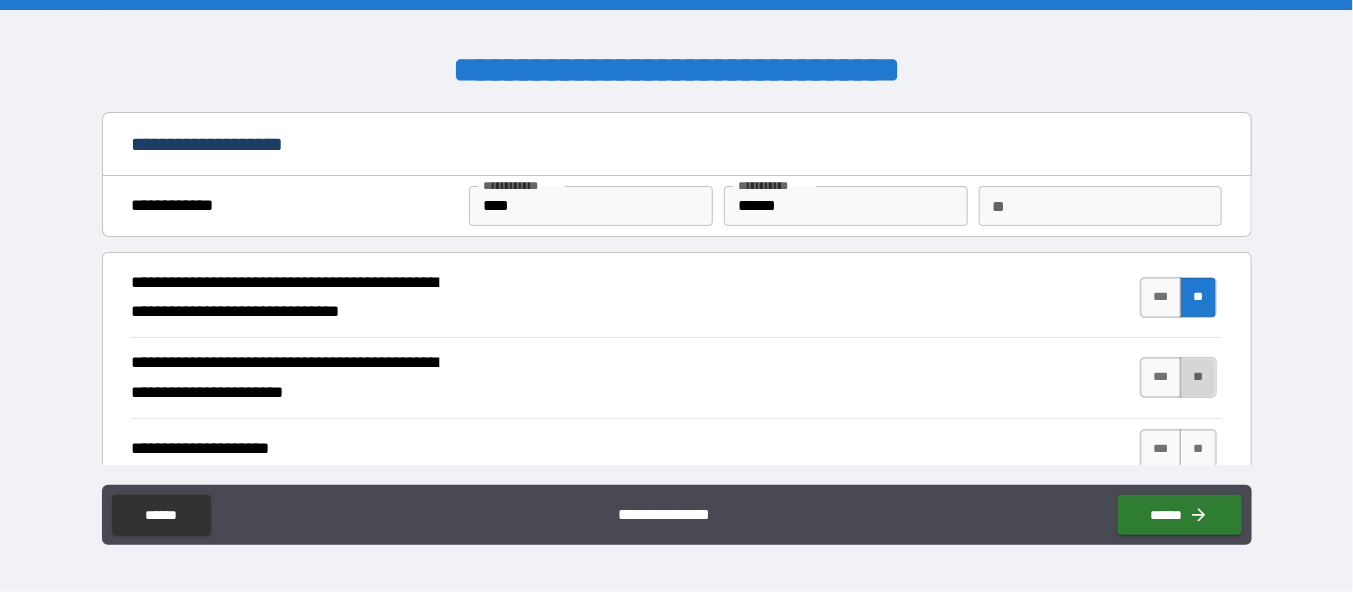 click on "**" at bounding box center (1198, 377) 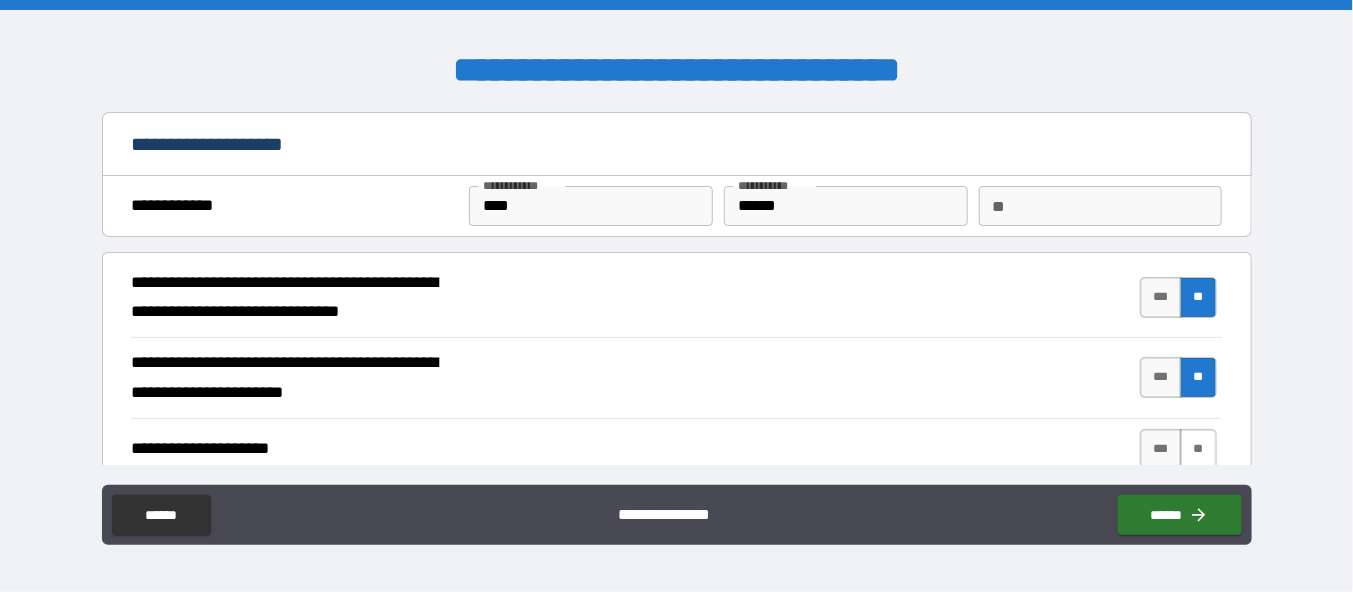 click on "**" at bounding box center [1198, 449] 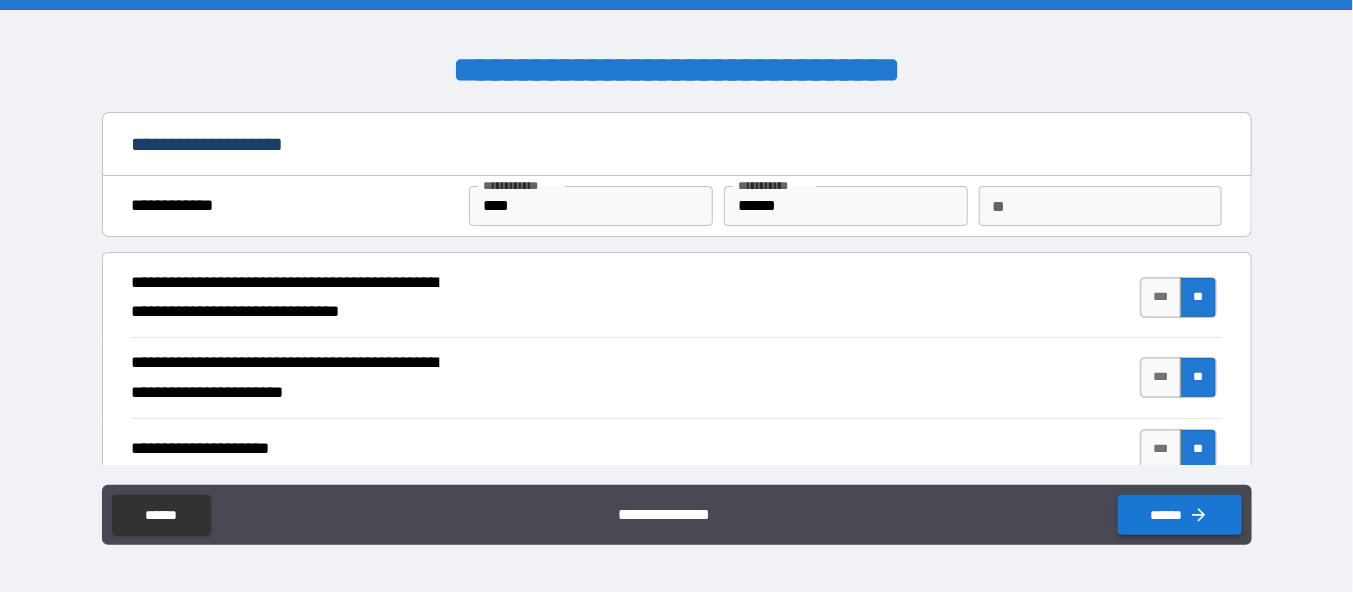 click on "******" at bounding box center (1180, 515) 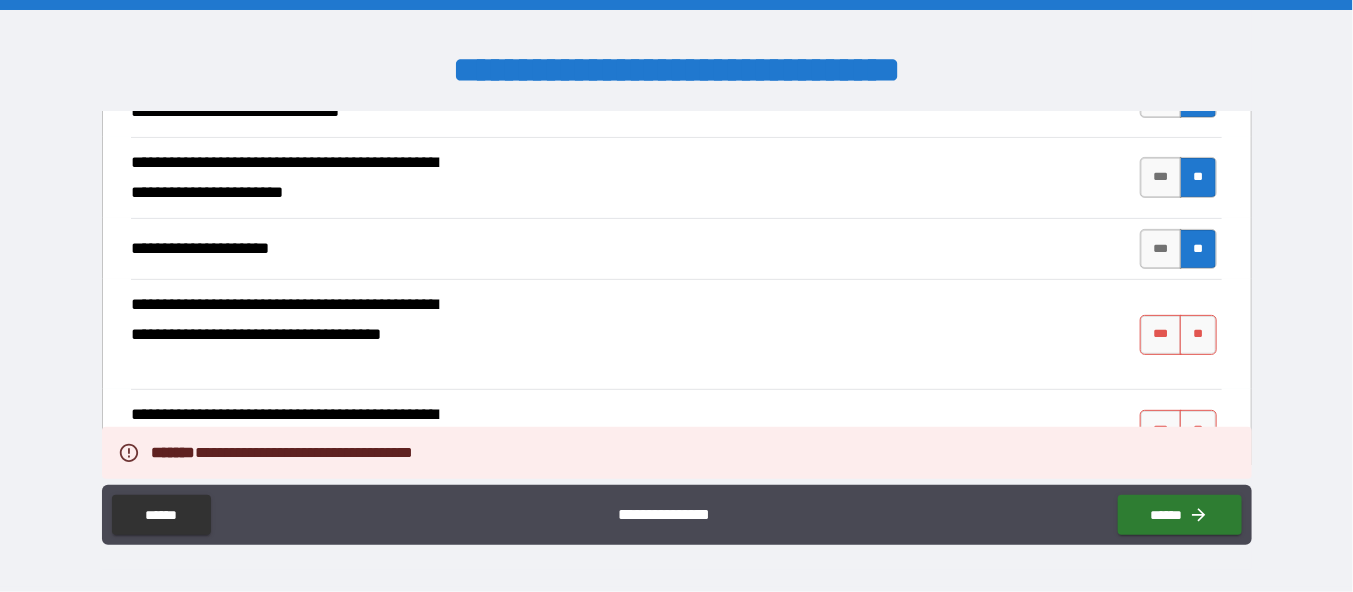 scroll, scrollTop: 300, scrollLeft: 0, axis: vertical 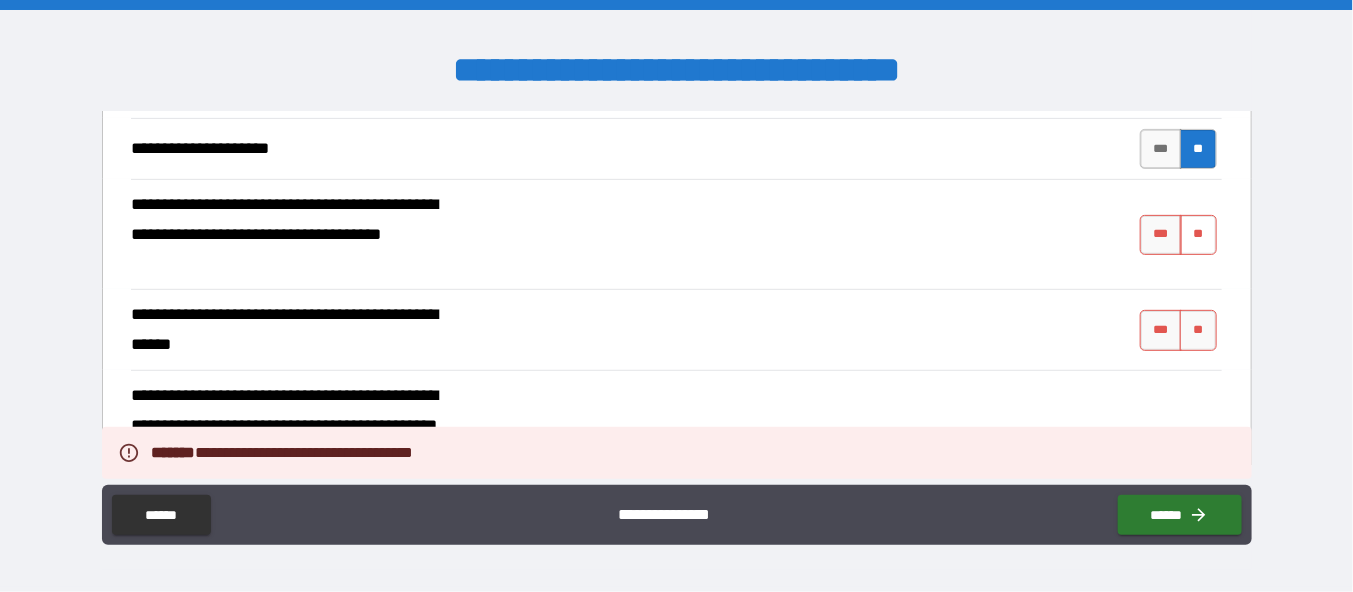 click on "**" at bounding box center [1198, 235] 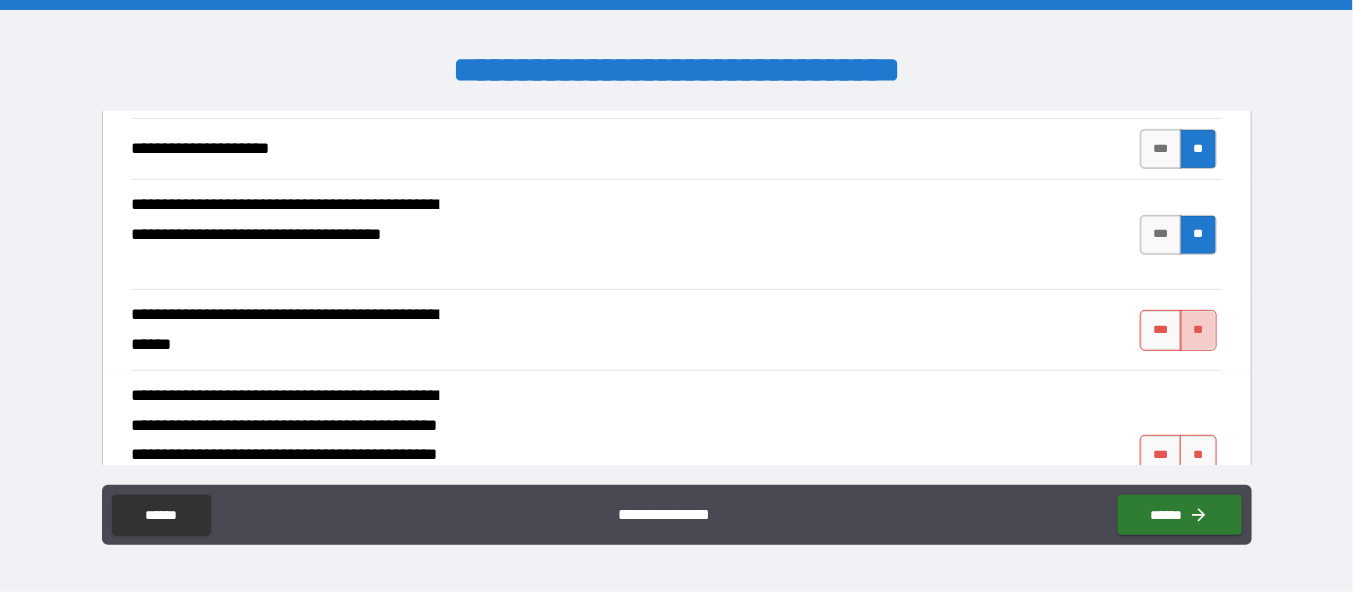 click on "**" at bounding box center (1198, 330) 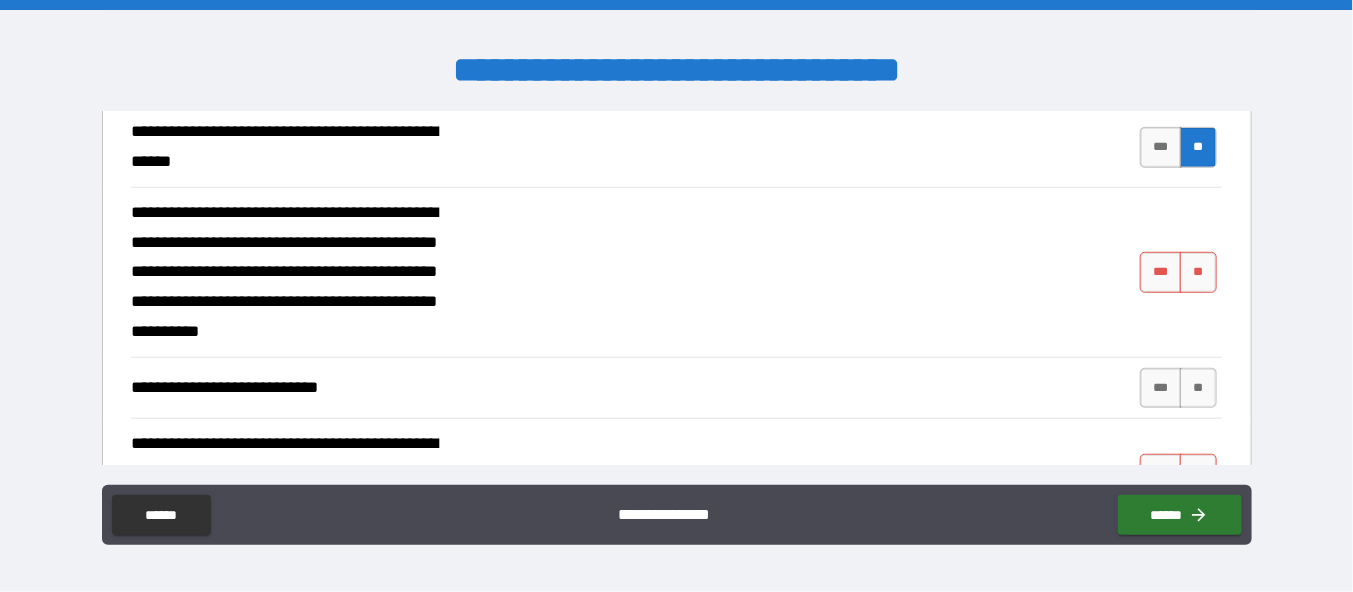 scroll, scrollTop: 500, scrollLeft: 0, axis: vertical 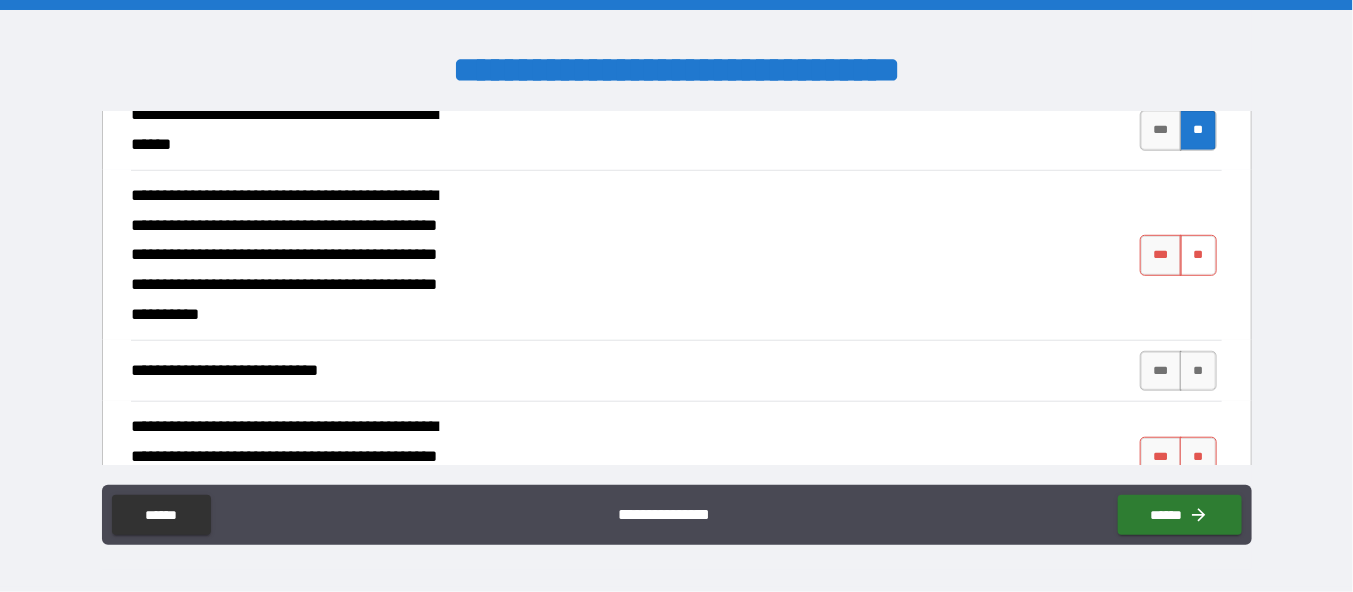 click on "**" at bounding box center [1198, 255] 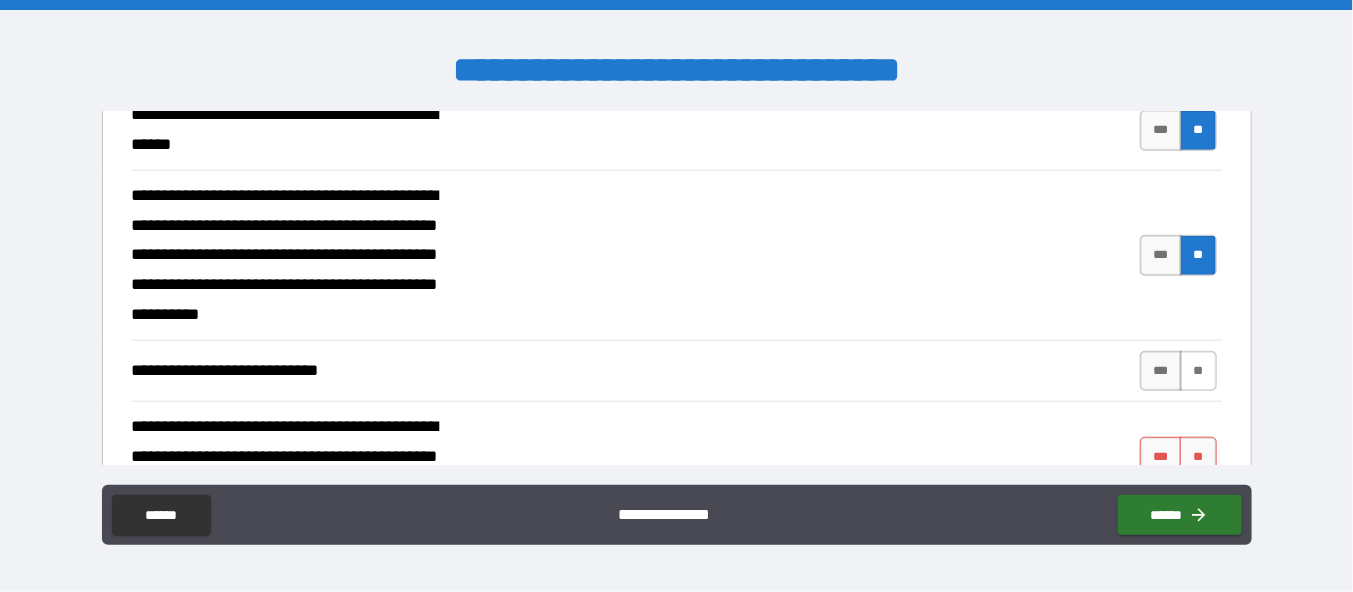 click on "**" at bounding box center (1198, 371) 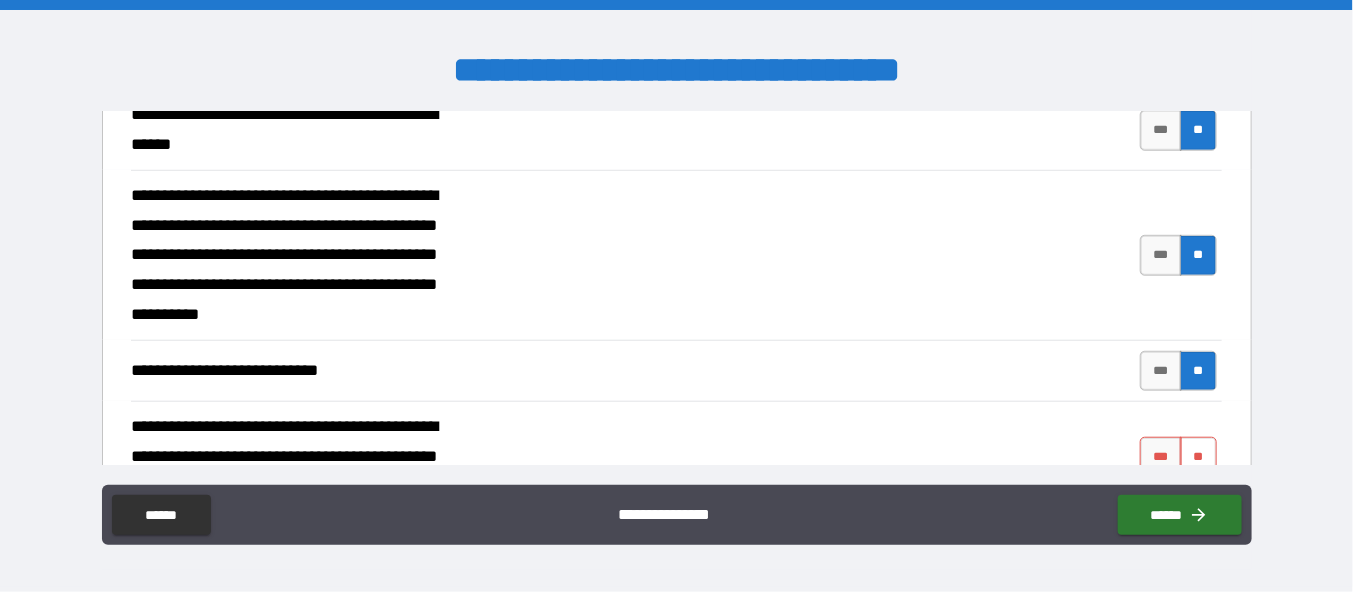 click on "**" at bounding box center (1198, 457) 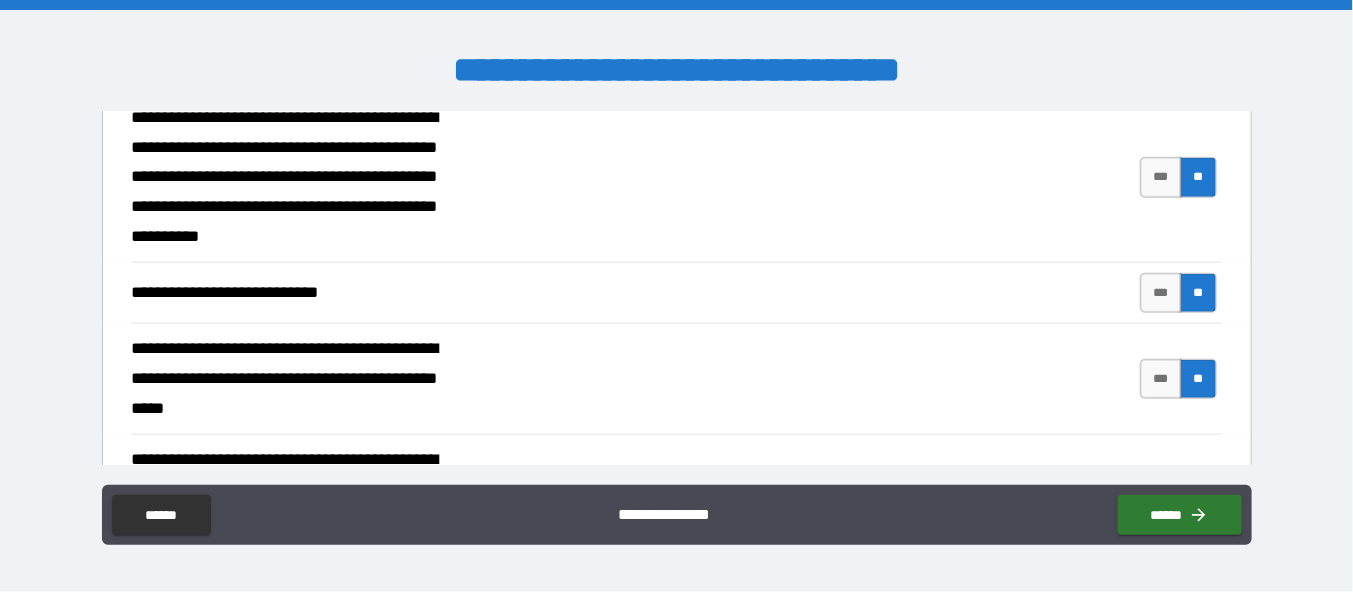 scroll, scrollTop: 700, scrollLeft: 0, axis: vertical 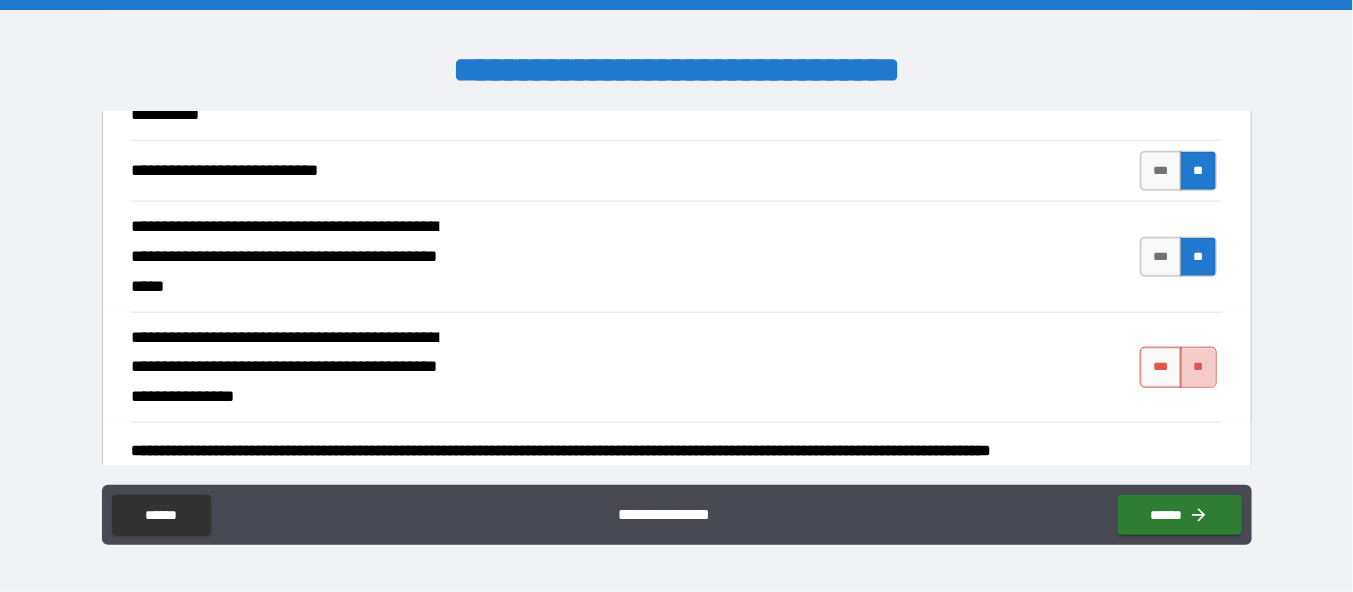 click on "**" at bounding box center [1198, 367] 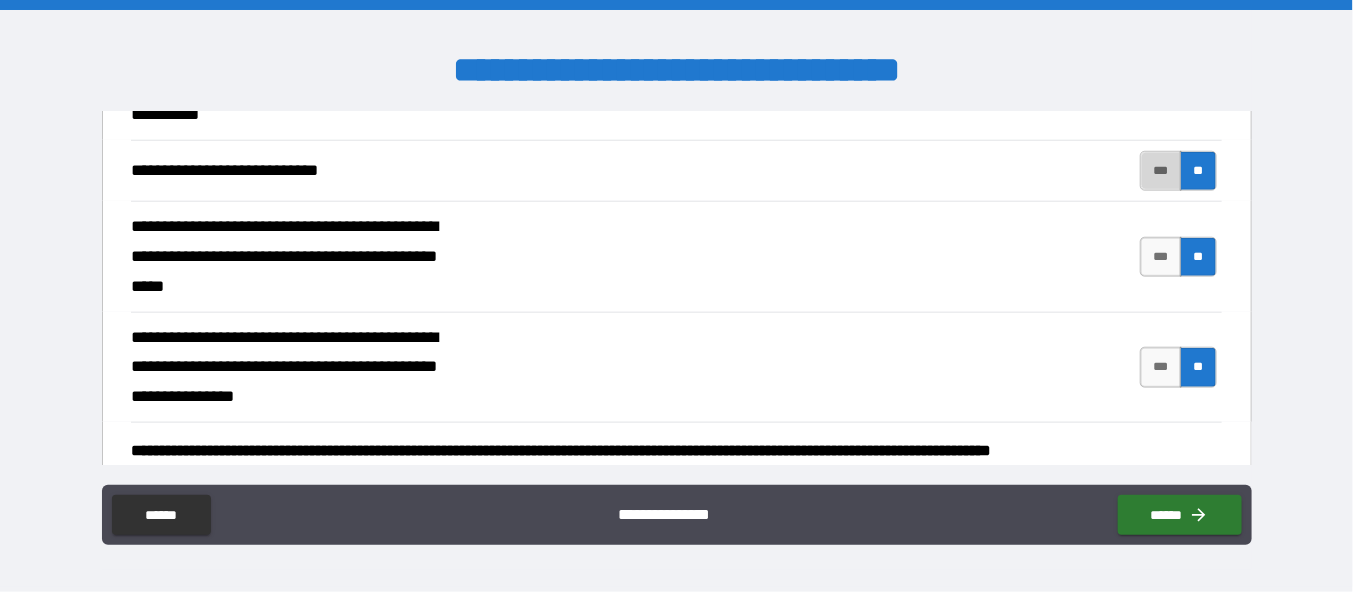 click on "***" at bounding box center [1161, 171] 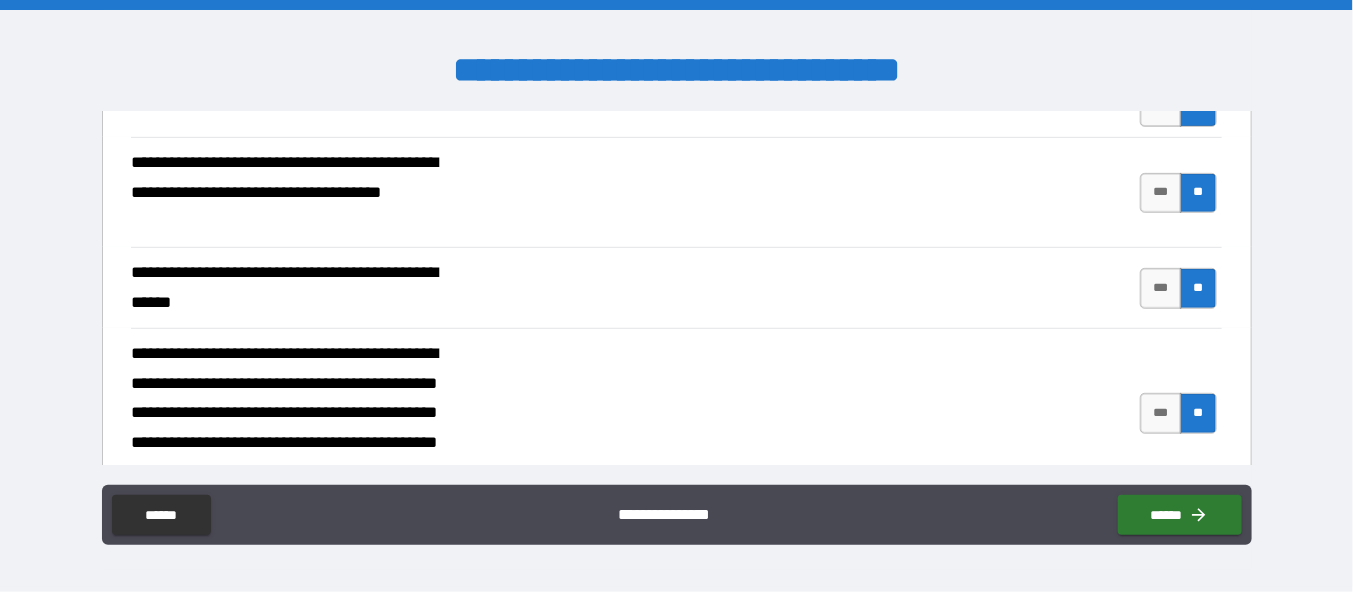 scroll, scrollTop: 451, scrollLeft: 0, axis: vertical 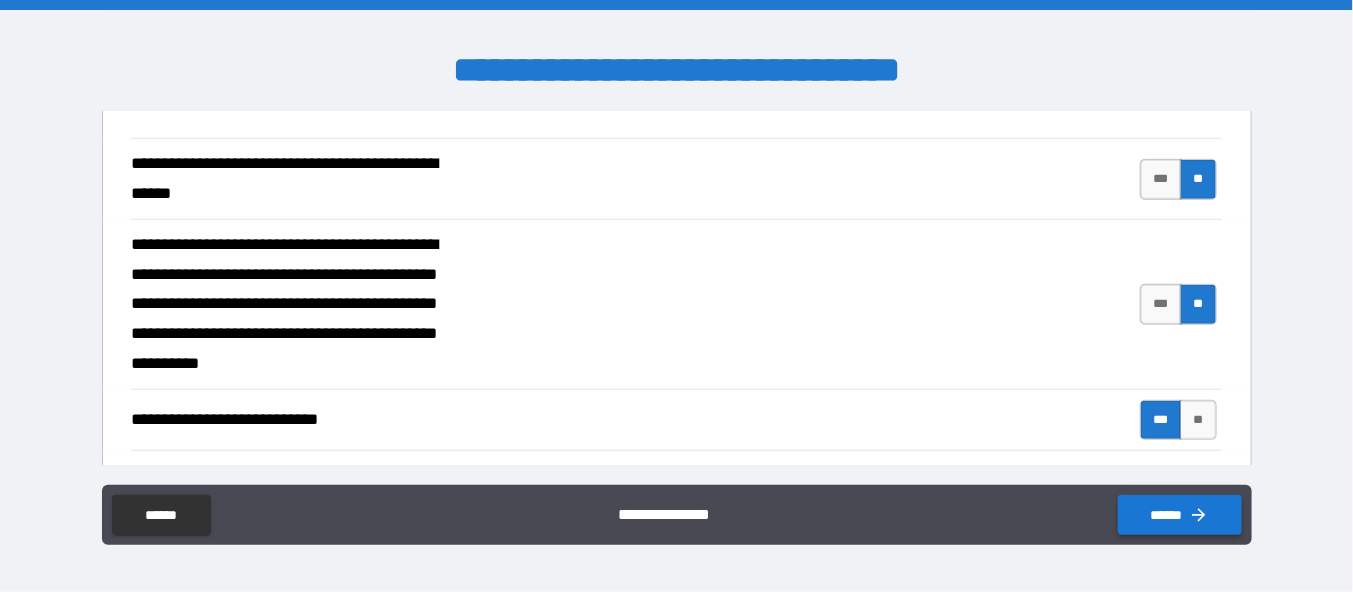 click on "******" at bounding box center [1180, 515] 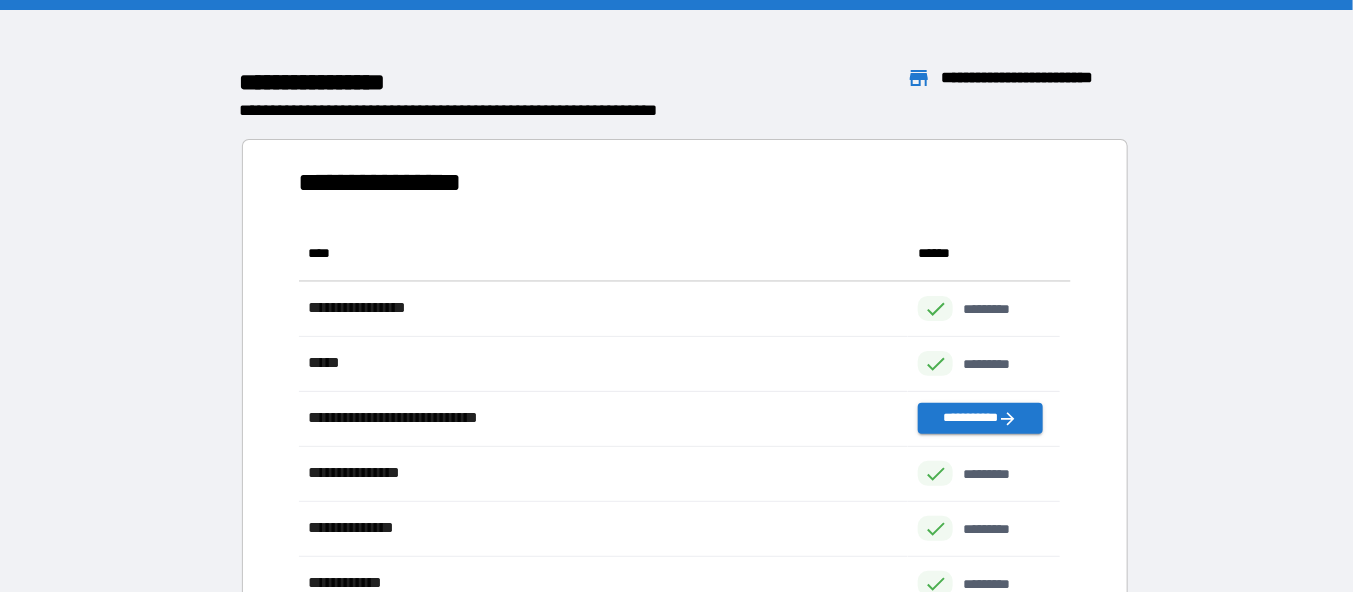 scroll, scrollTop: 15, scrollLeft: 15, axis: both 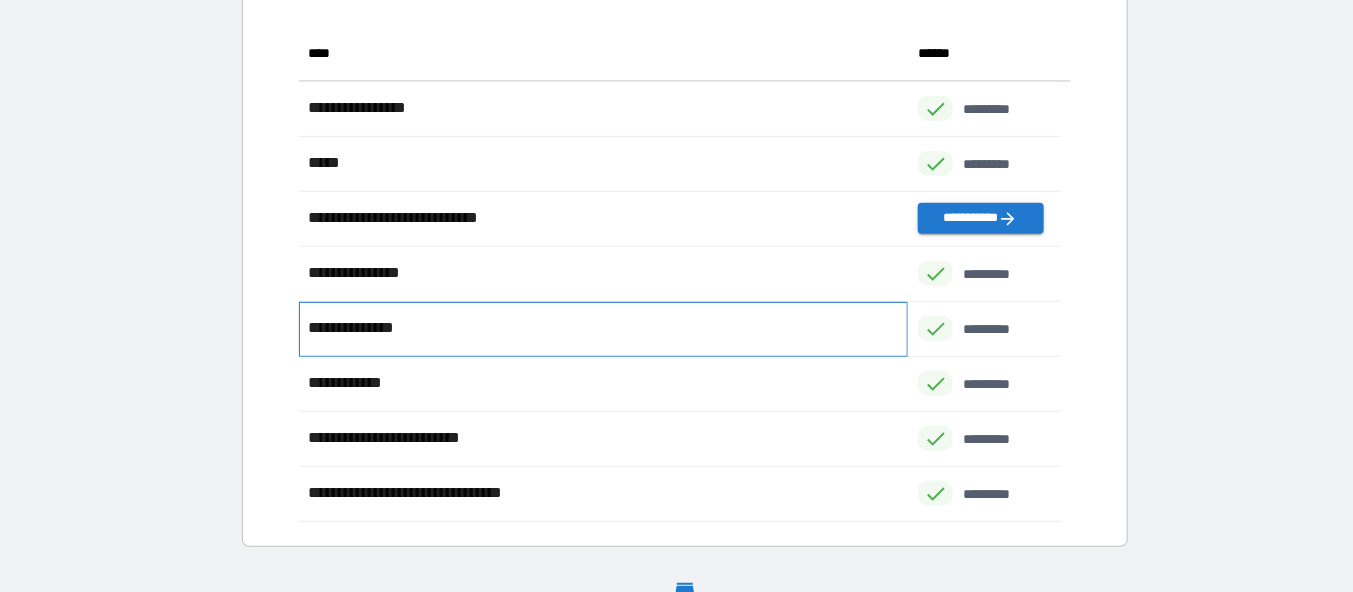 click on "**********" at bounding box center (361, 328) 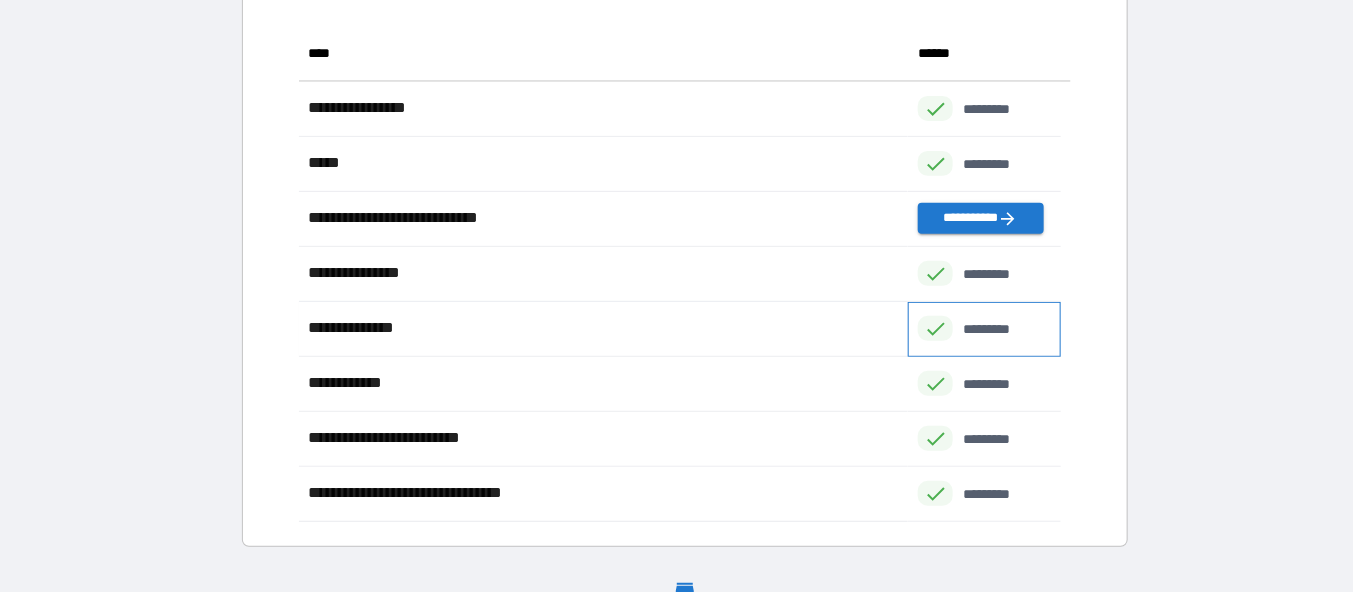 click on "*********" at bounding box center (997, 329) 